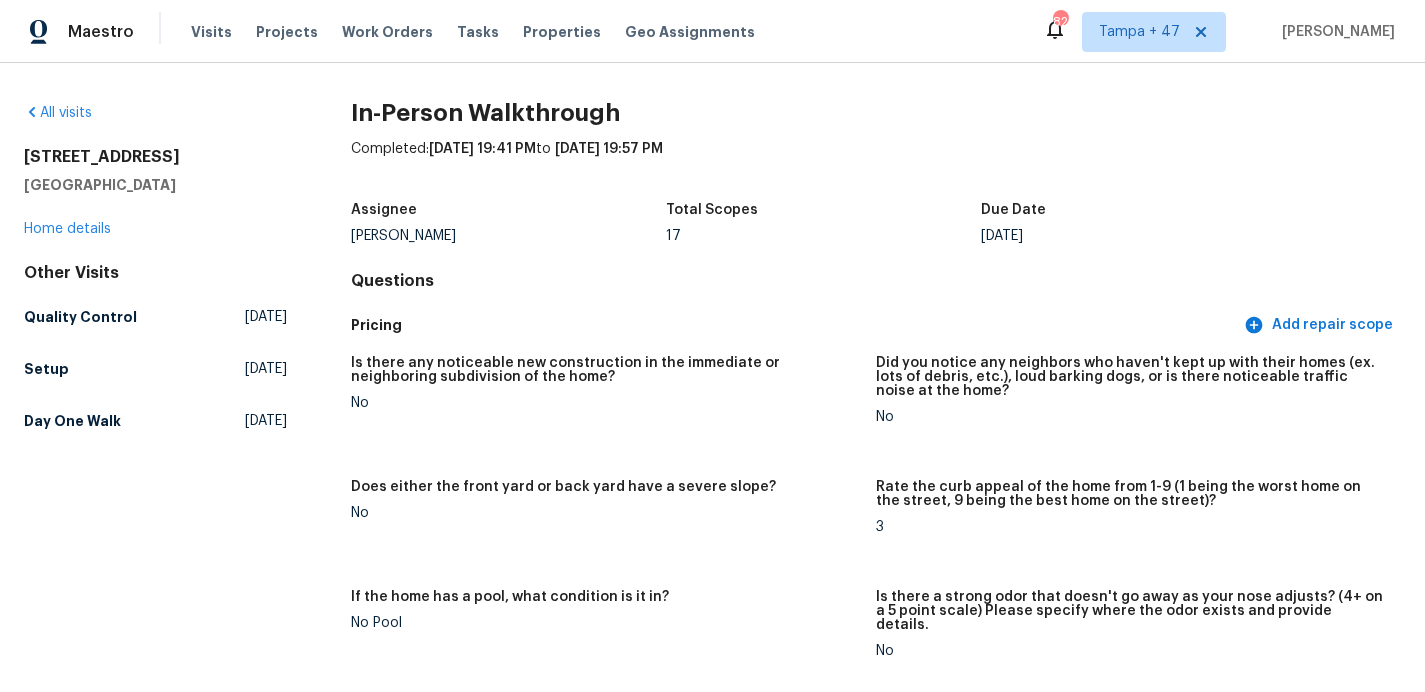 scroll, scrollTop: 0, scrollLeft: 0, axis: both 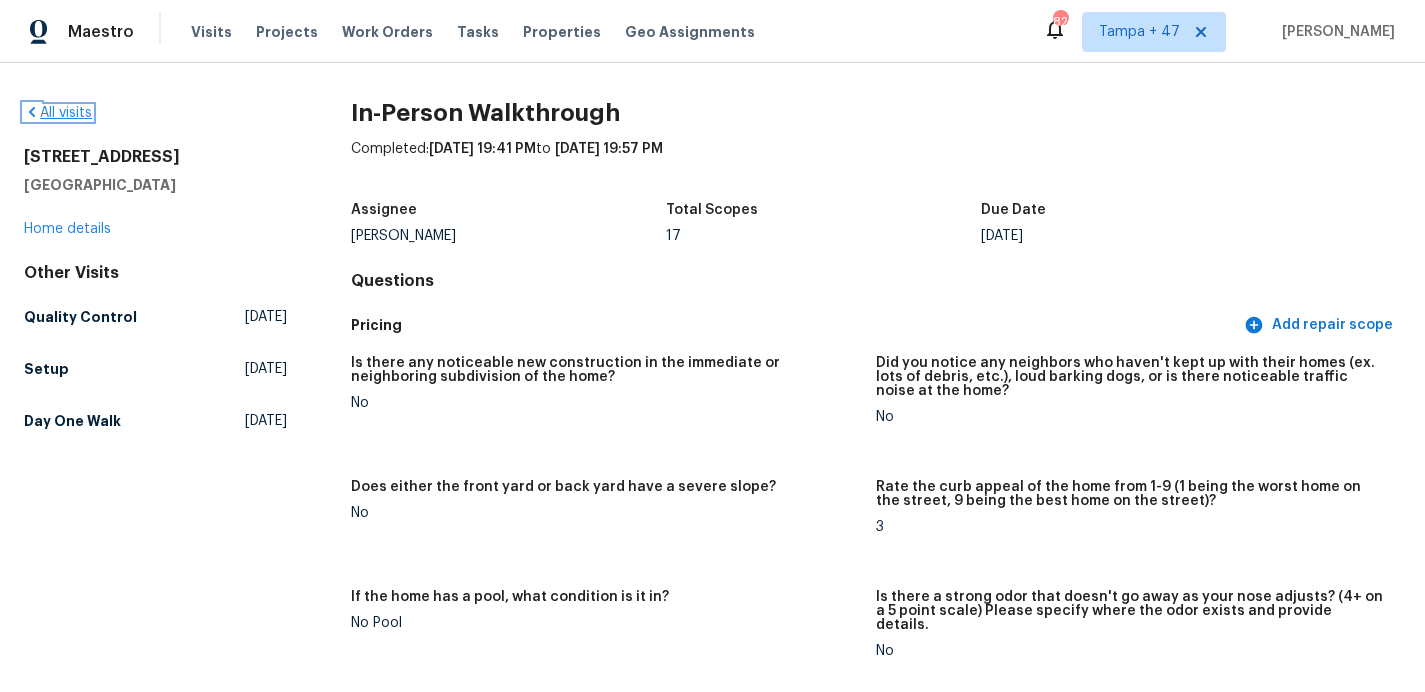 click on "All visits" at bounding box center (58, 113) 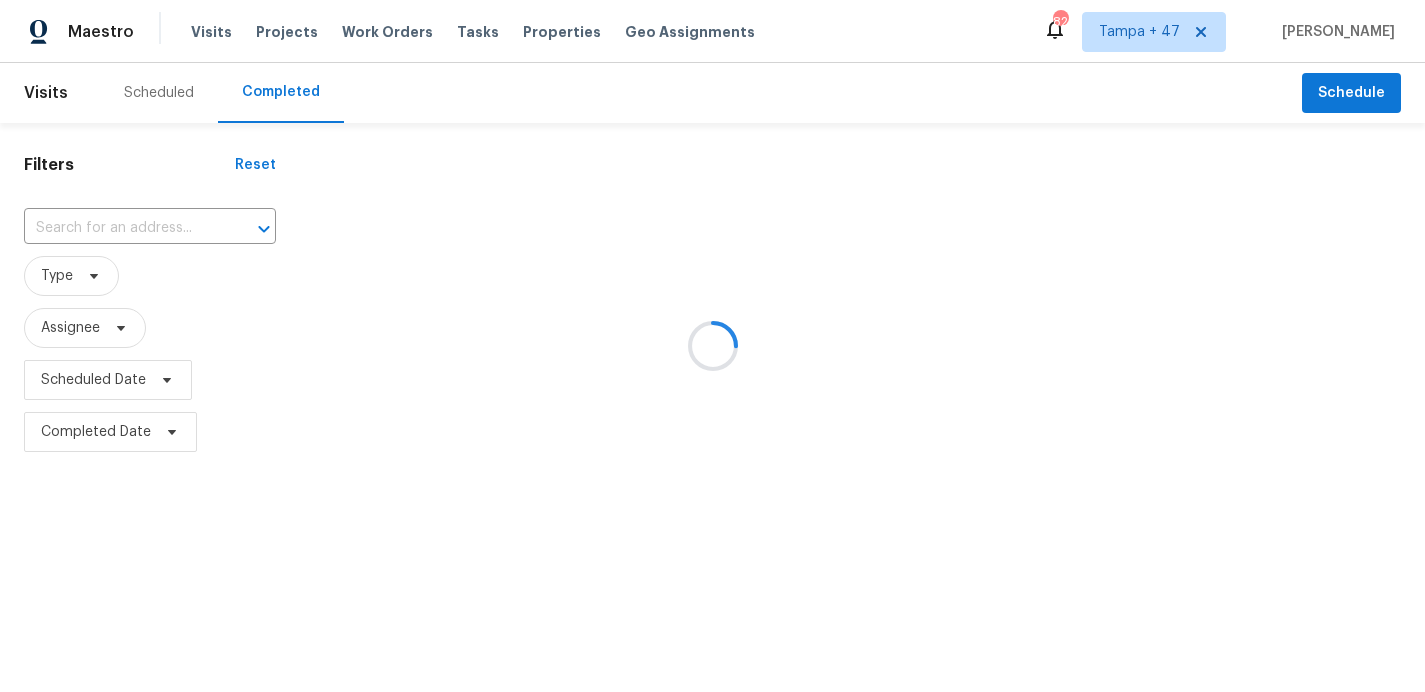 click at bounding box center [712, 346] 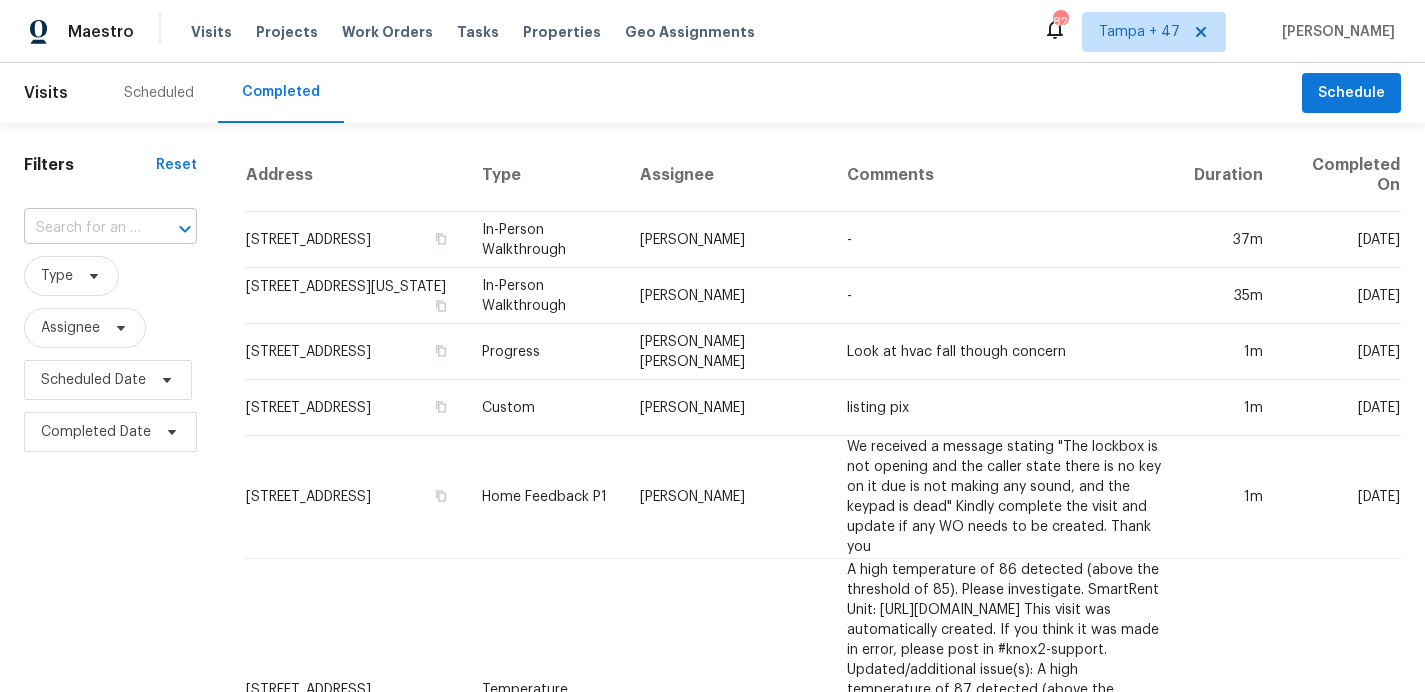 click at bounding box center [82, 228] 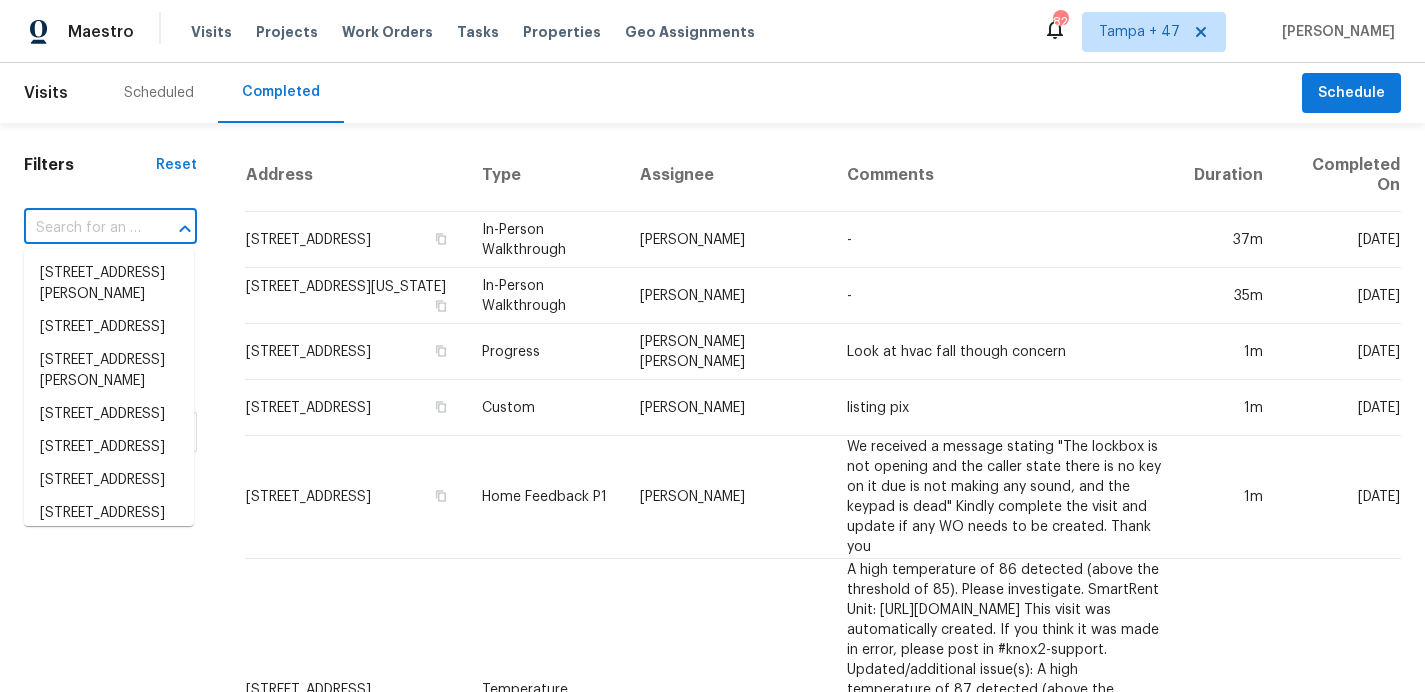 paste on "[STREET_ADDRESS]" 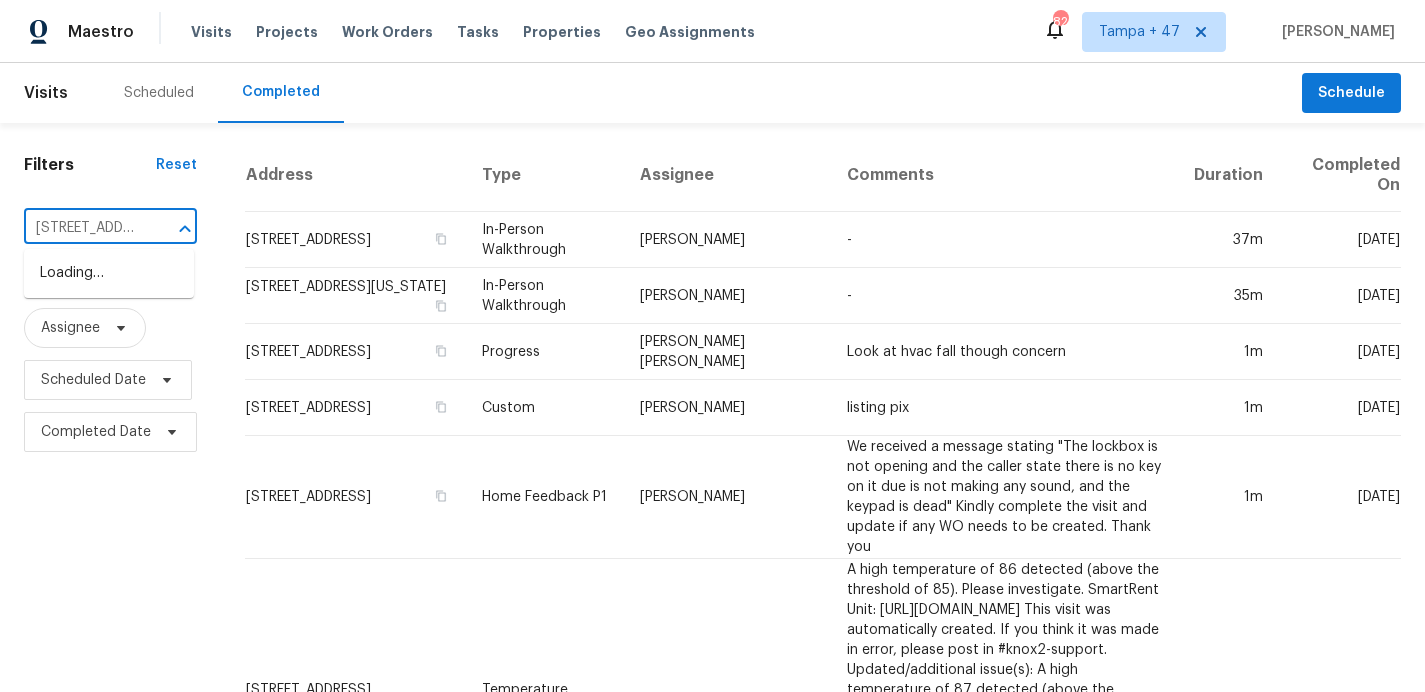 scroll, scrollTop: 0, scrollLeft: 141, axis: horizontal 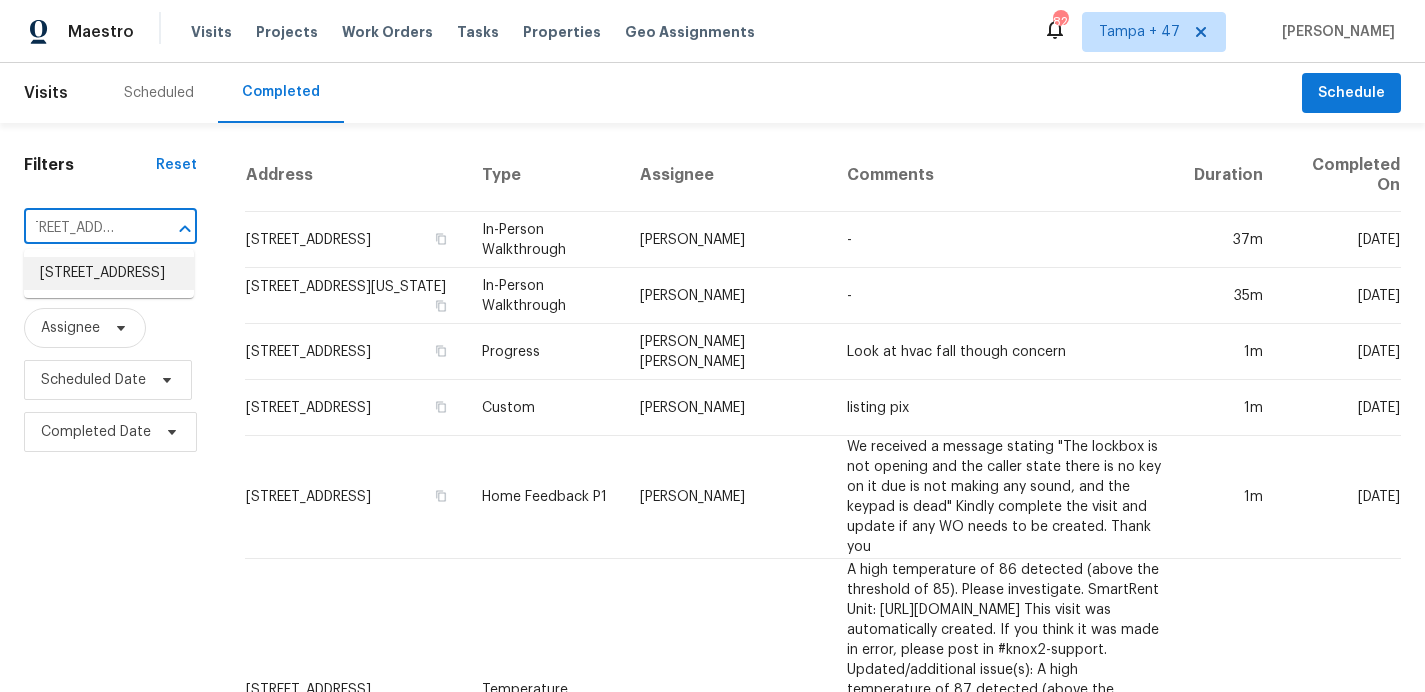 click on "[STREET_ADDRESS]" at bounding box center [109, 273] 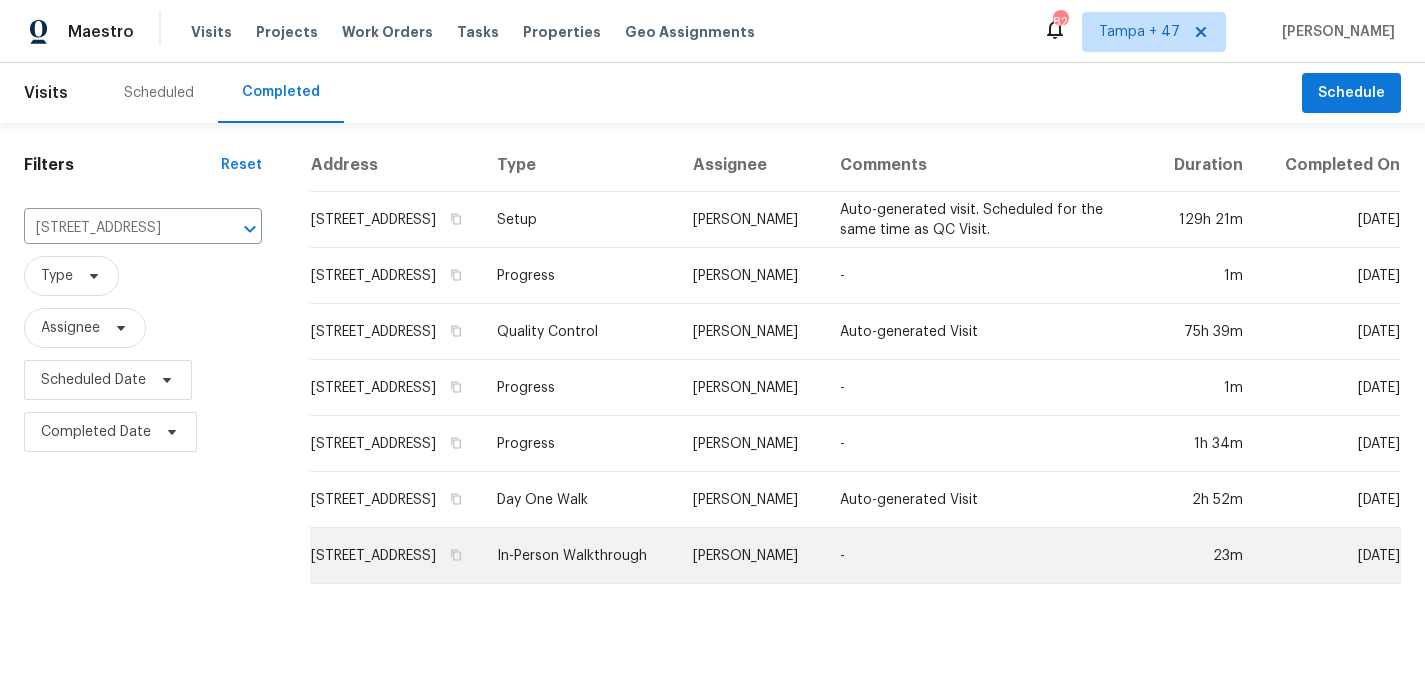 click on "In-Person Walkthrough" at bounding box center [578, 556] 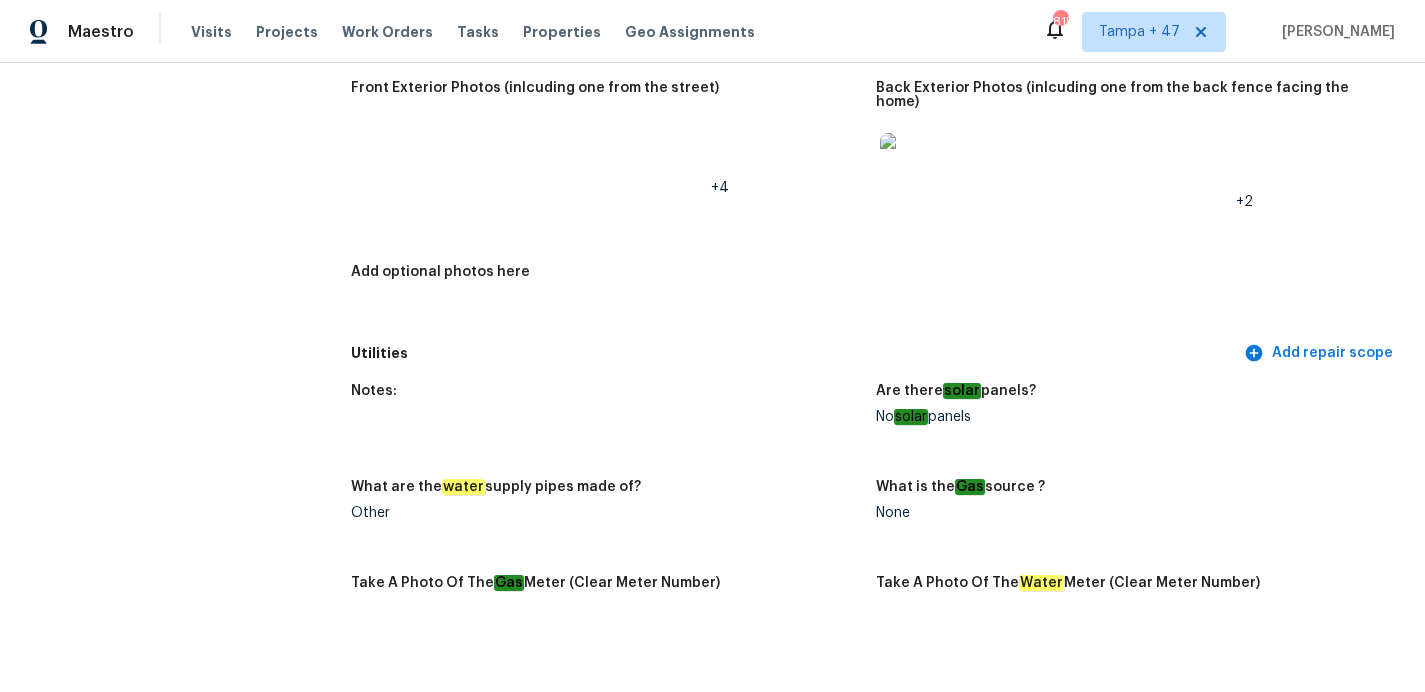 scroll, scrollTop: 1012, scrollLeft: 0, axis: vertical 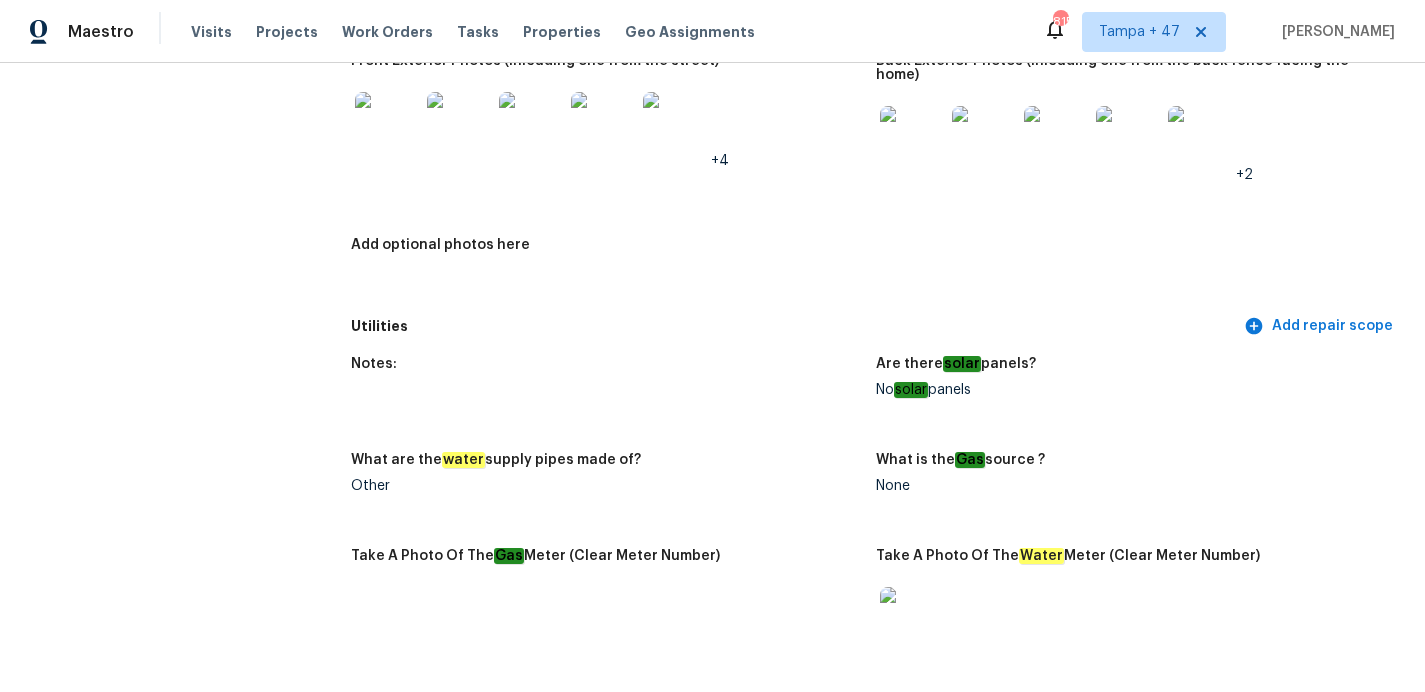 click at bounding box center [912, 619] 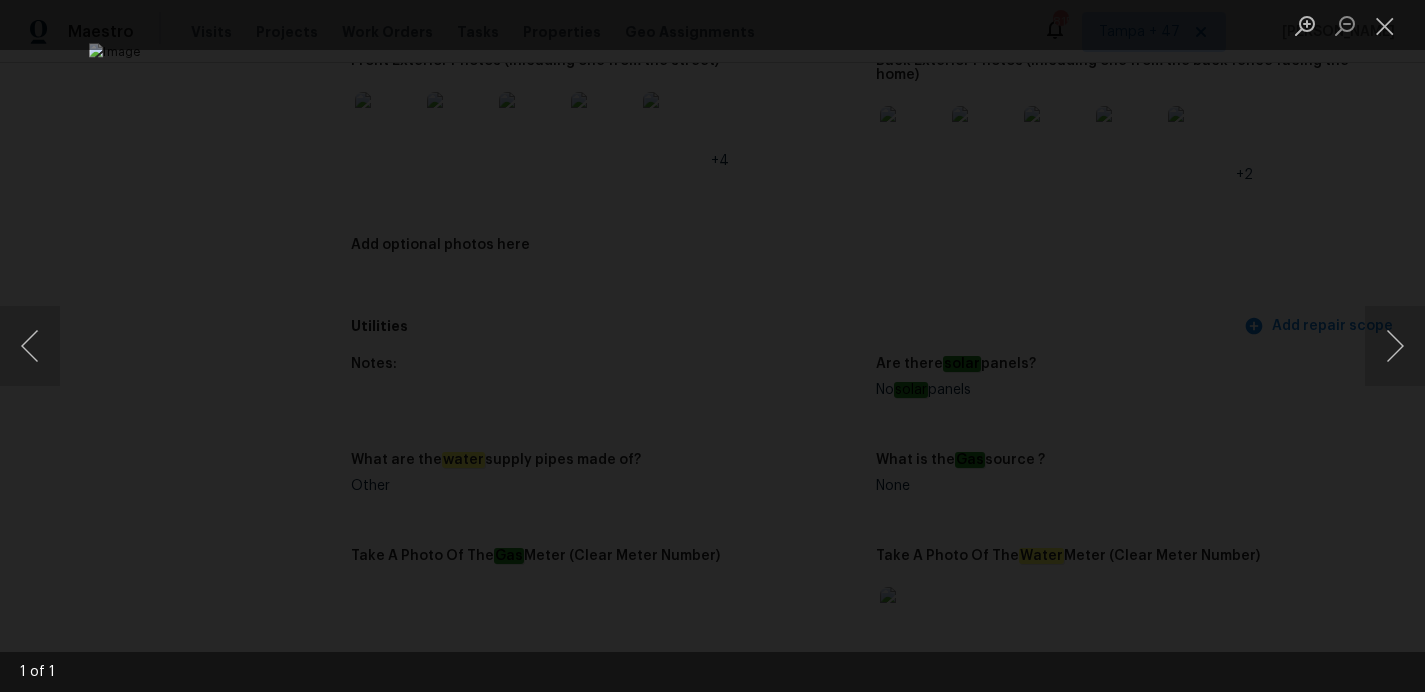 click at bounding box center [712, 346] 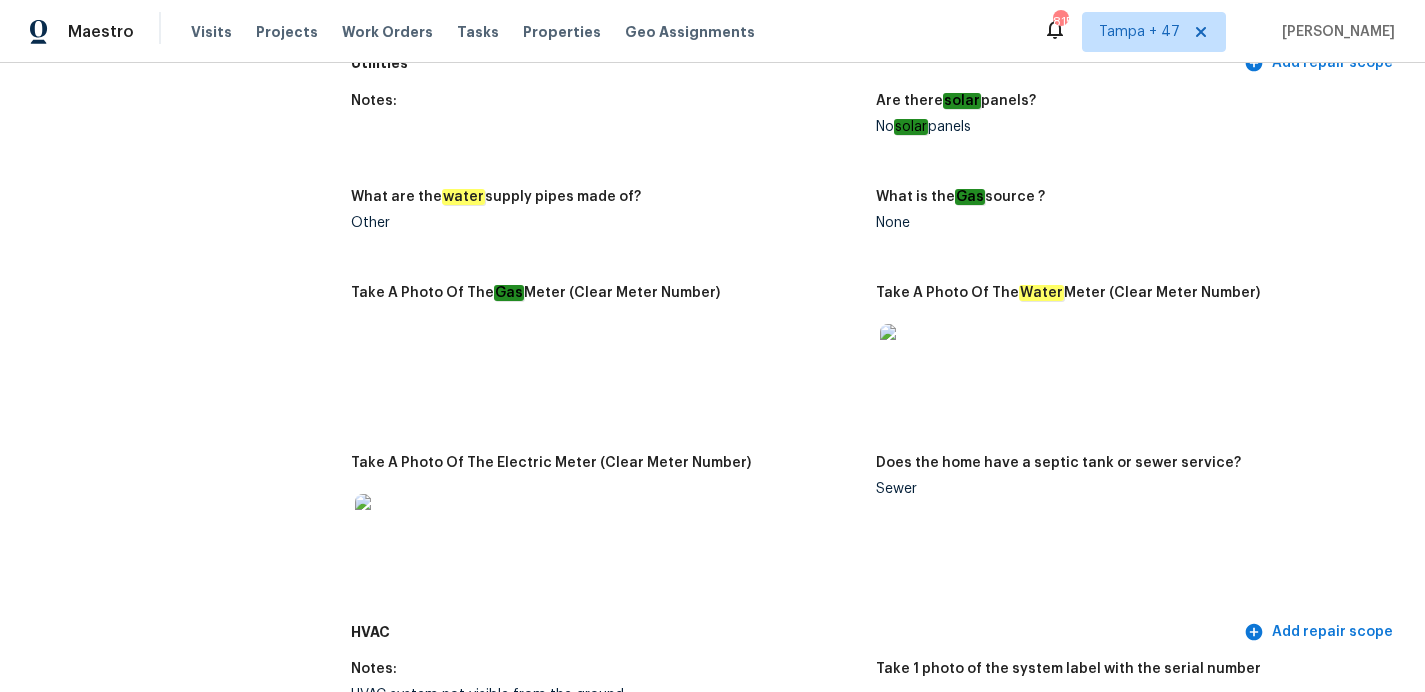 scroll, scrollTop: 1019, scrollLeft: 0, axis: vertical 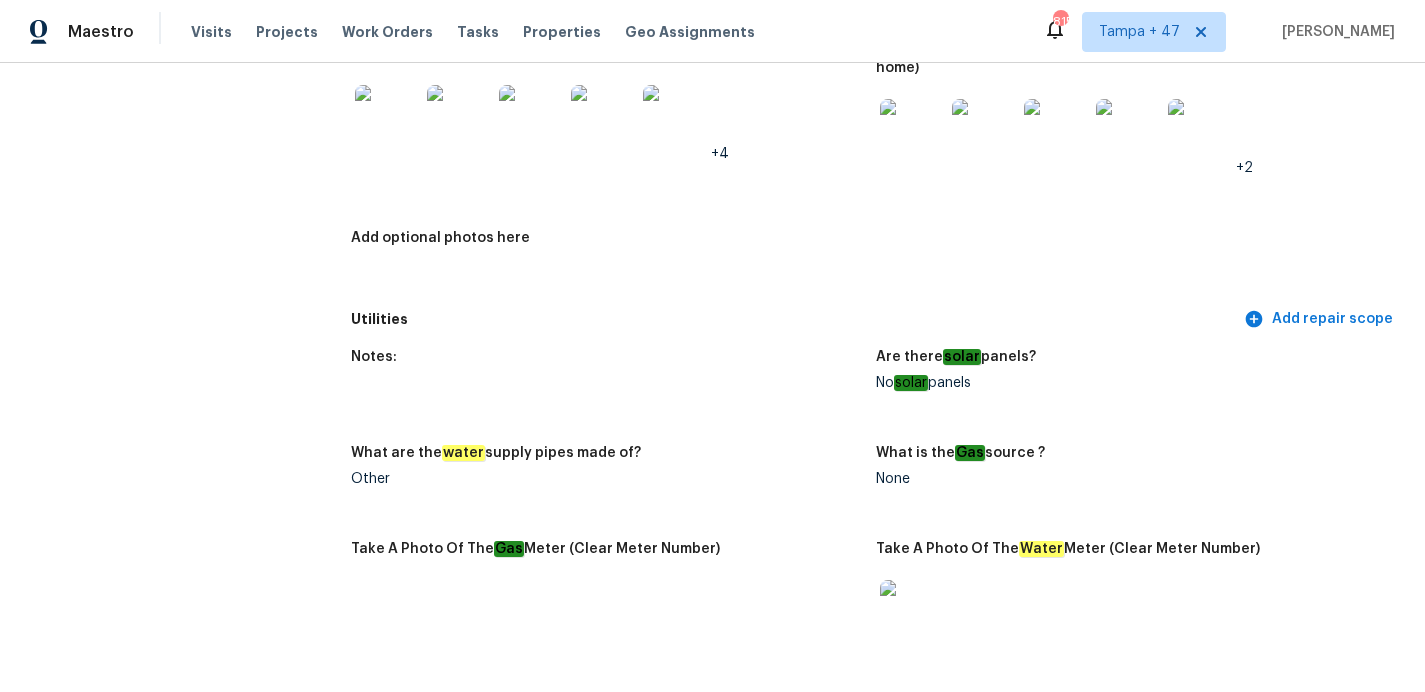 click at bounding box center [912, 131] 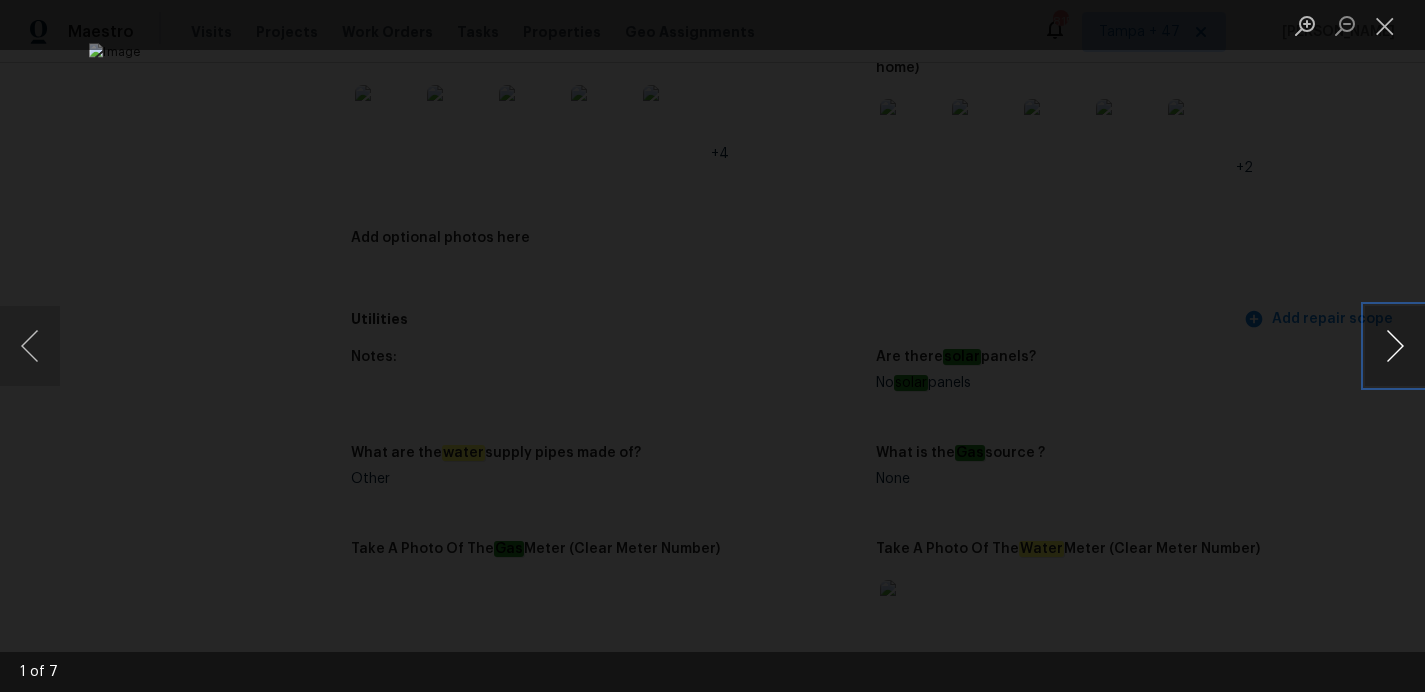 click at bounding box center [1395, 346] 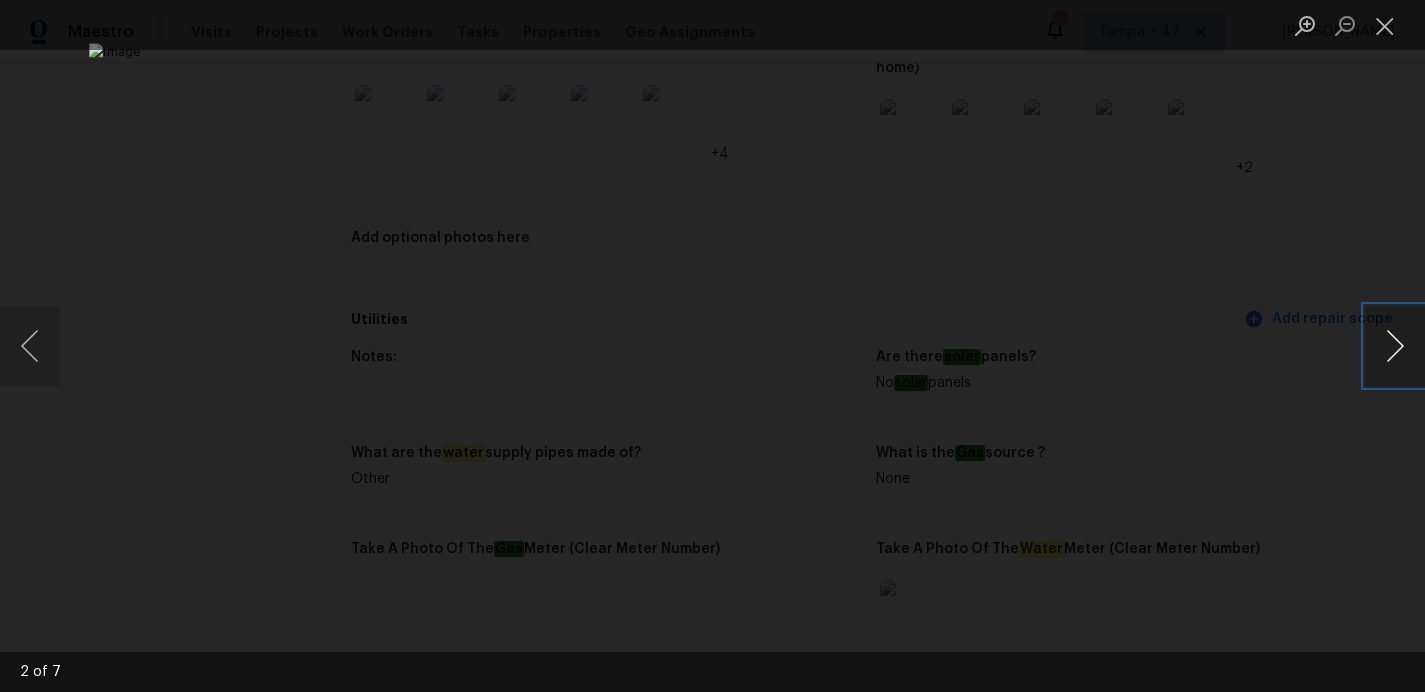 click at bounding box center [1395, 346] 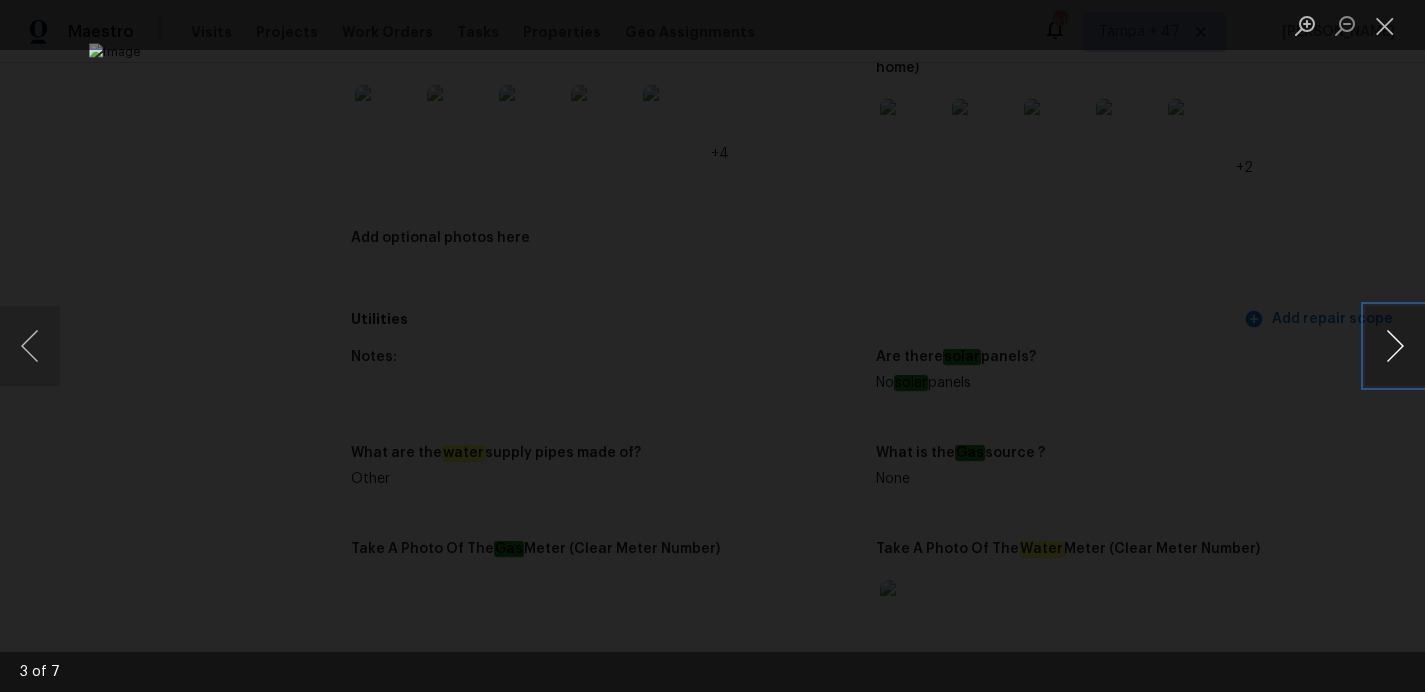 click at bounding box center [1395, 346] 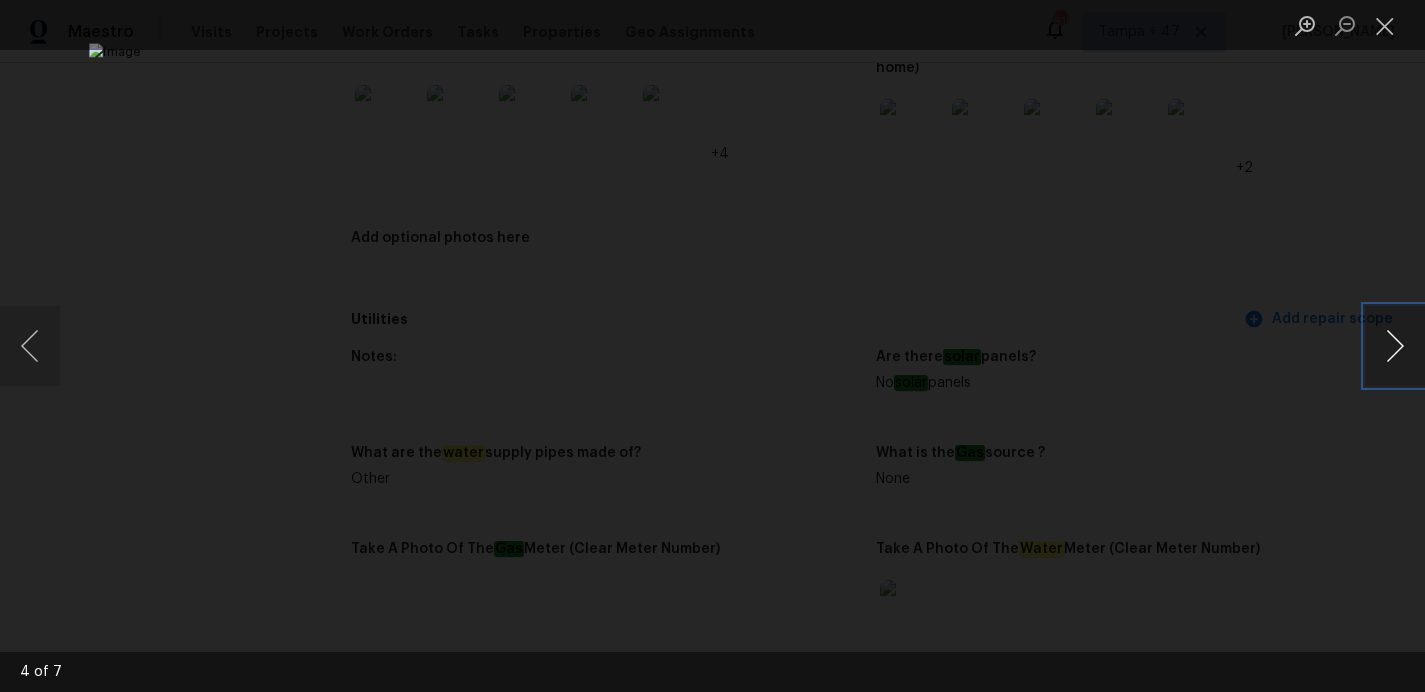 click at bounding box center [1395, 346] 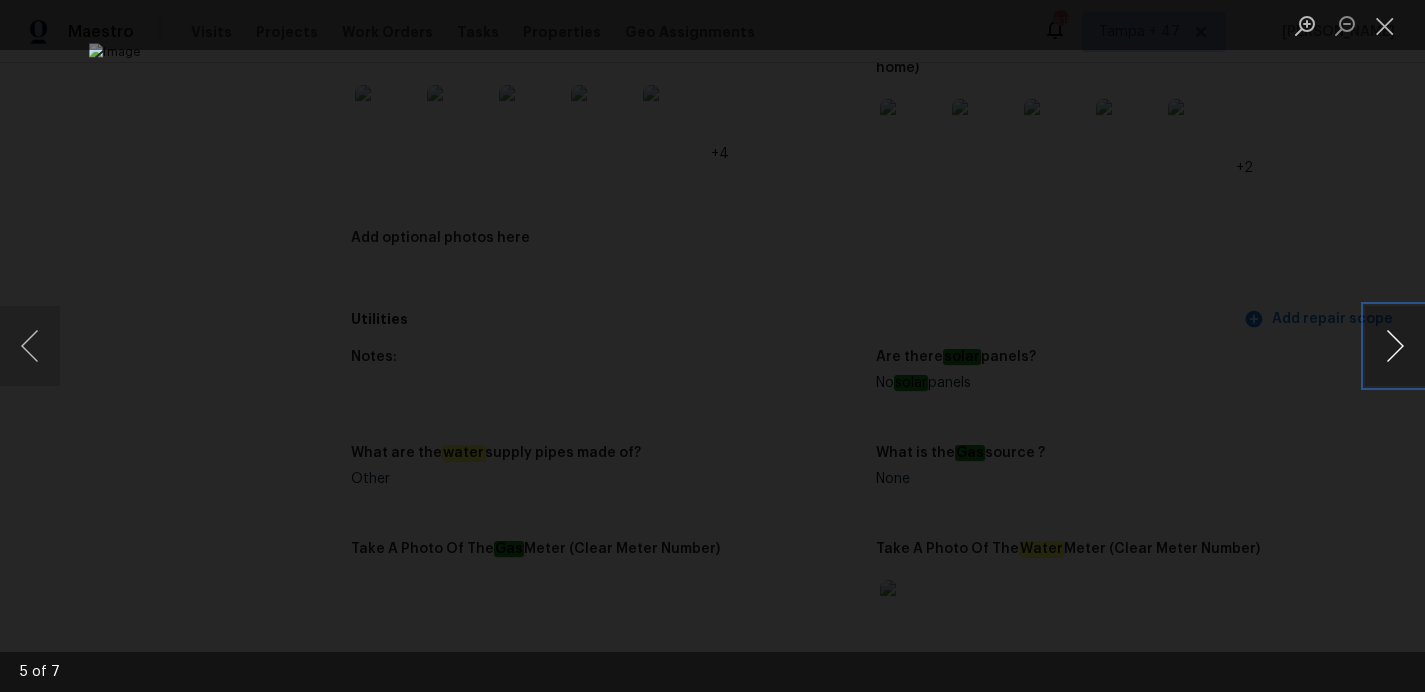 click at bounding box center (1395, 346) 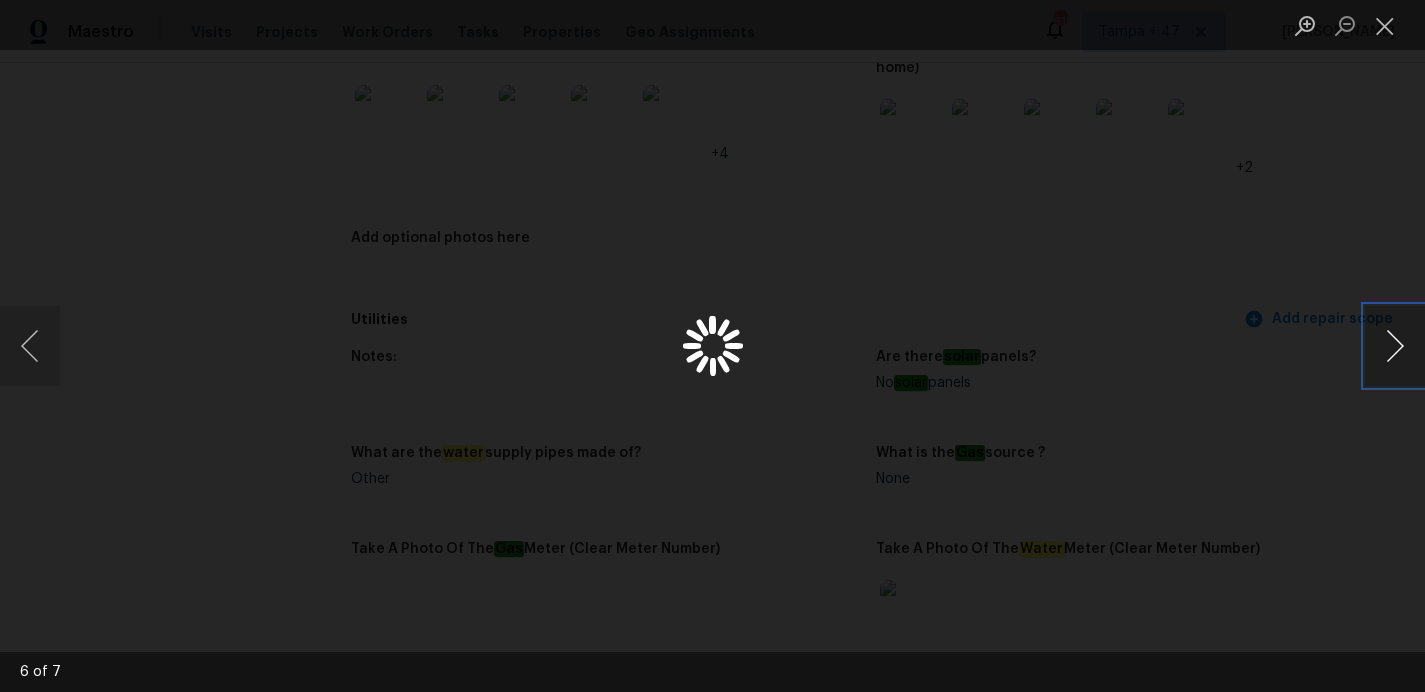 click at bounding box center (1395, 346) 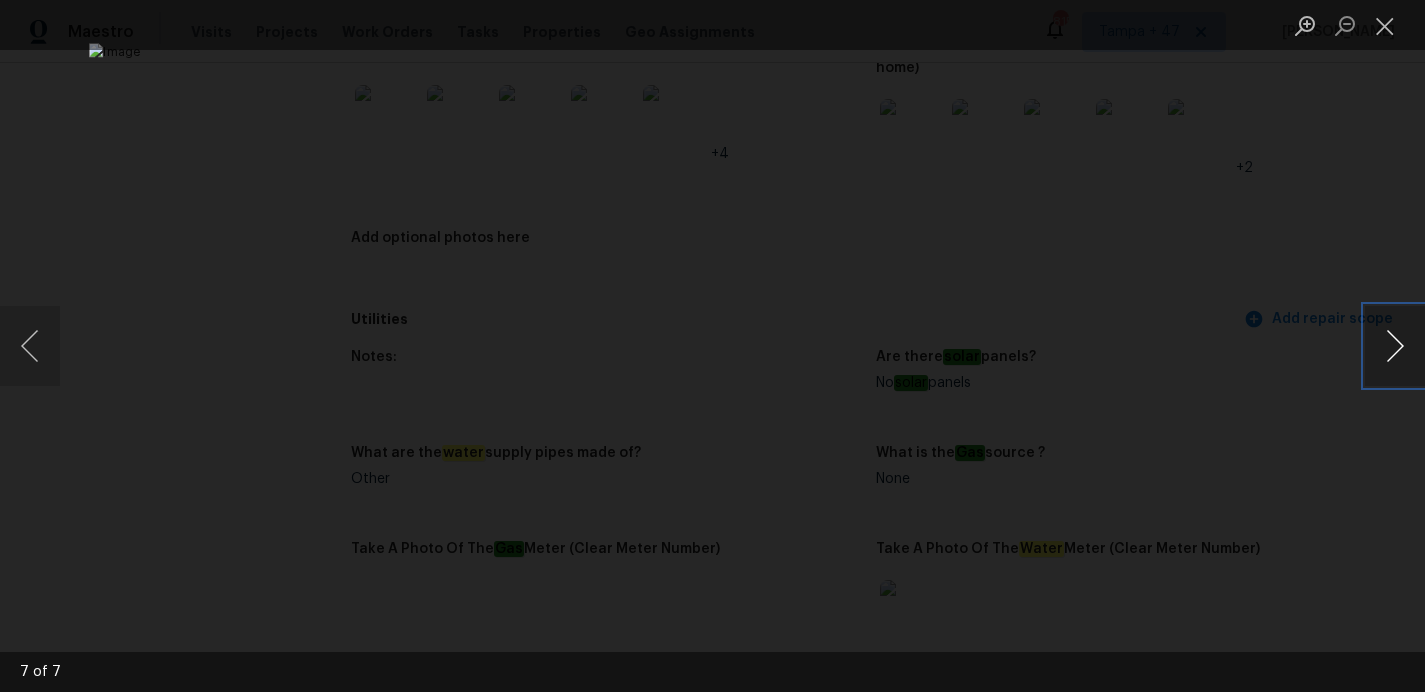 click at bounding box center (1395, 346) 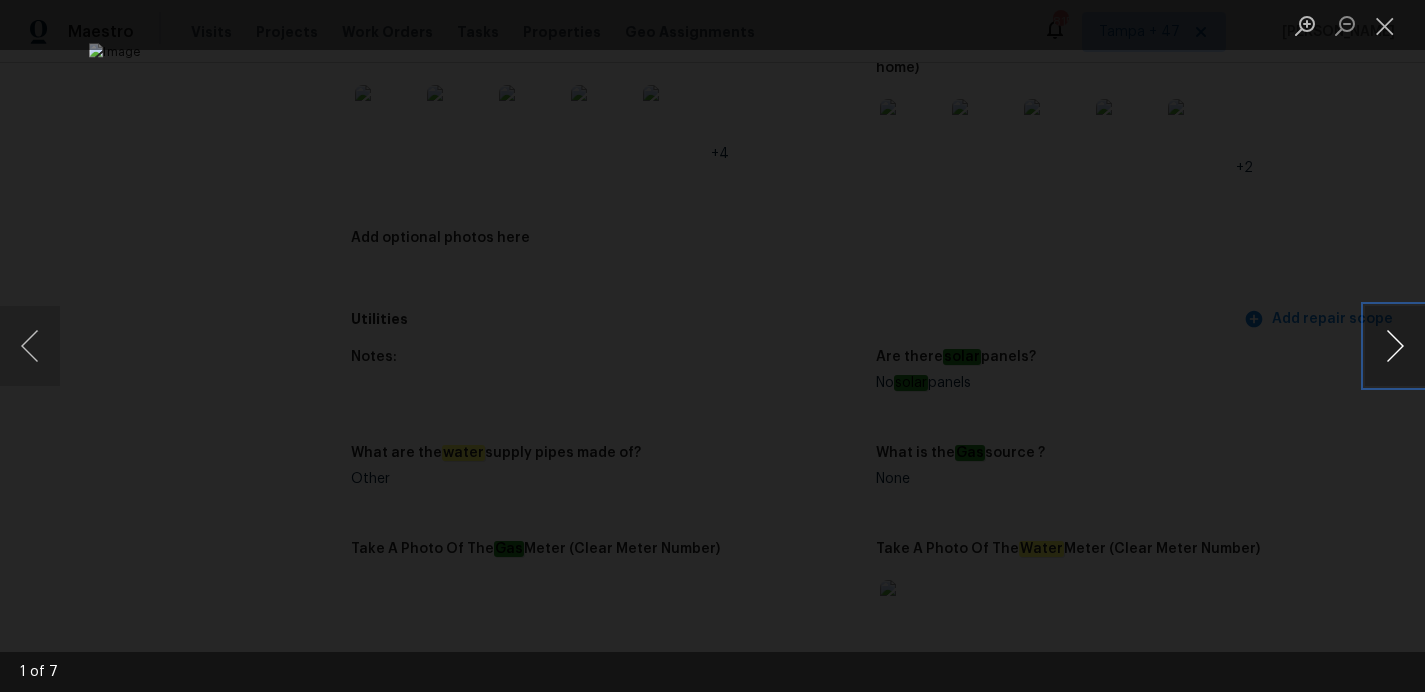 click at bounding box center [1395, 346] 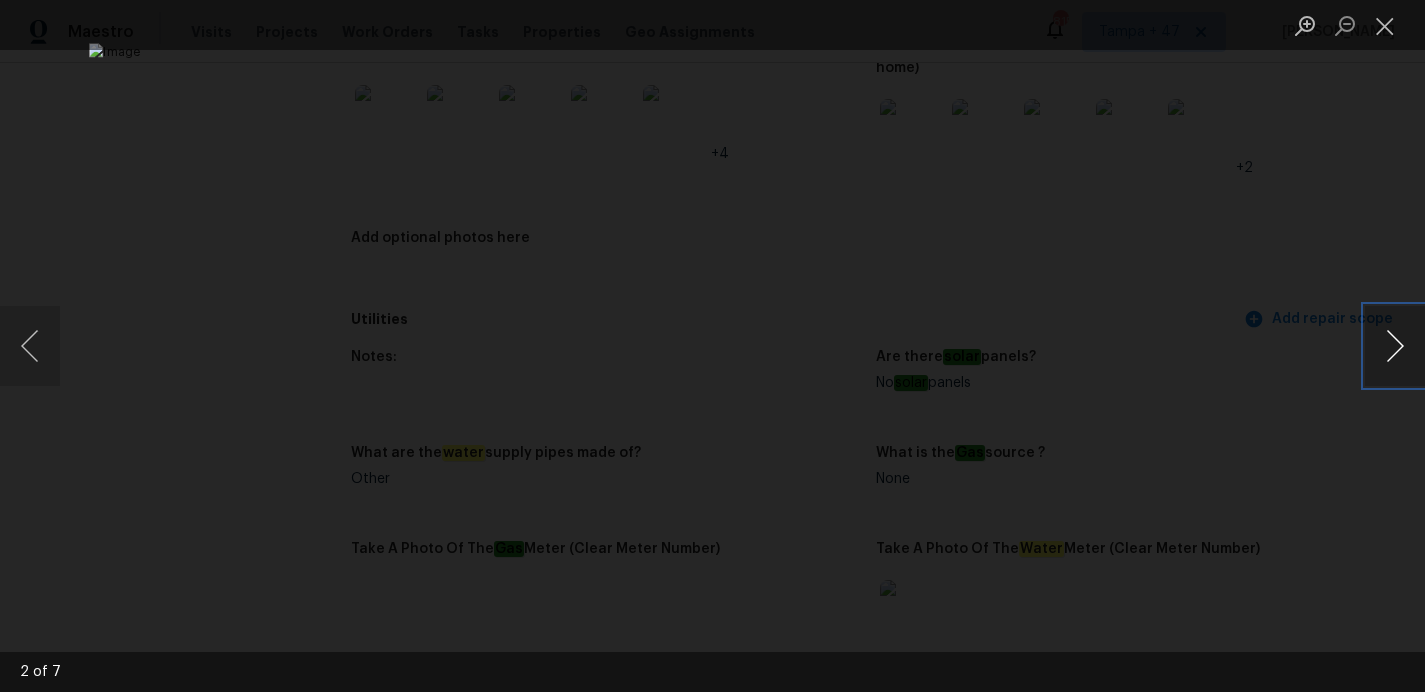 click at bounding box center [1395, 346] 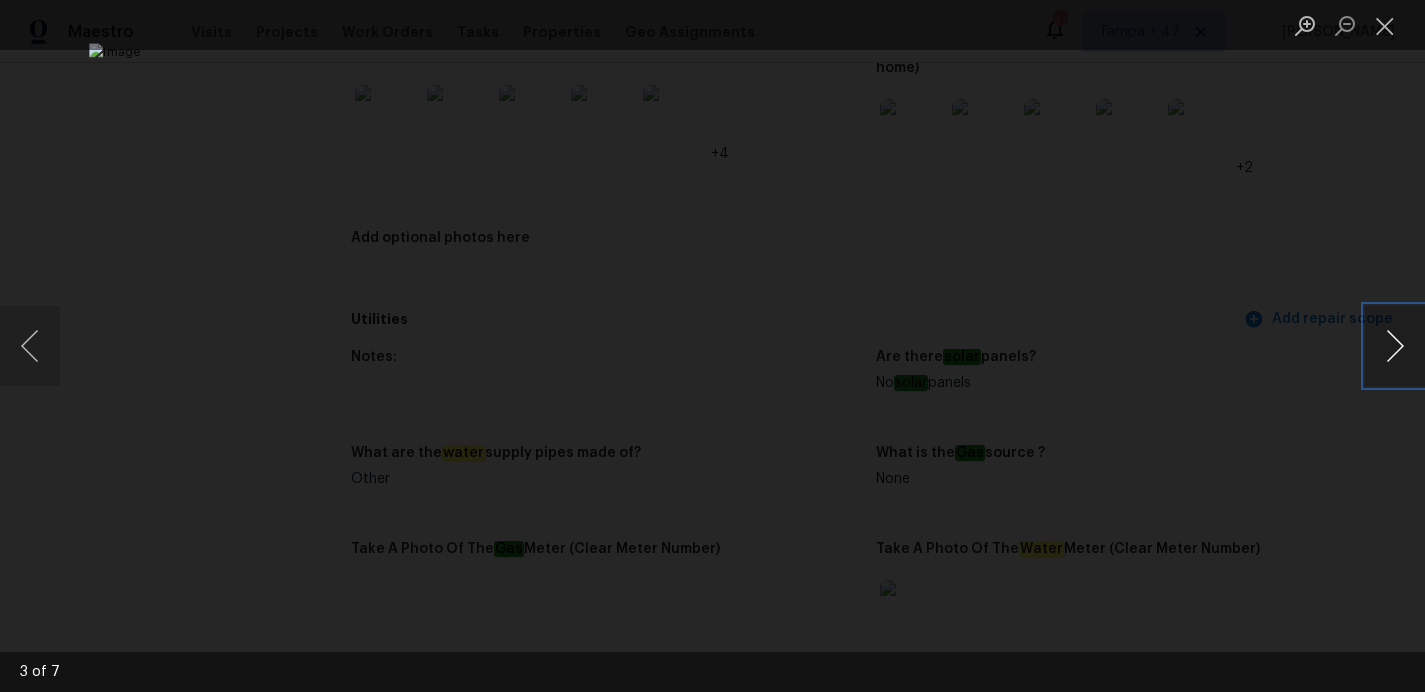 click at bounding box center (1395, 346) 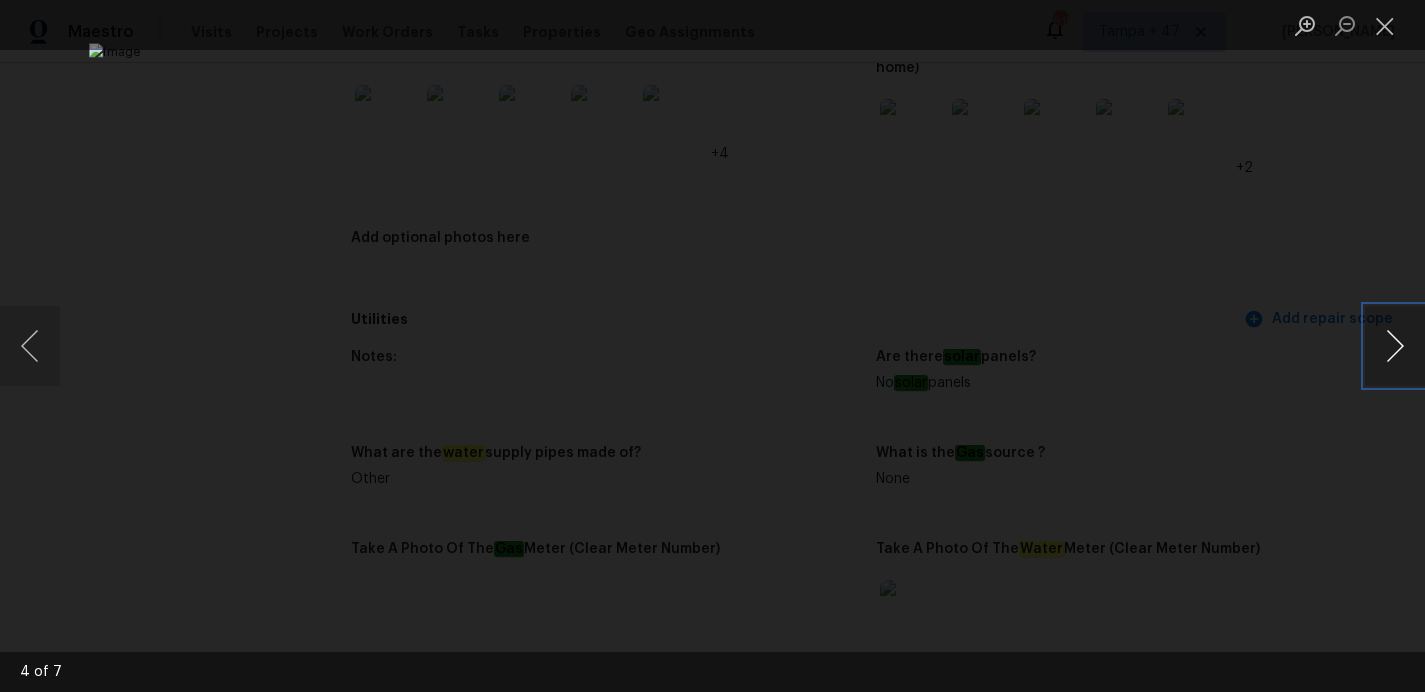 click at bounding box center [1395, 346] 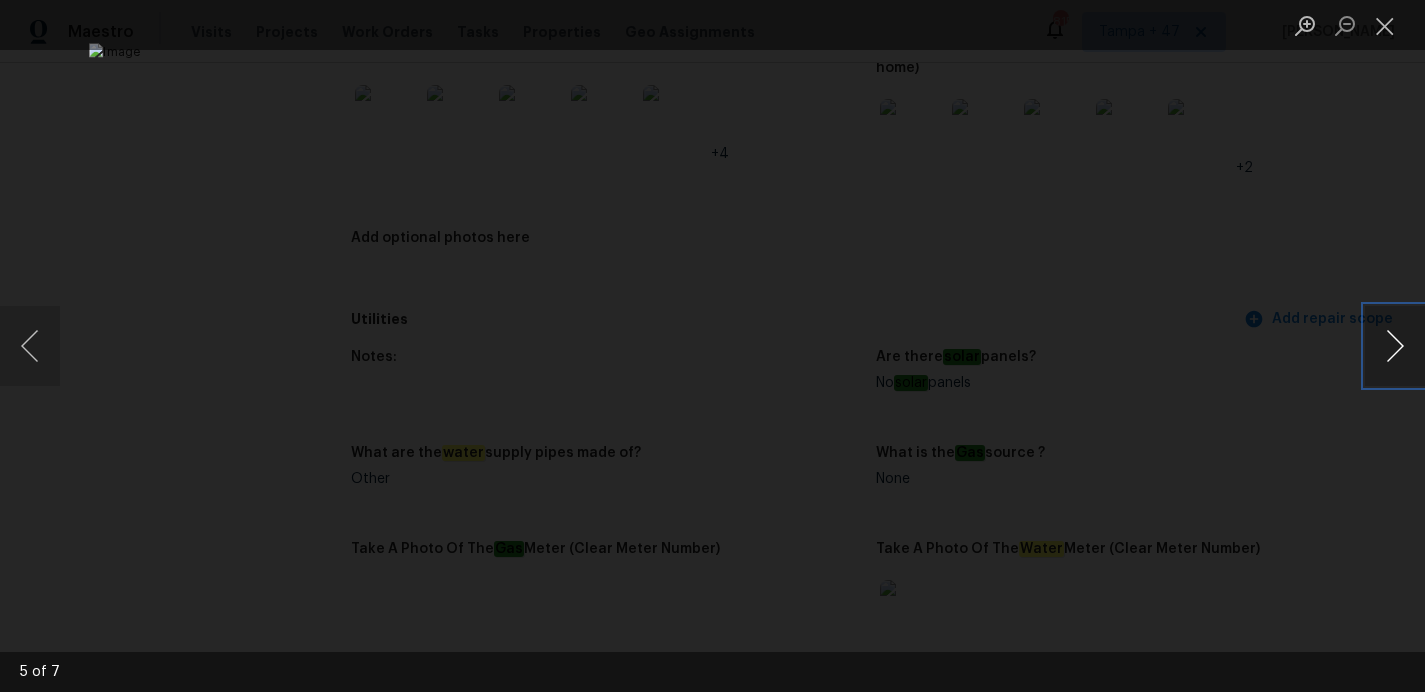 click at bounding box center [1395, 346] 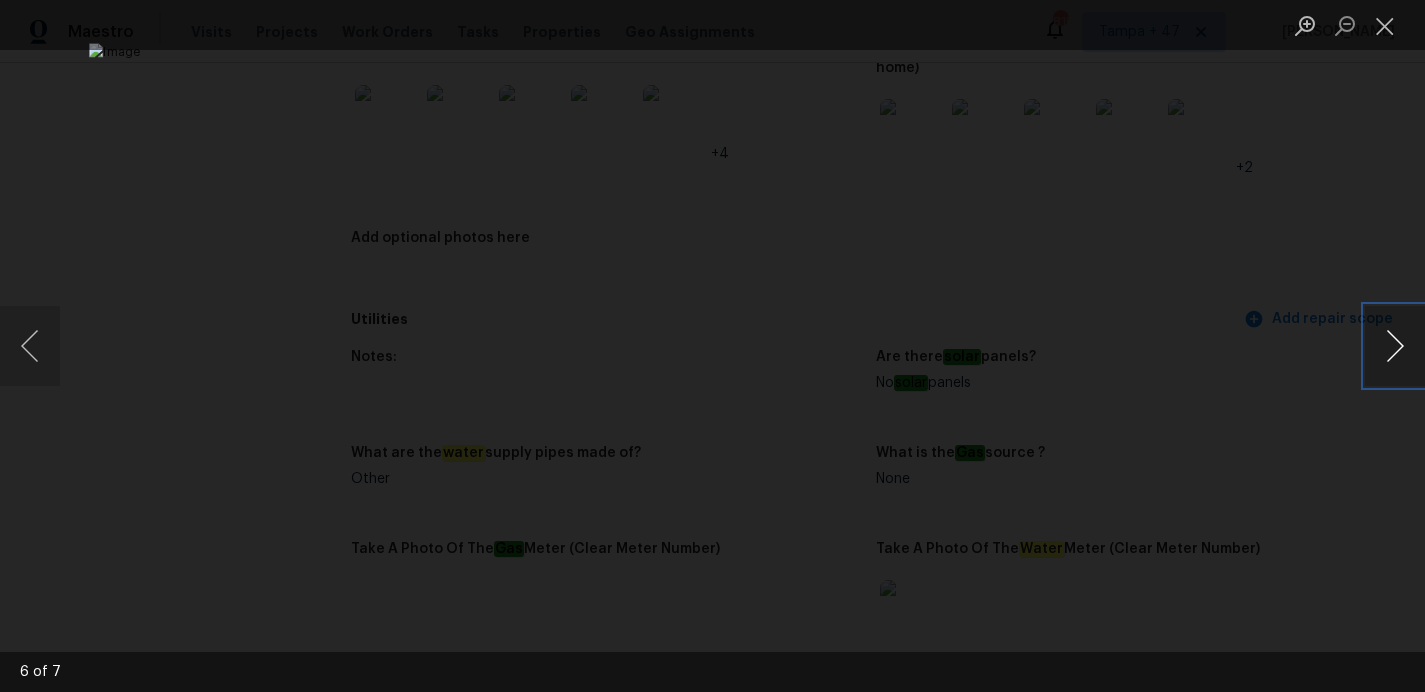 click at bounding box center (1395, 346) 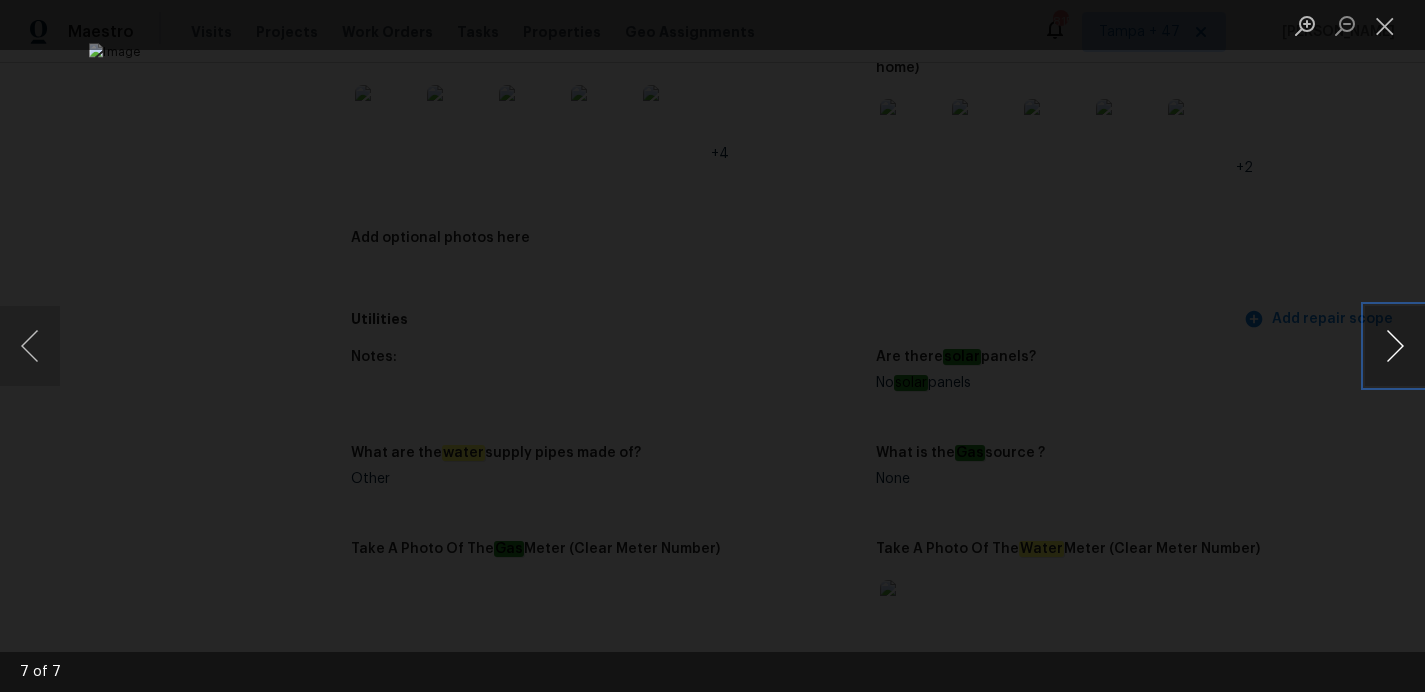 click at bounding box center [1395, 346] 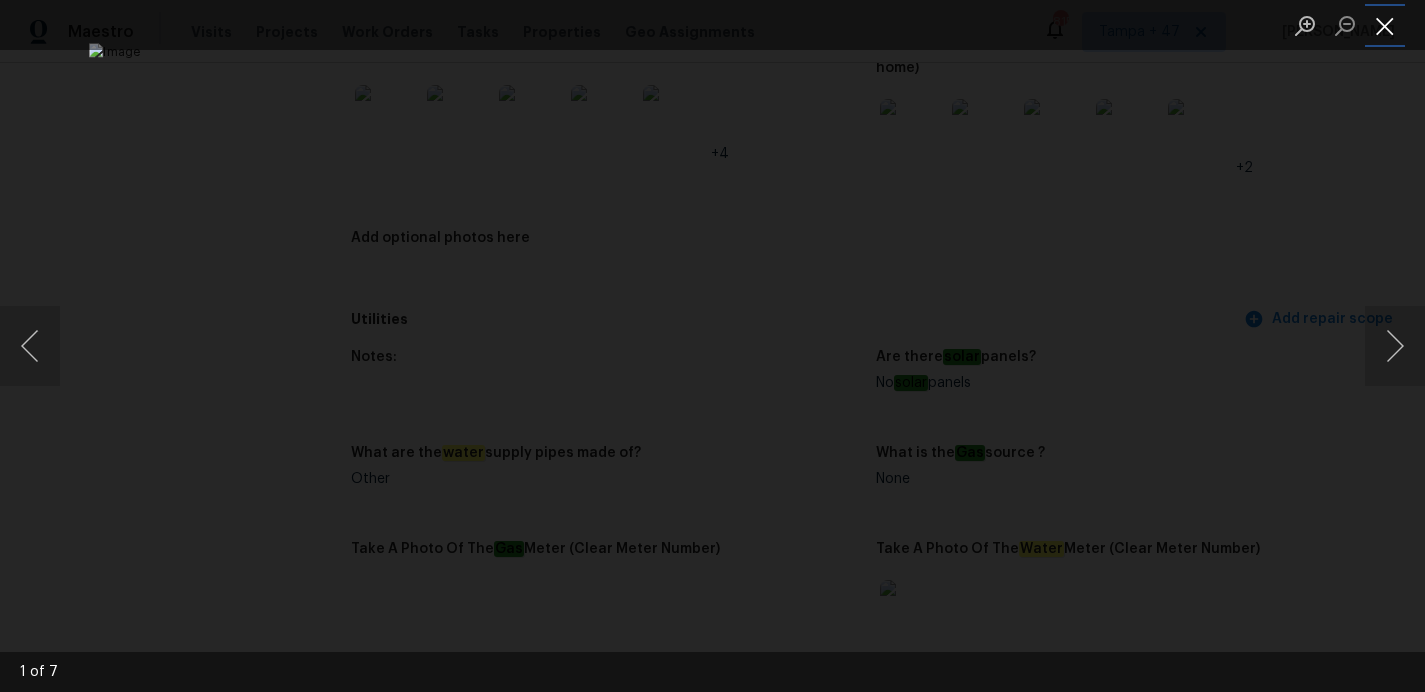 click at bounding box center [1385, 25] 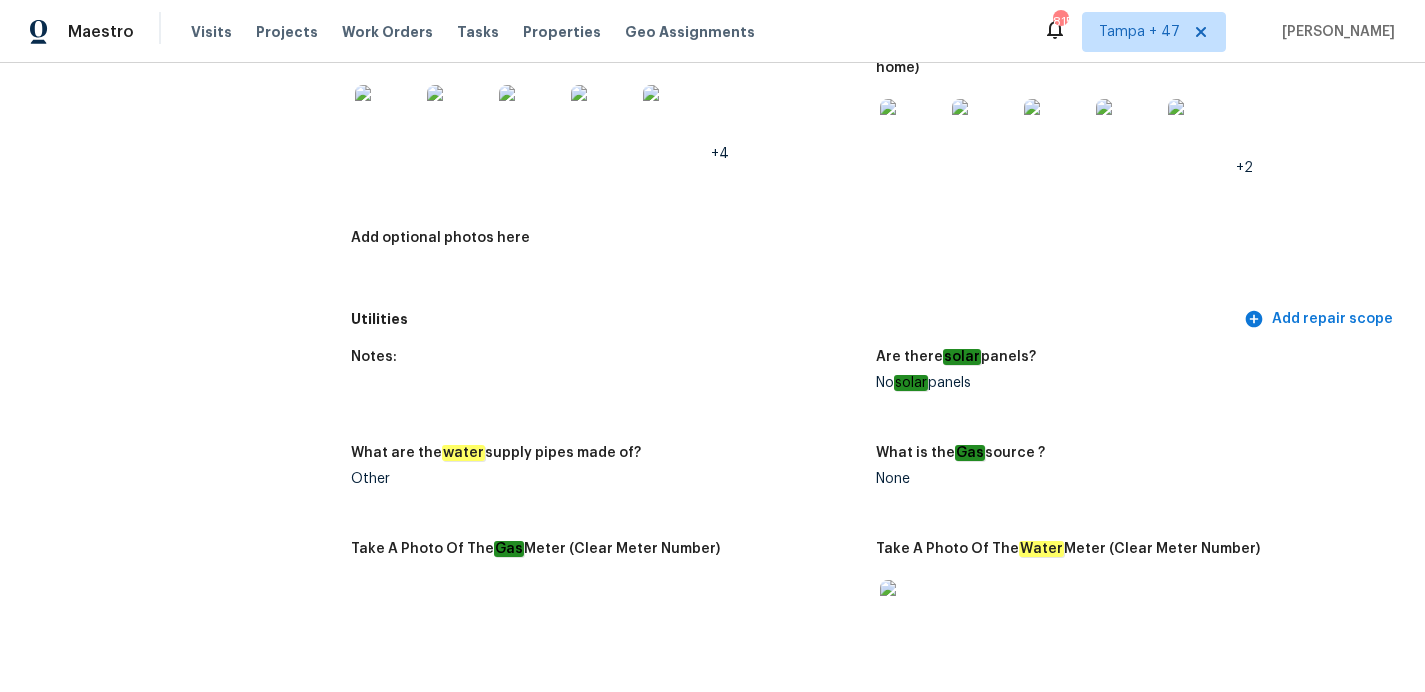 click at bounding box center (387, 117) 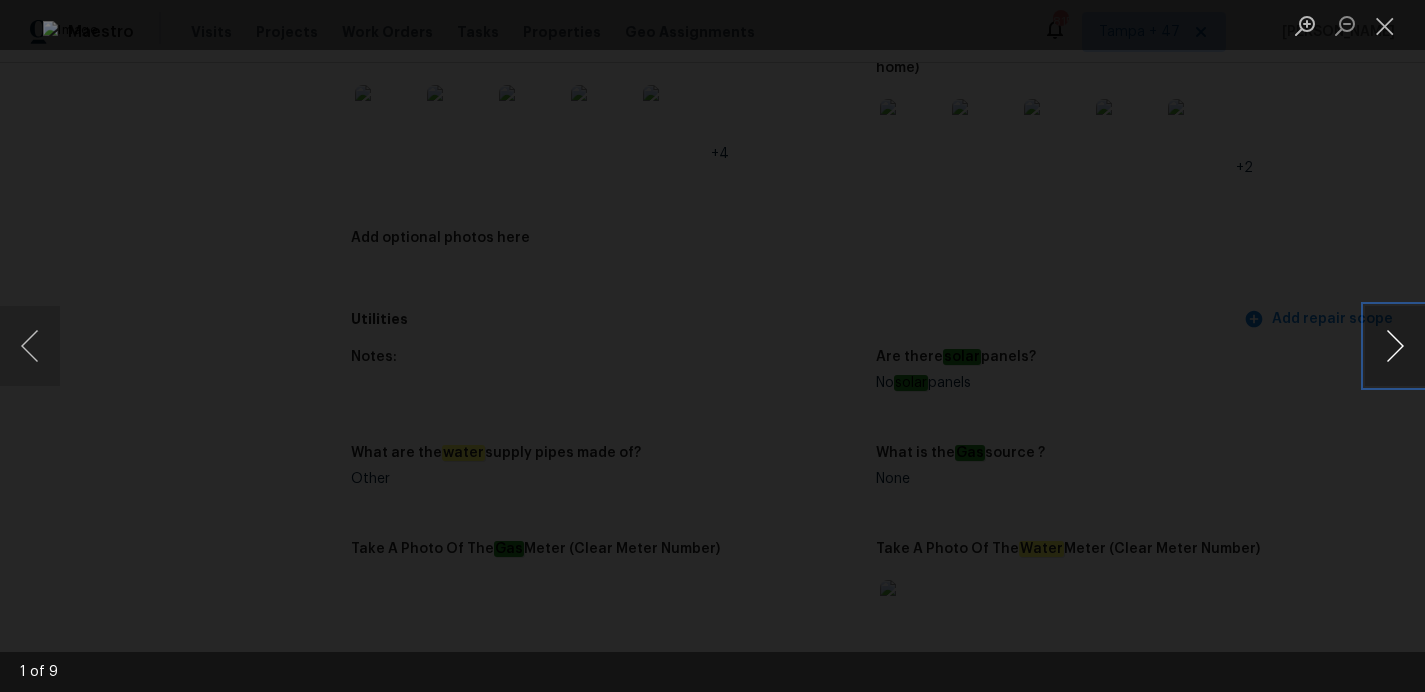 click at bounding box center [1395, 346] 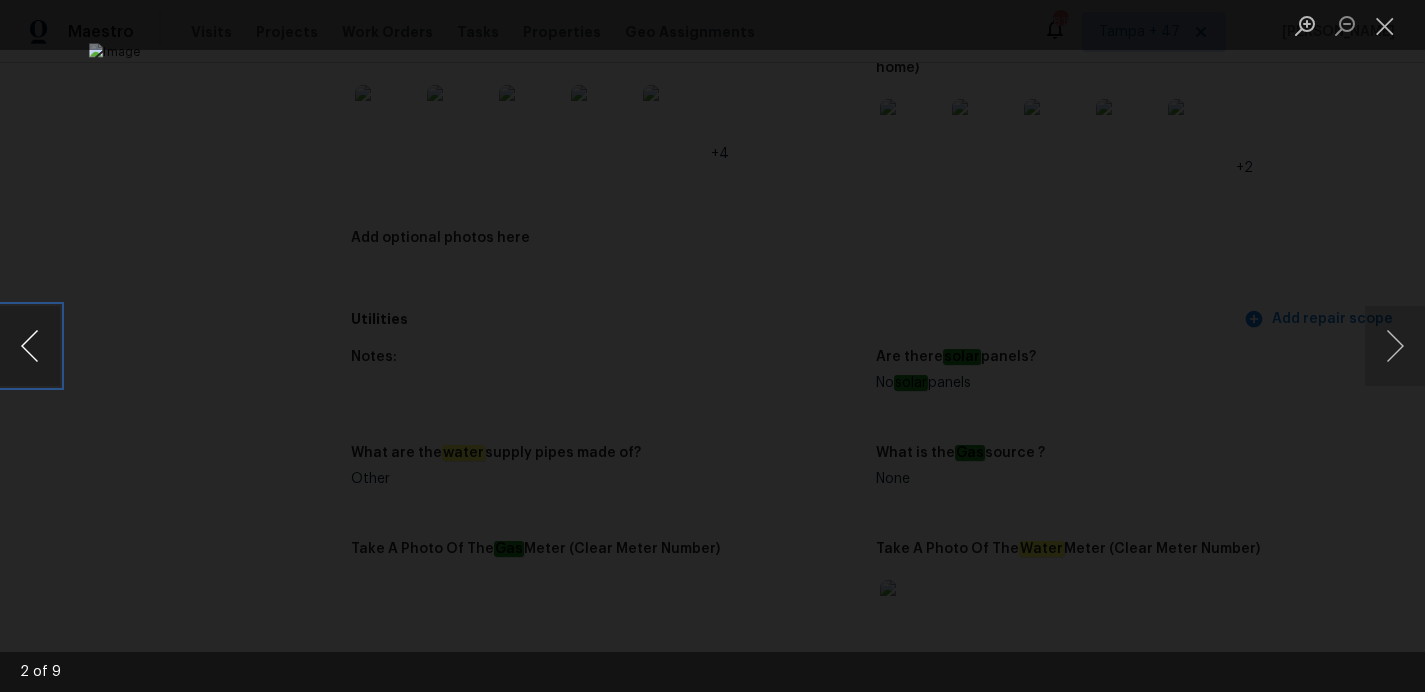 click at bounding box center [30, 346] 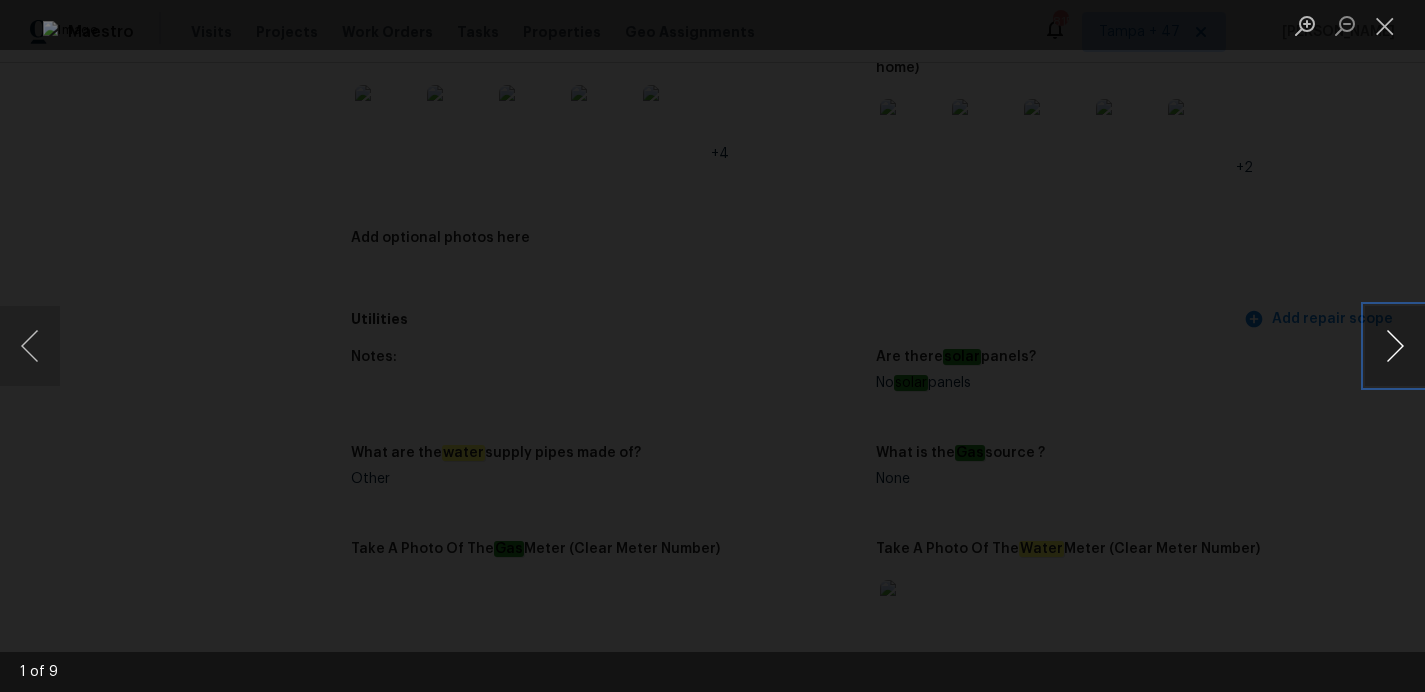click at bounding box center (1395, 346) 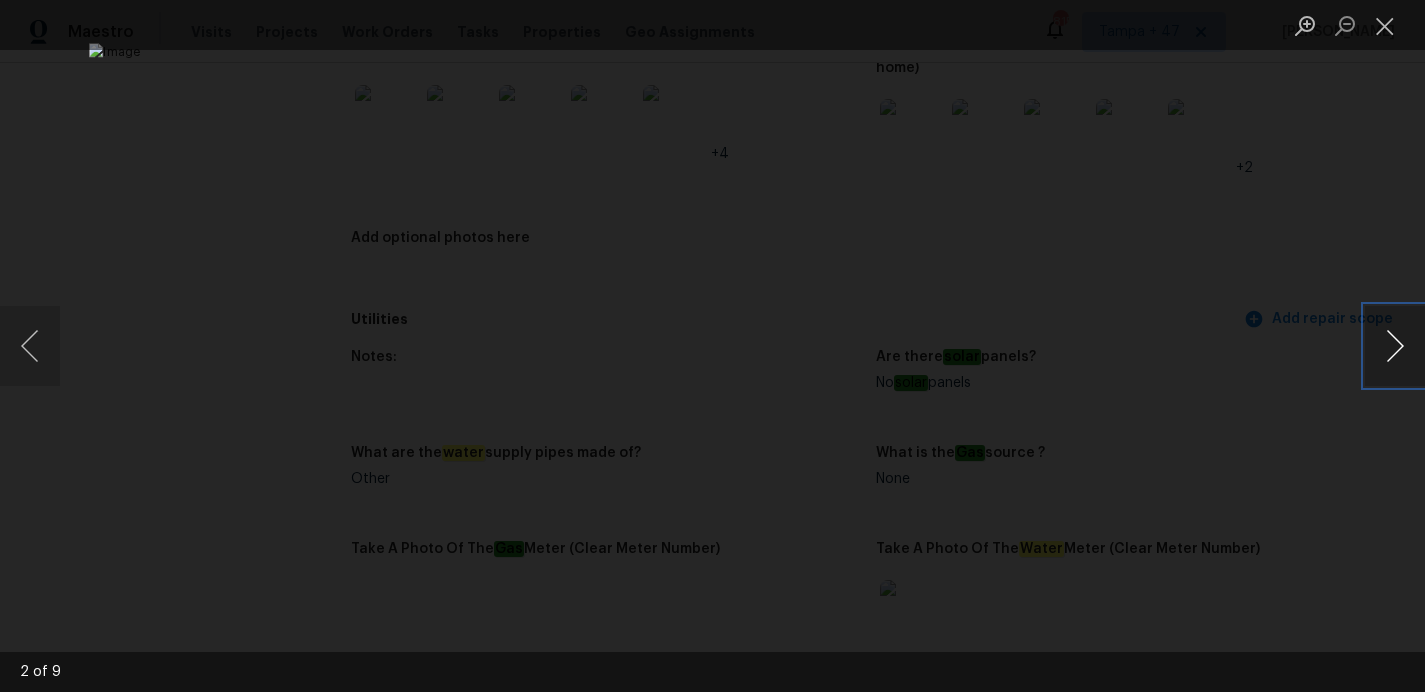 click at bounding box center [1395, 346] 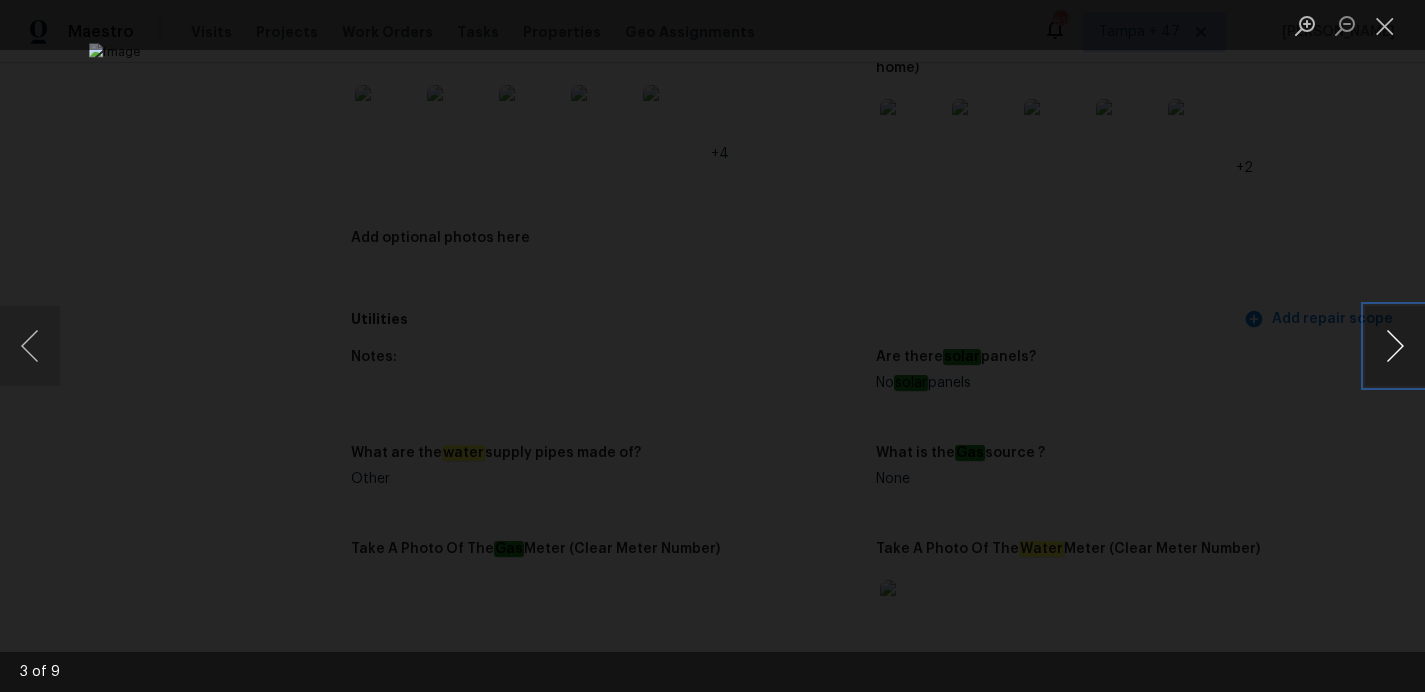 click at bounding box center [1395, 346] 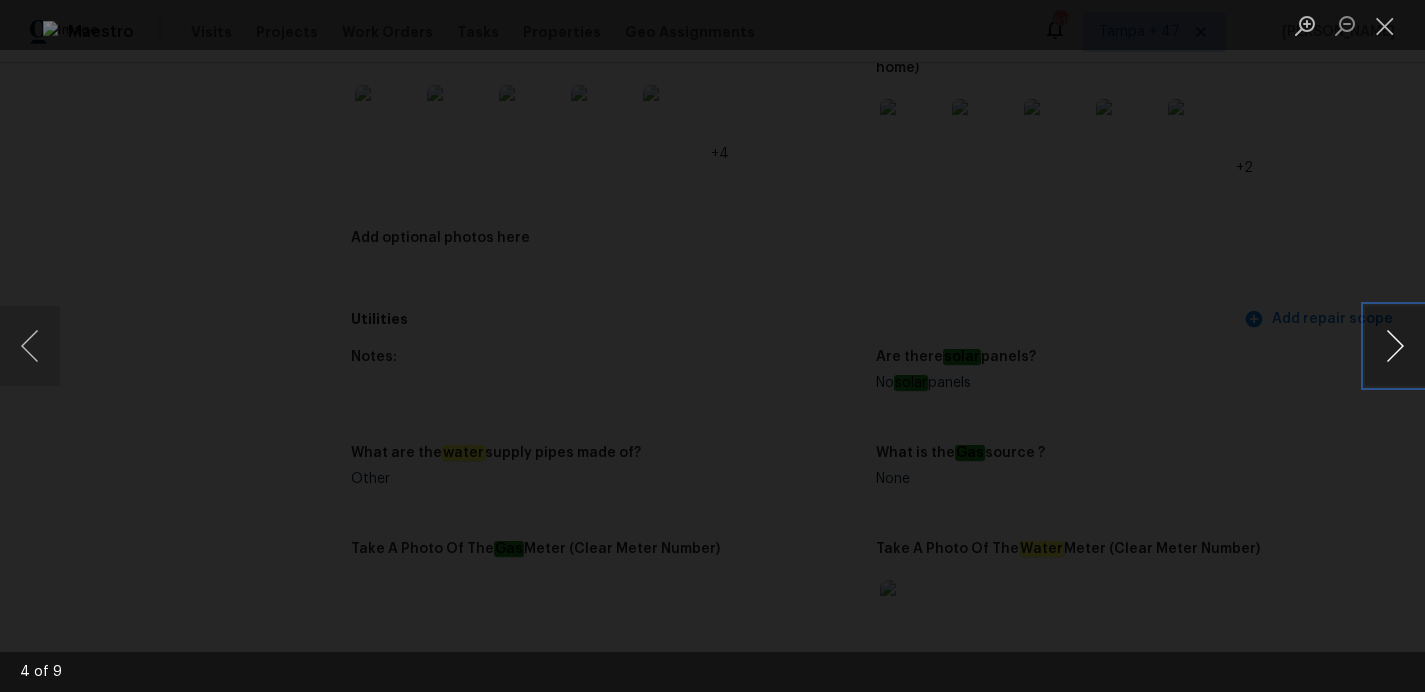 click at bounding box center (1395, 346) 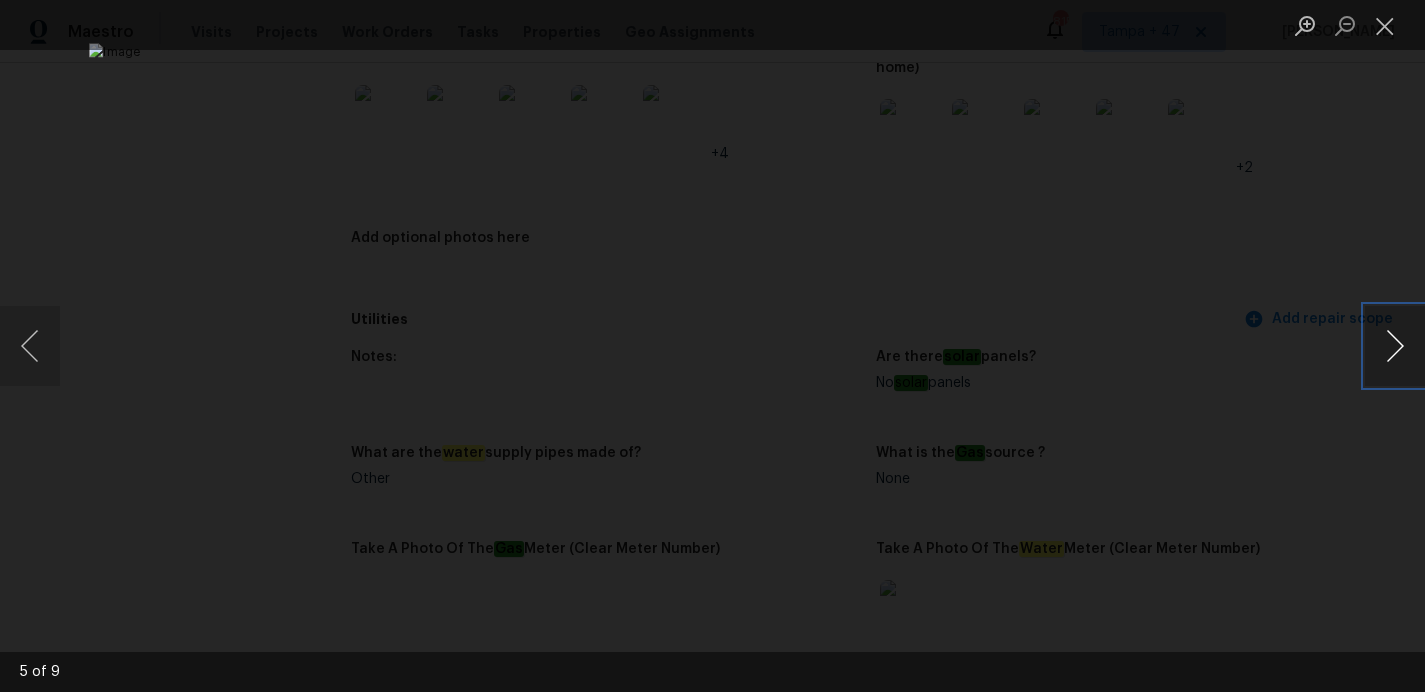 click at bounding box center [1395, 346] 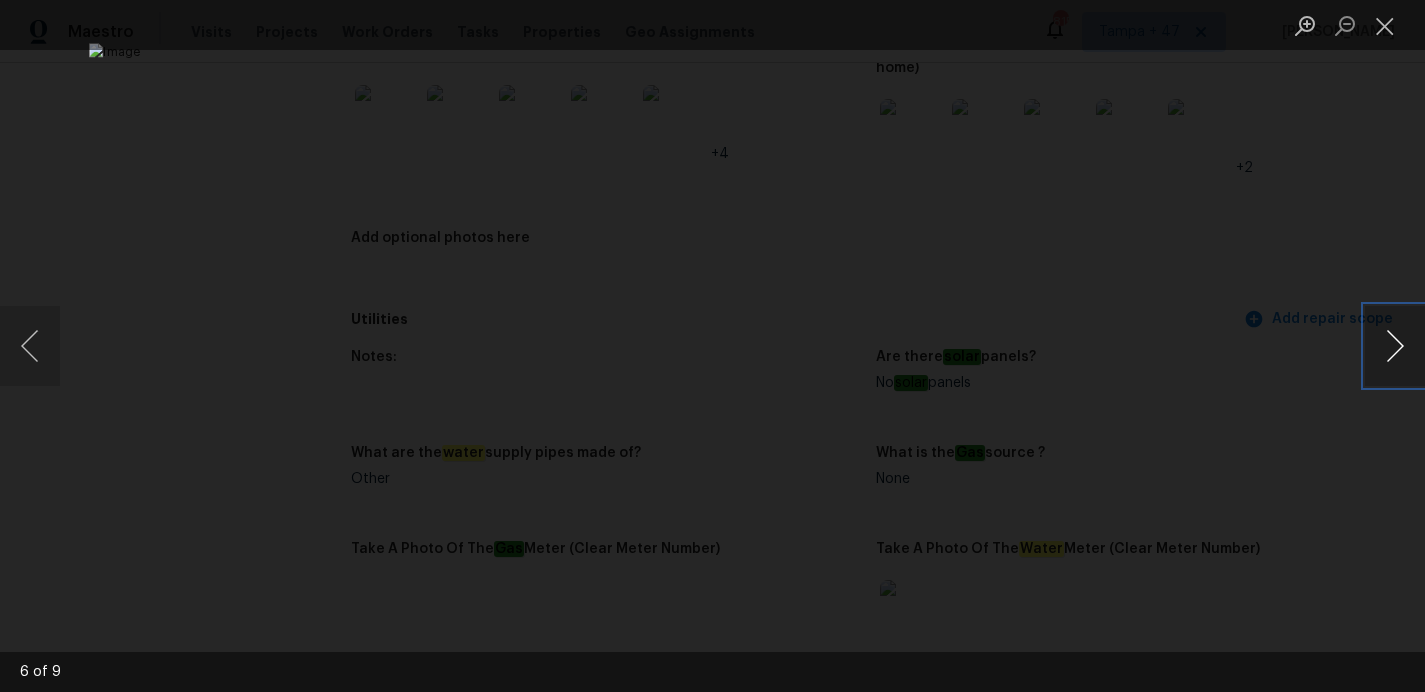 click at bounding box center (1395, 346) 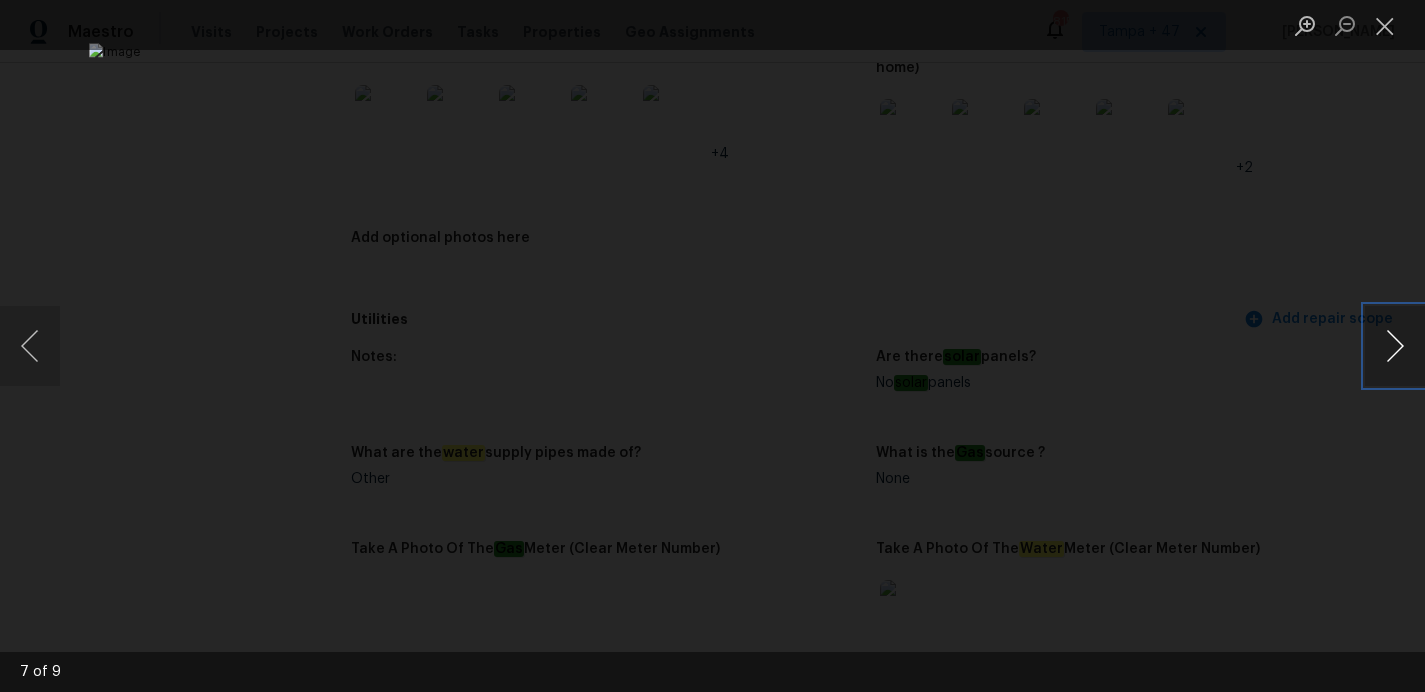 click at bounding box center [1395, 346] 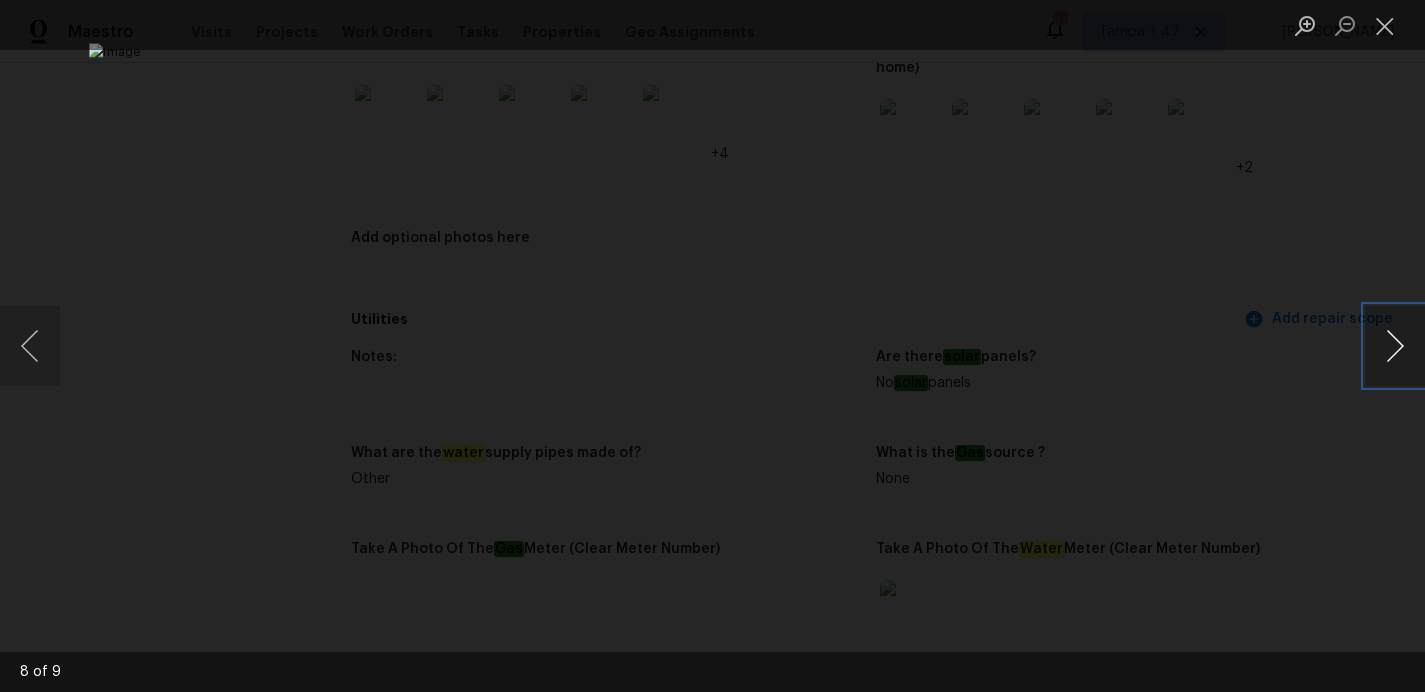 click at bounding box center [1395, 346] 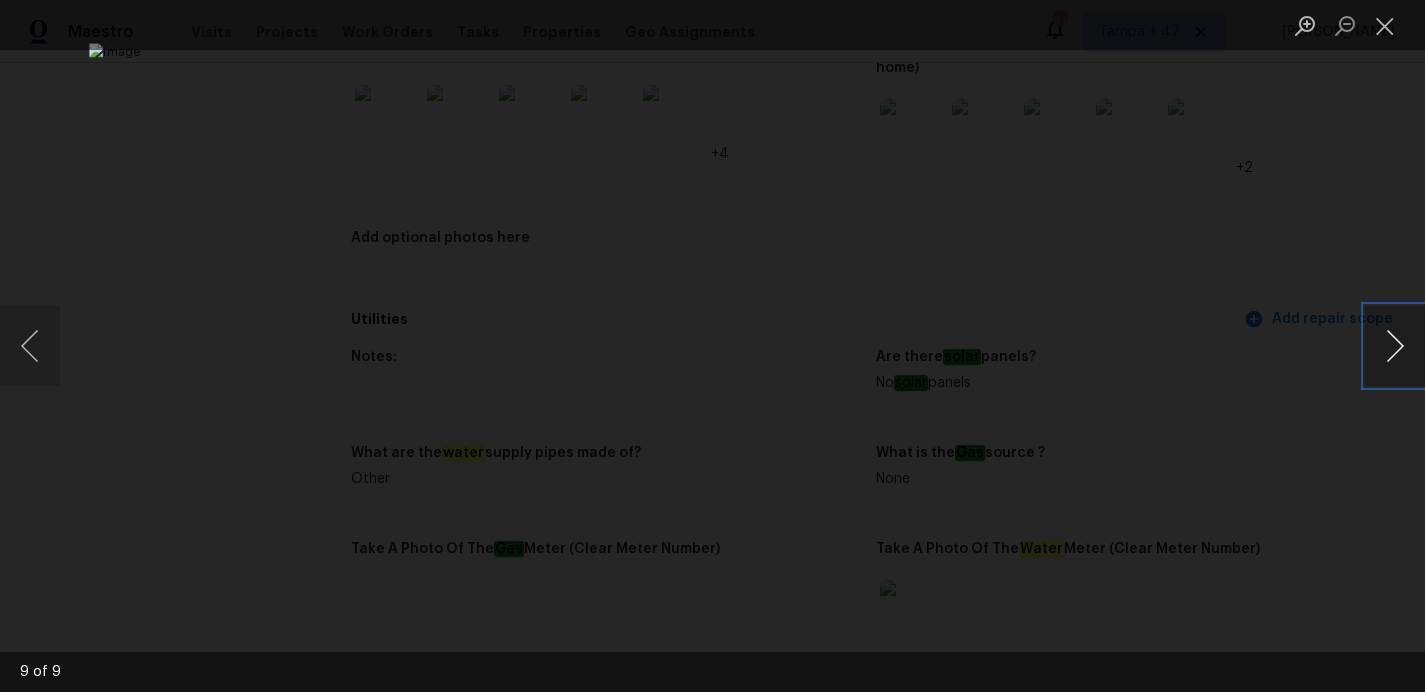 click at bounding box center [1395, 346] 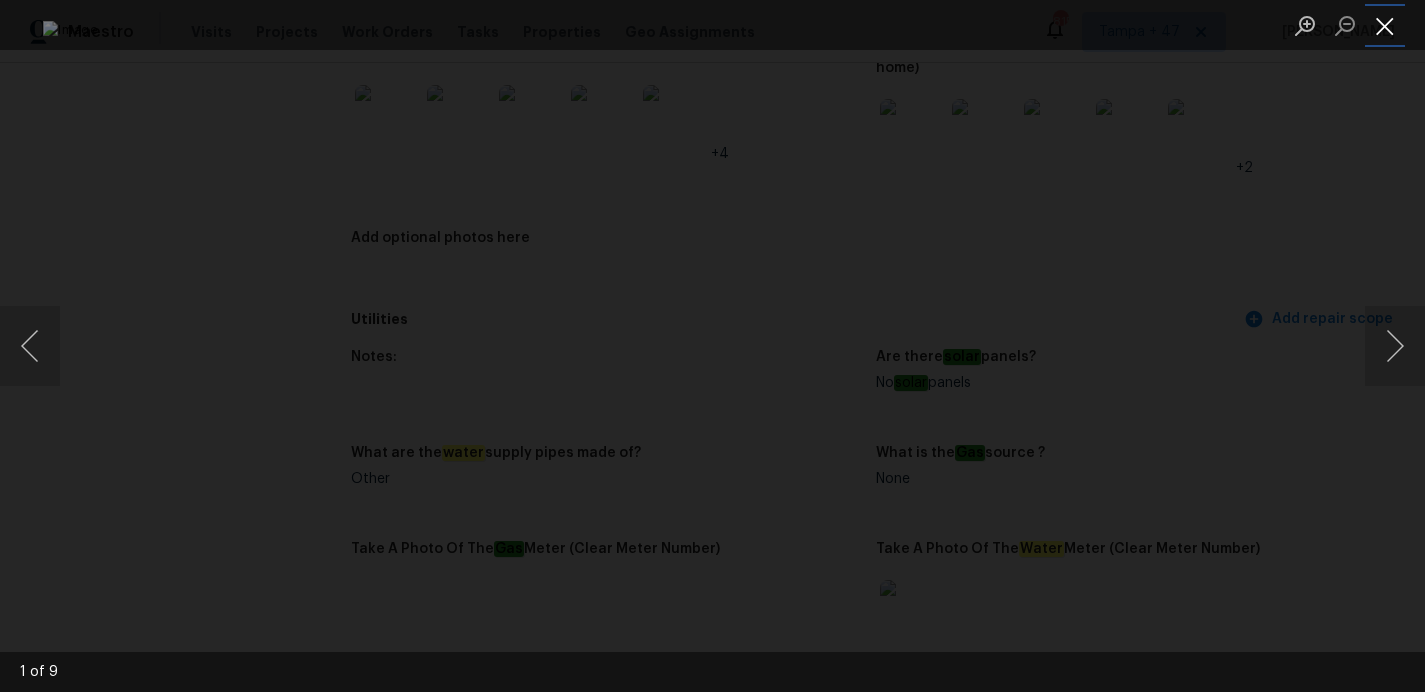click at bounding box center (1385, 25) 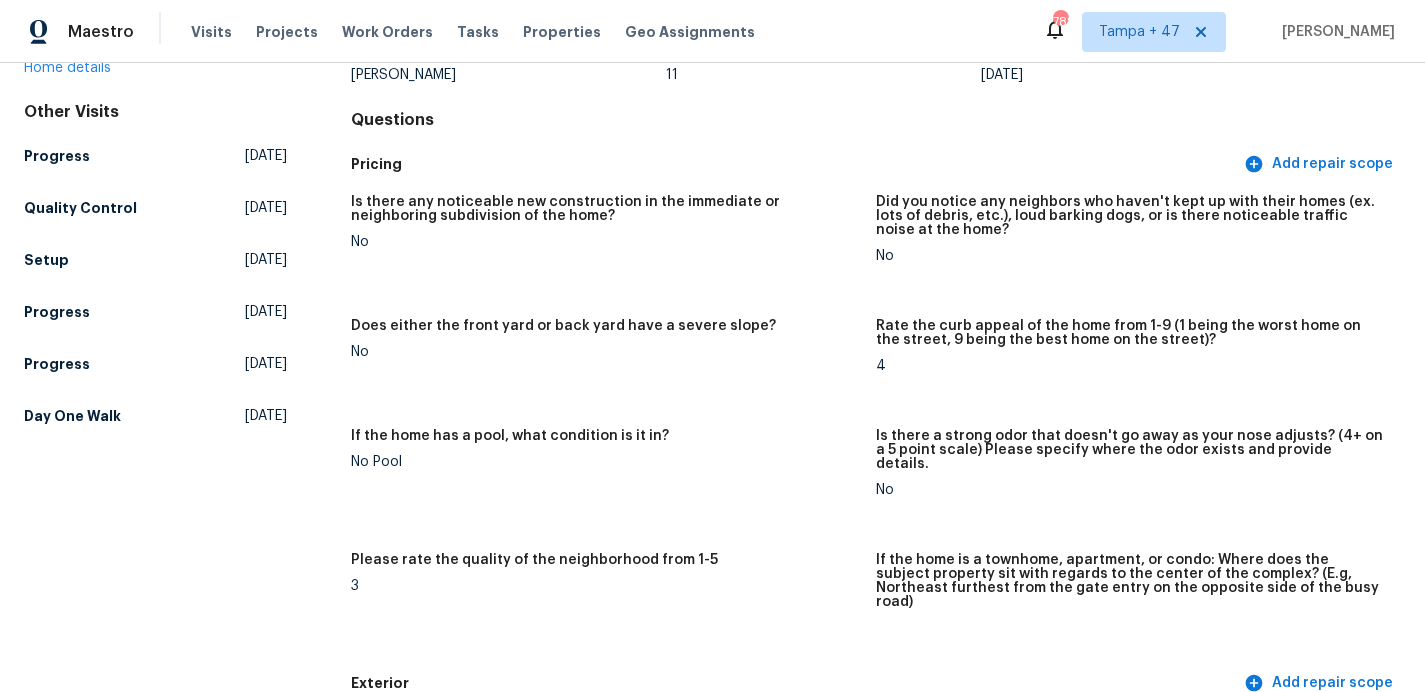 scroll, scrollTop: 0, scrollLeft: 0, axis: both 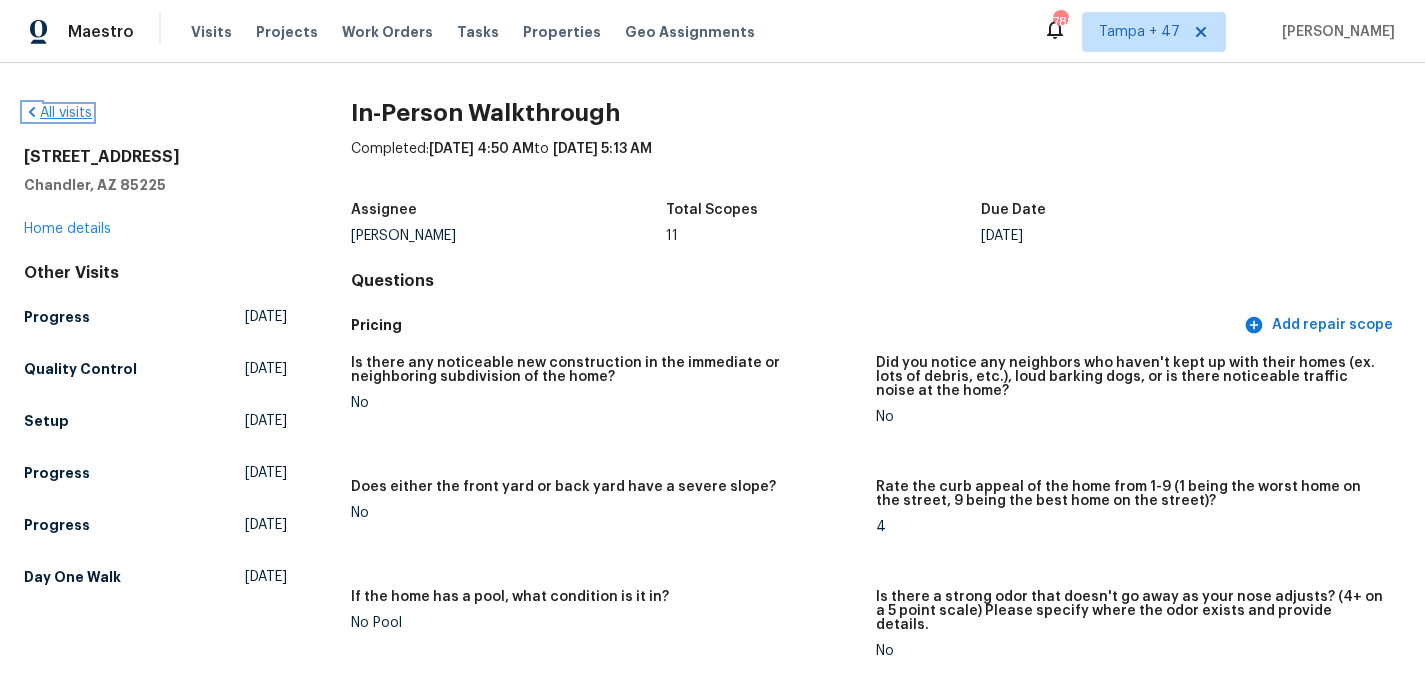 click on "All visits" at bounding box center [58, 113] 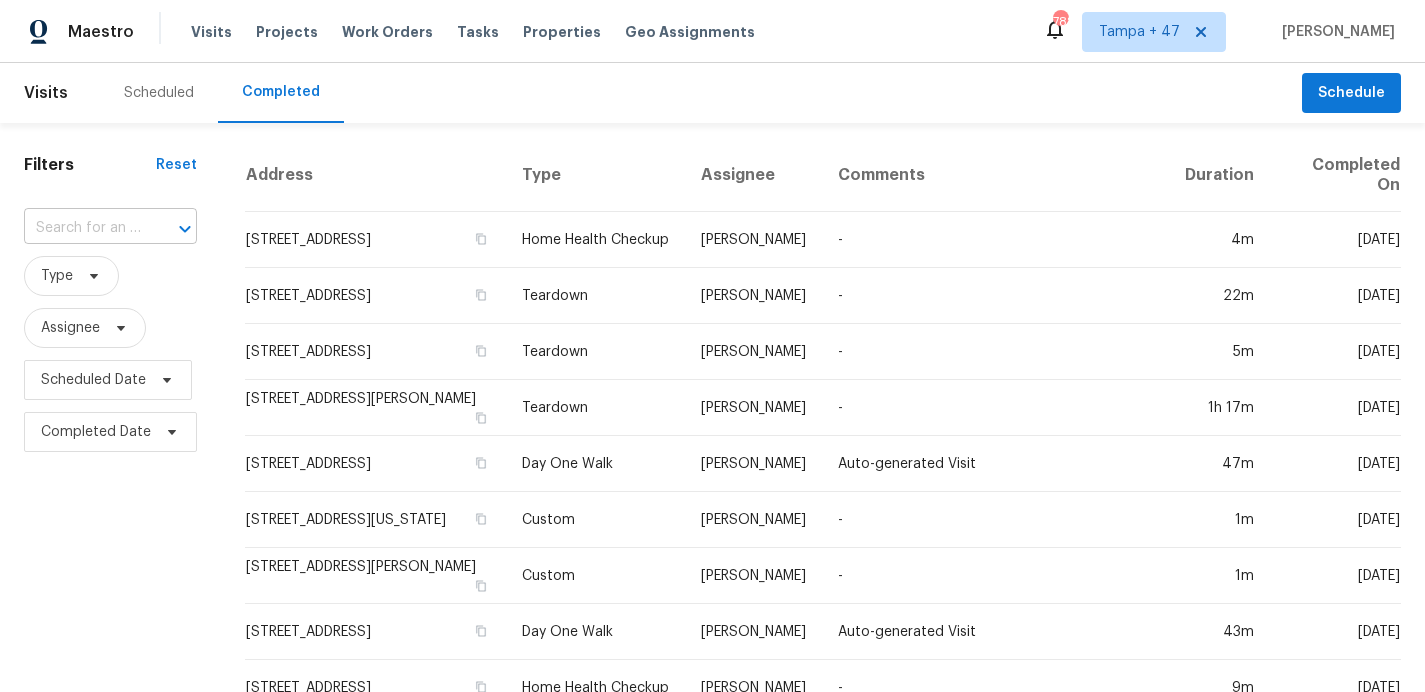 click at bounding box center (82, 228) 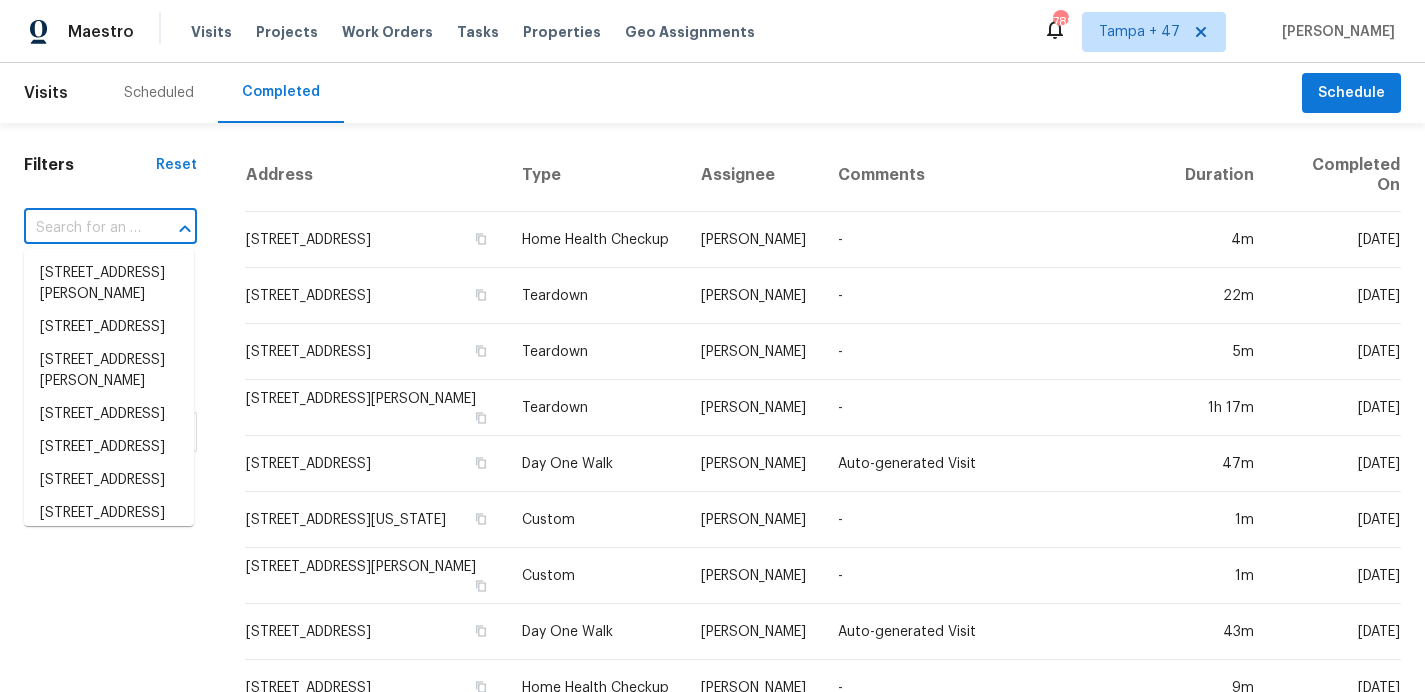 paste on "[STREET_ADDRESS][PERSON_NAME]" 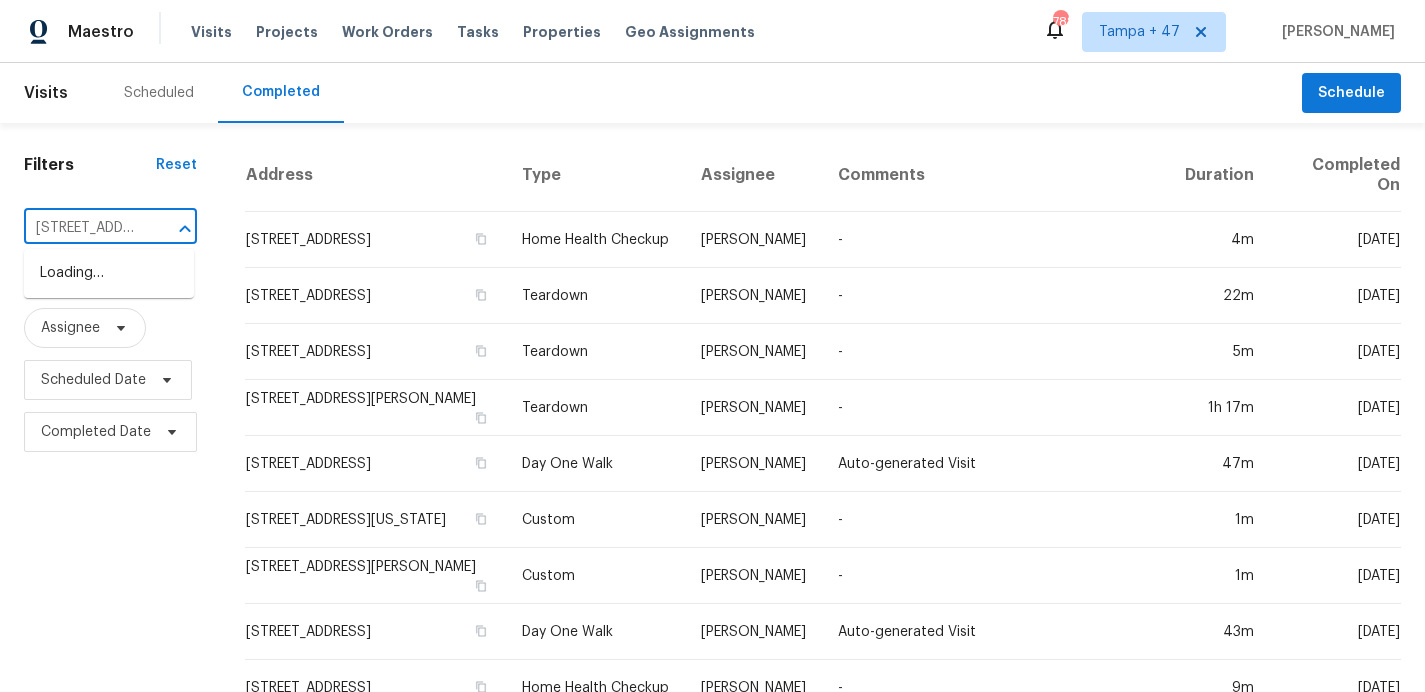 scroll, scrollTop: 0, scrollLeft: 132, axis: horizontal 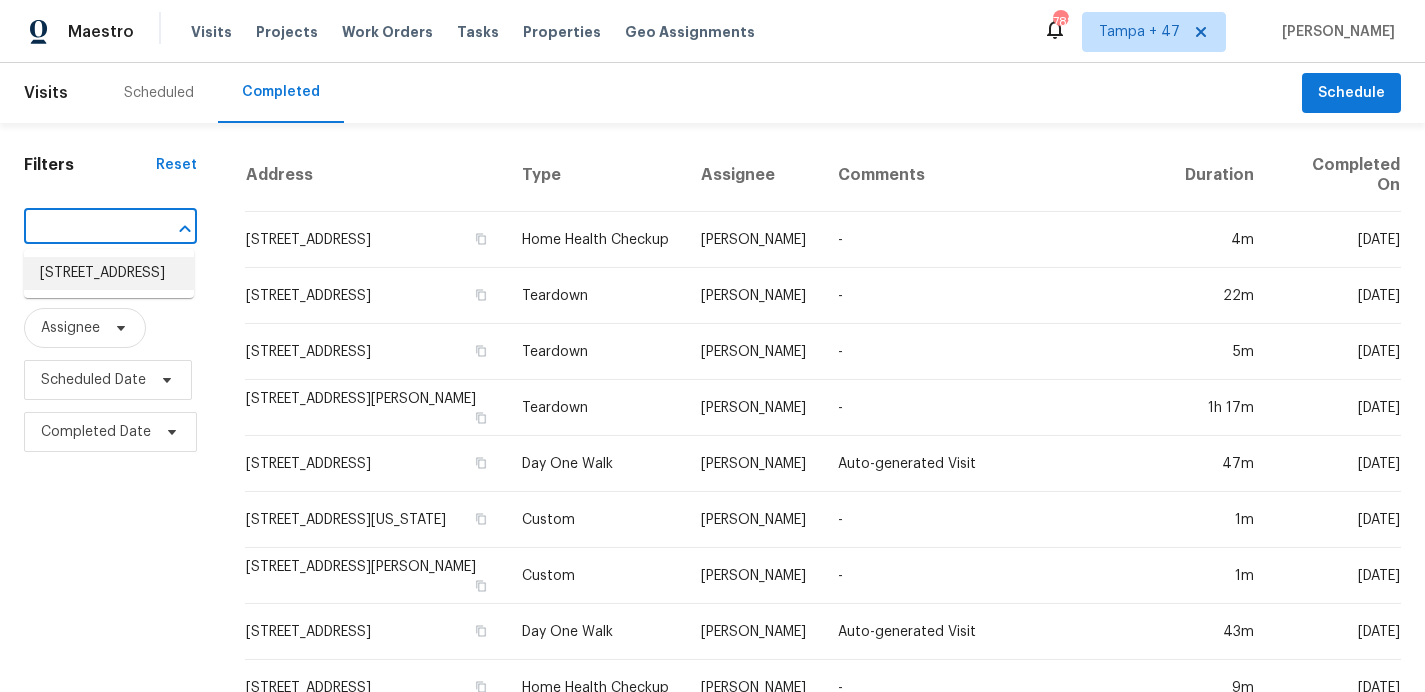 click on "[STREET_ADDRESS]" at bounding box center [109, 273] 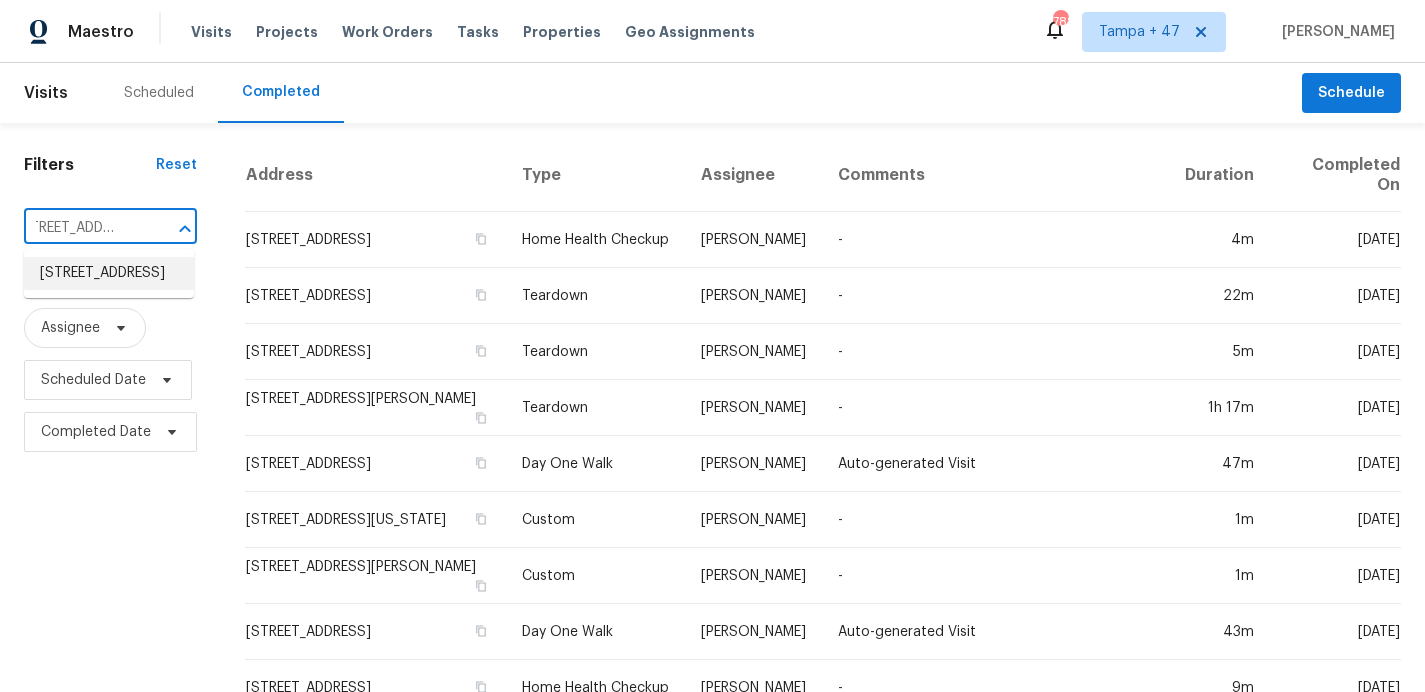 scroll, scrollTop: 0, scrollLeft: 0, axis: both 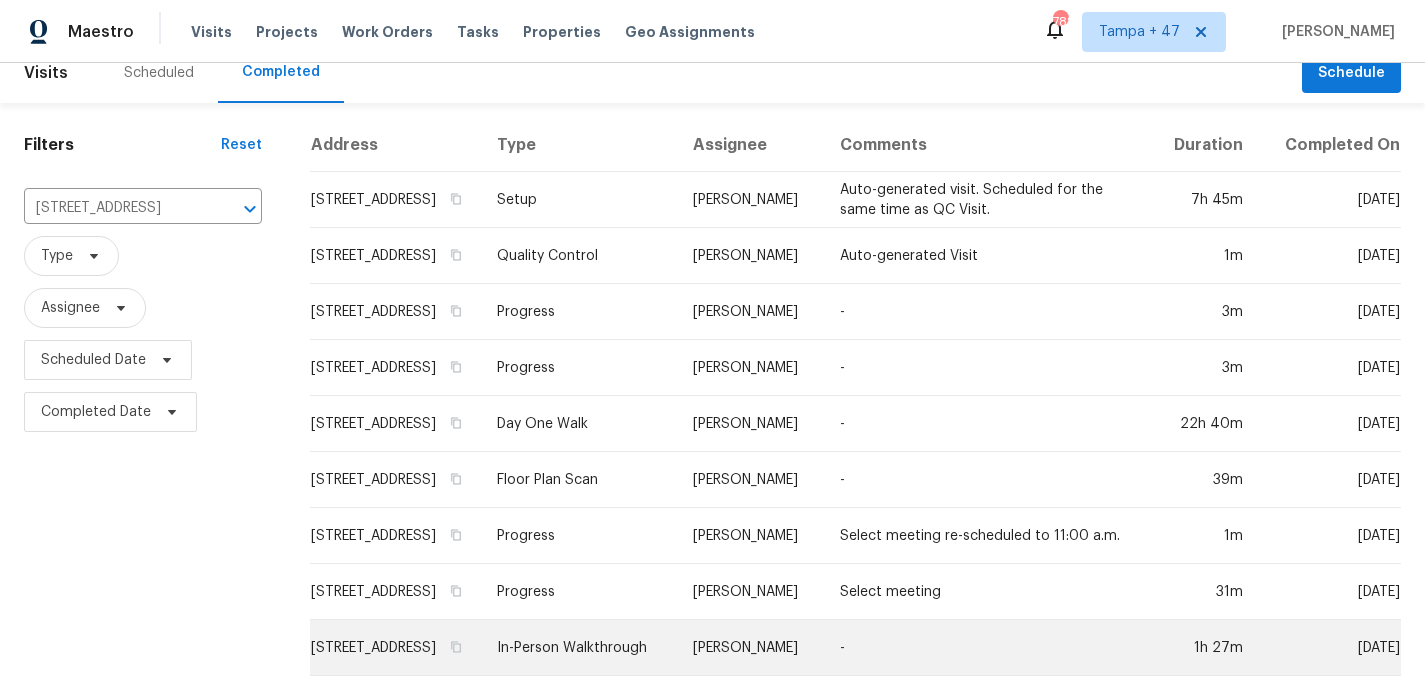 click on "In-Person Walkthrough" at bounding box center (578, 648) 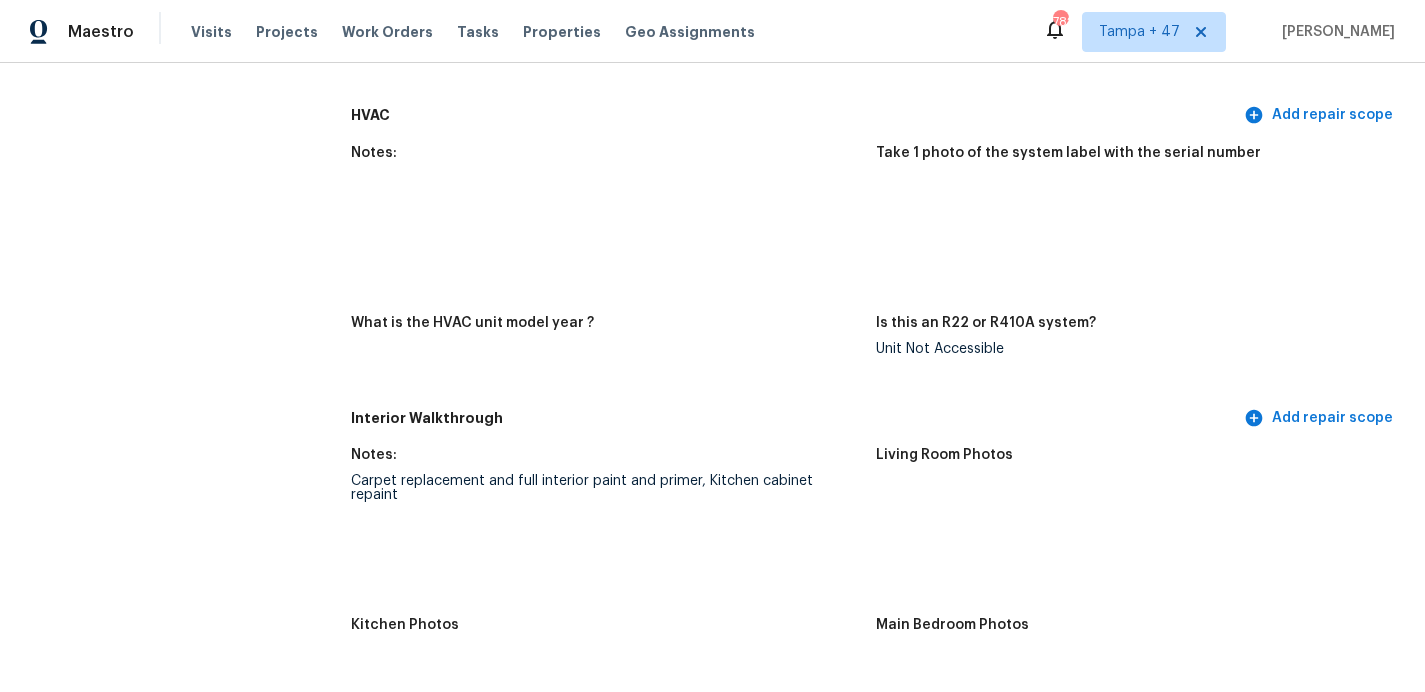 scroll, scrollTop: 1998, scrollLeft: 0, axis: vertical 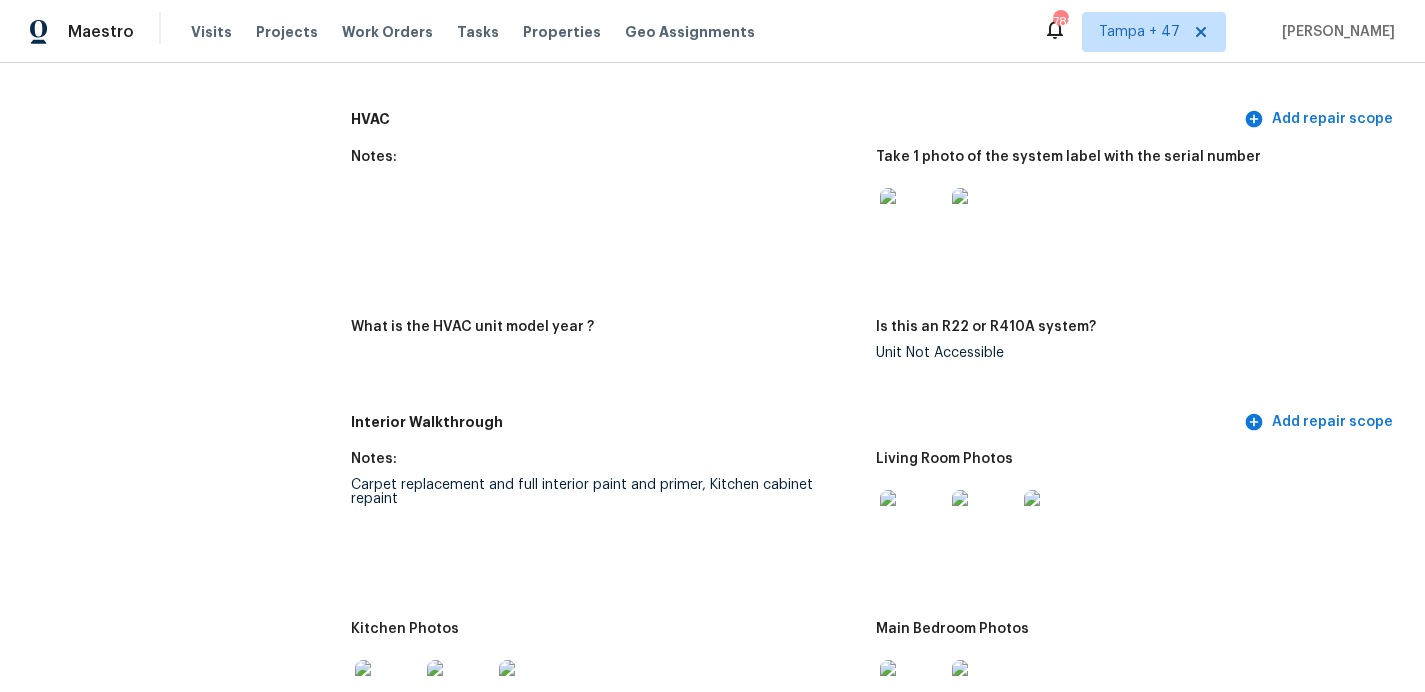click at bounding box center [912, 220] 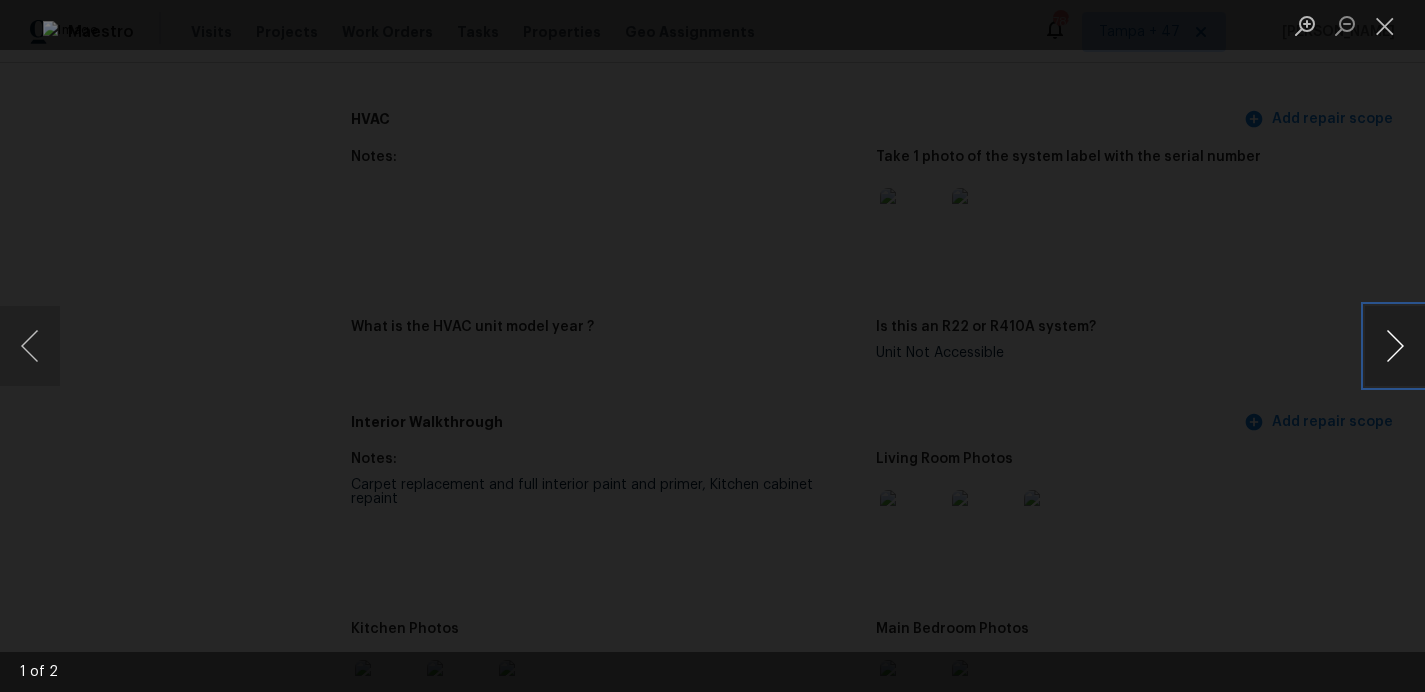 click at bounding box center (1395, 346) 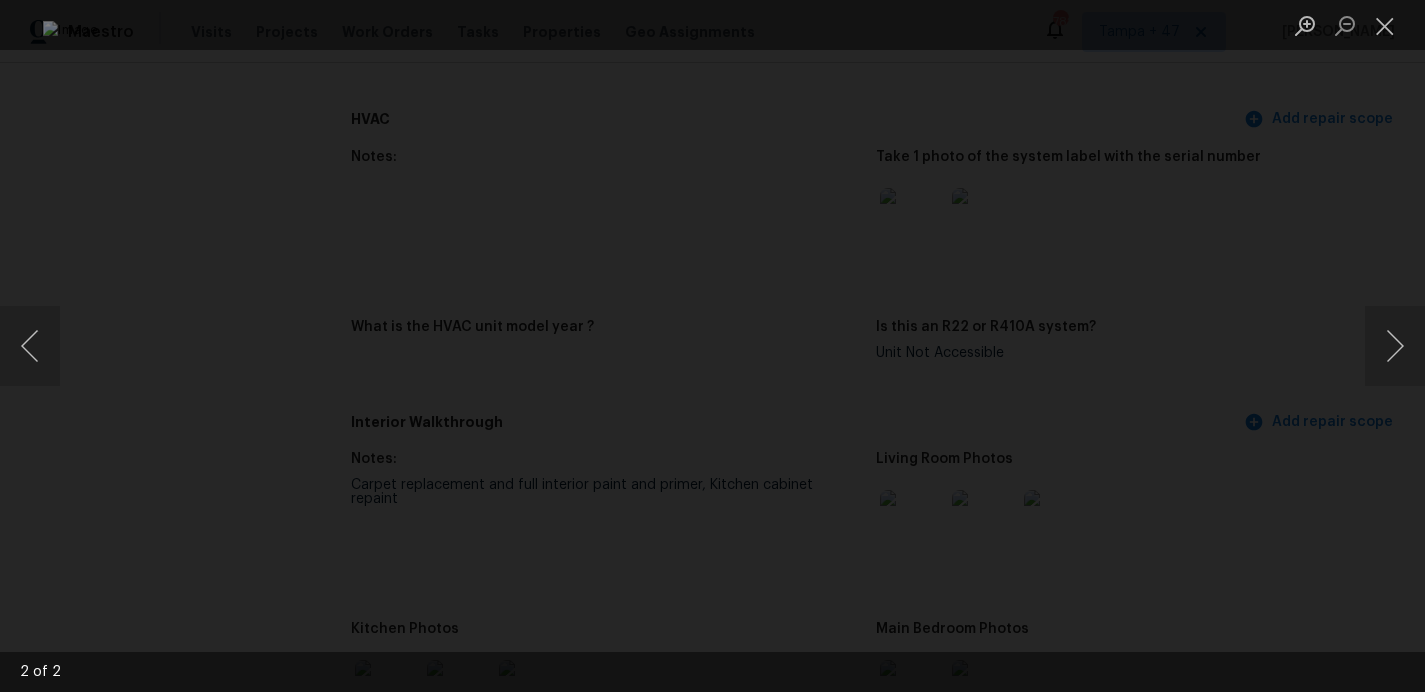 click at bounding box center (712, 346) 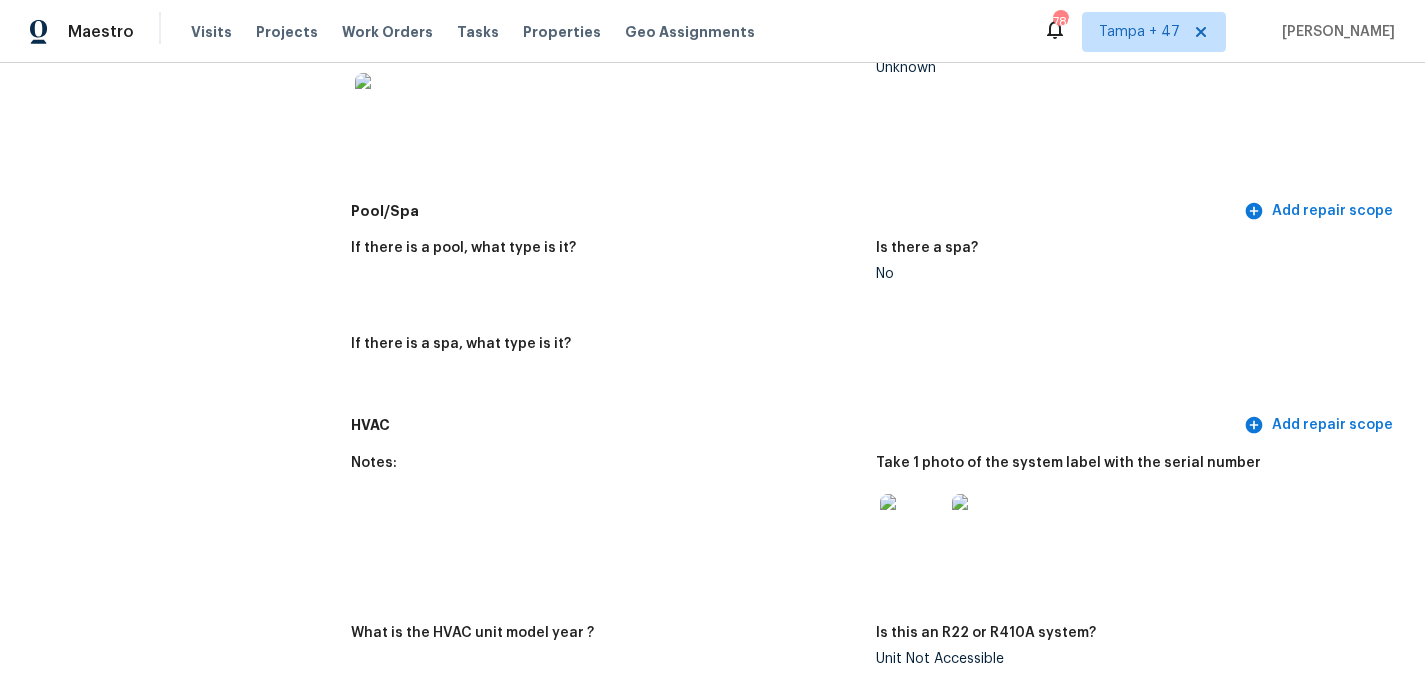 scroll, scrollTop: 3970, scrollLeft: 0, axis: vertical 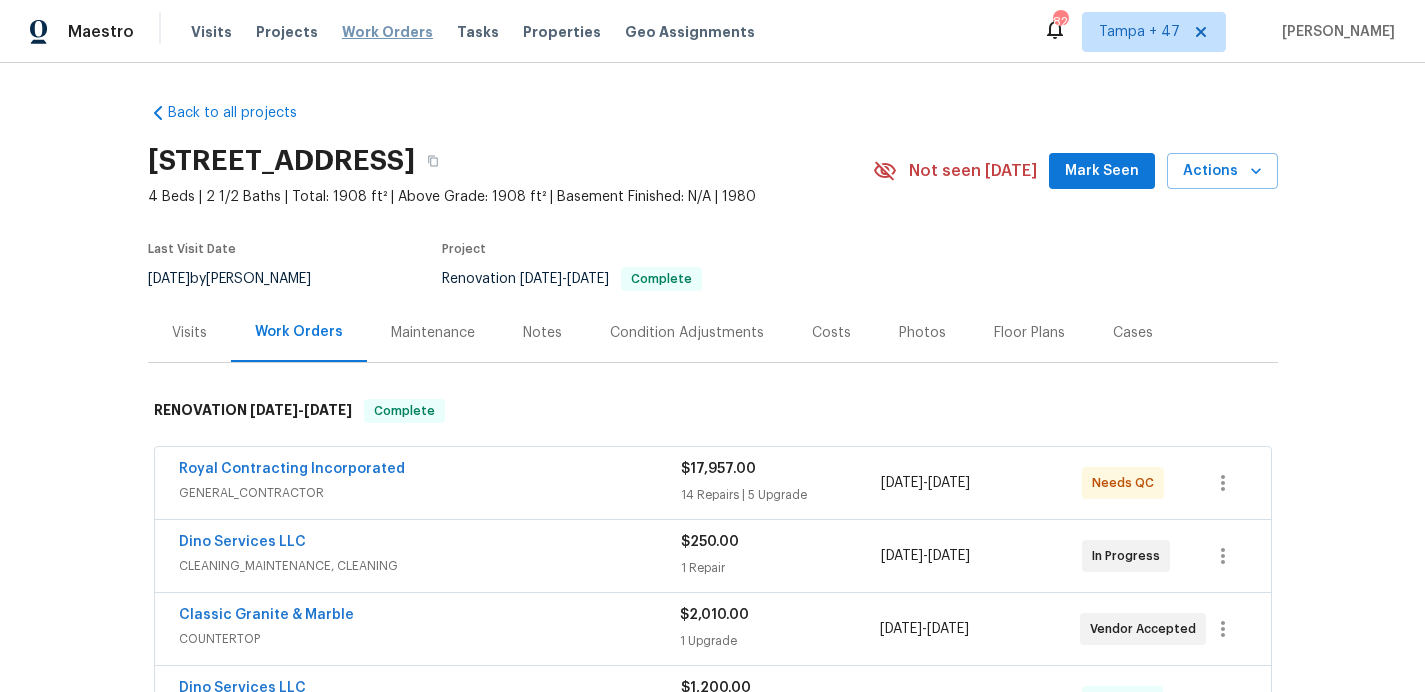 click on "Work Orders" at bounding box center [387, 32] 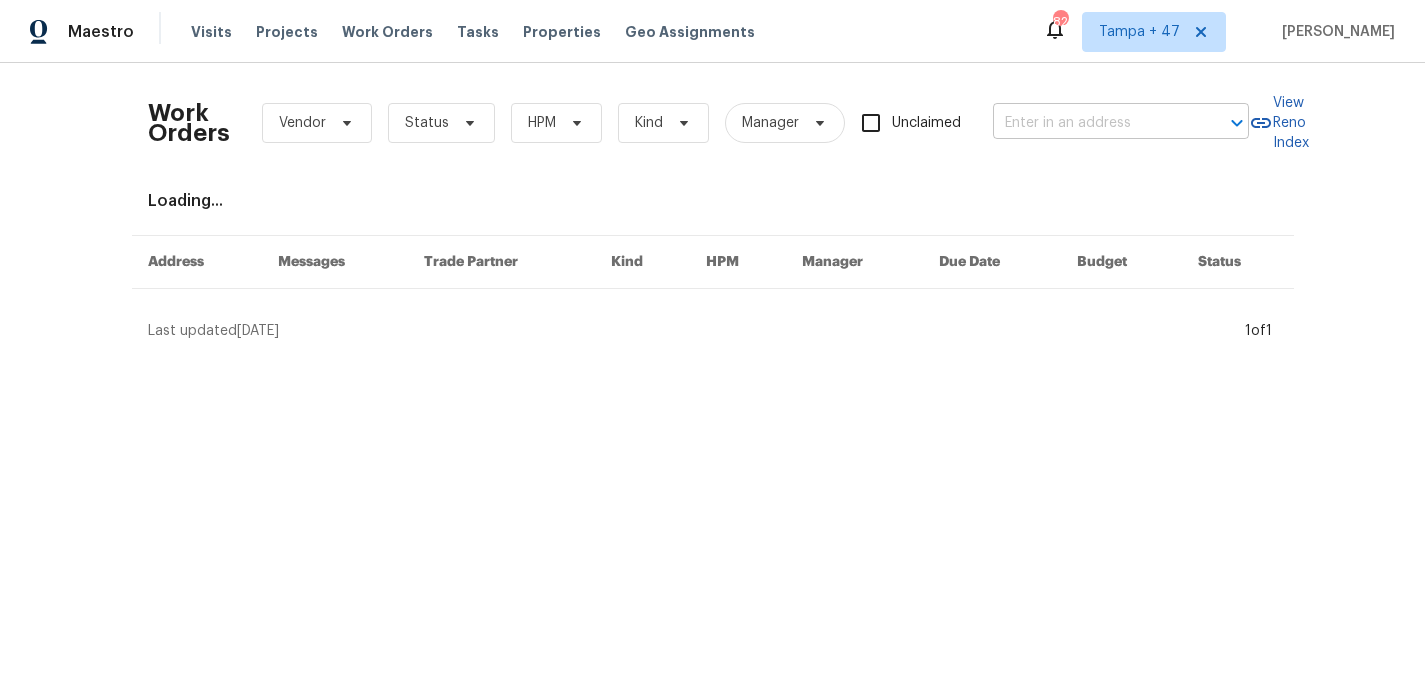 click at bounding box center [1093, 123] 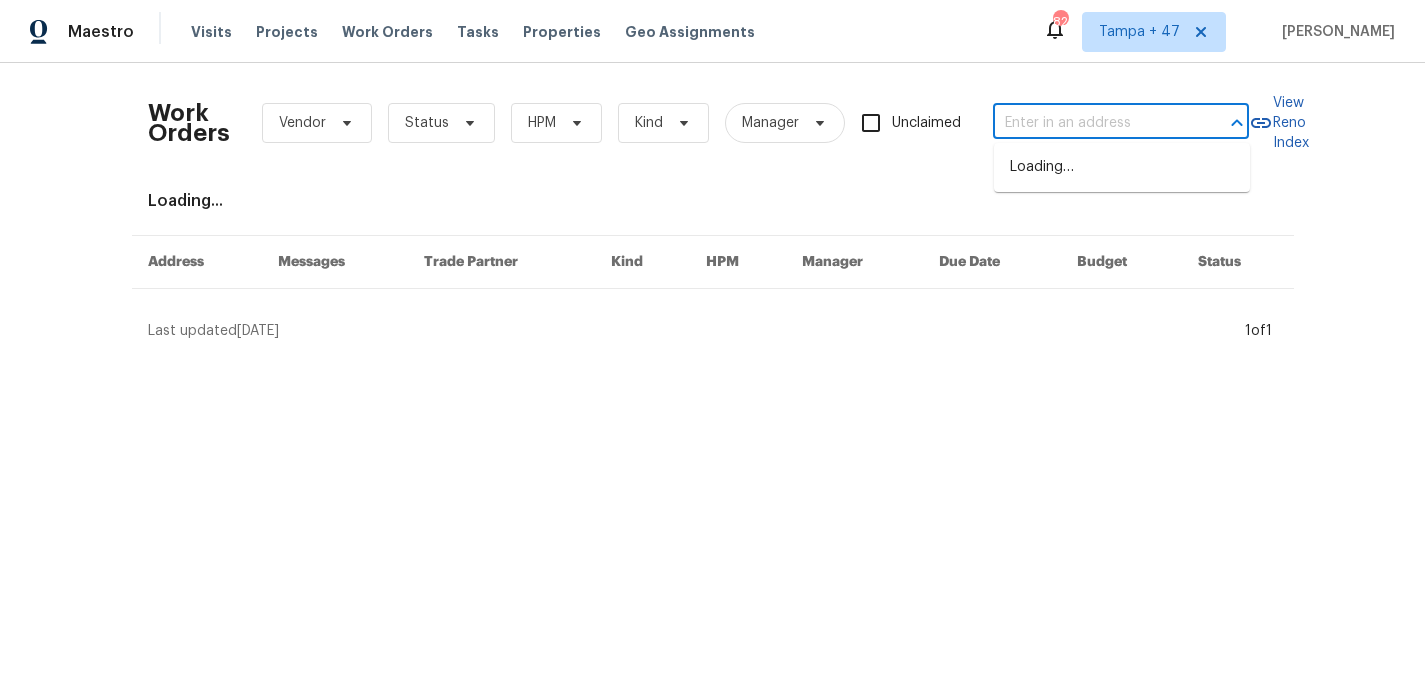 paste on "[STREET_ADDRESS]" 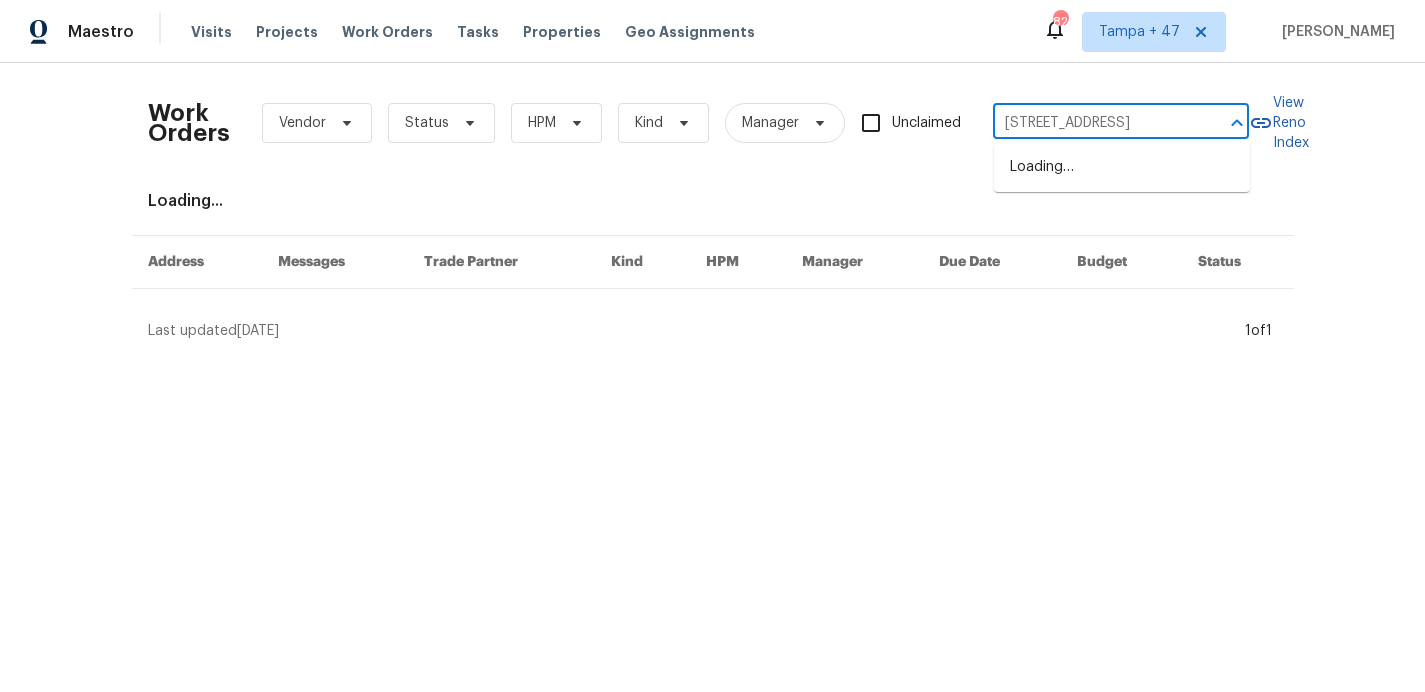 scroll, scrollTop: 0, scrollLeft: 55, axis: horizontal 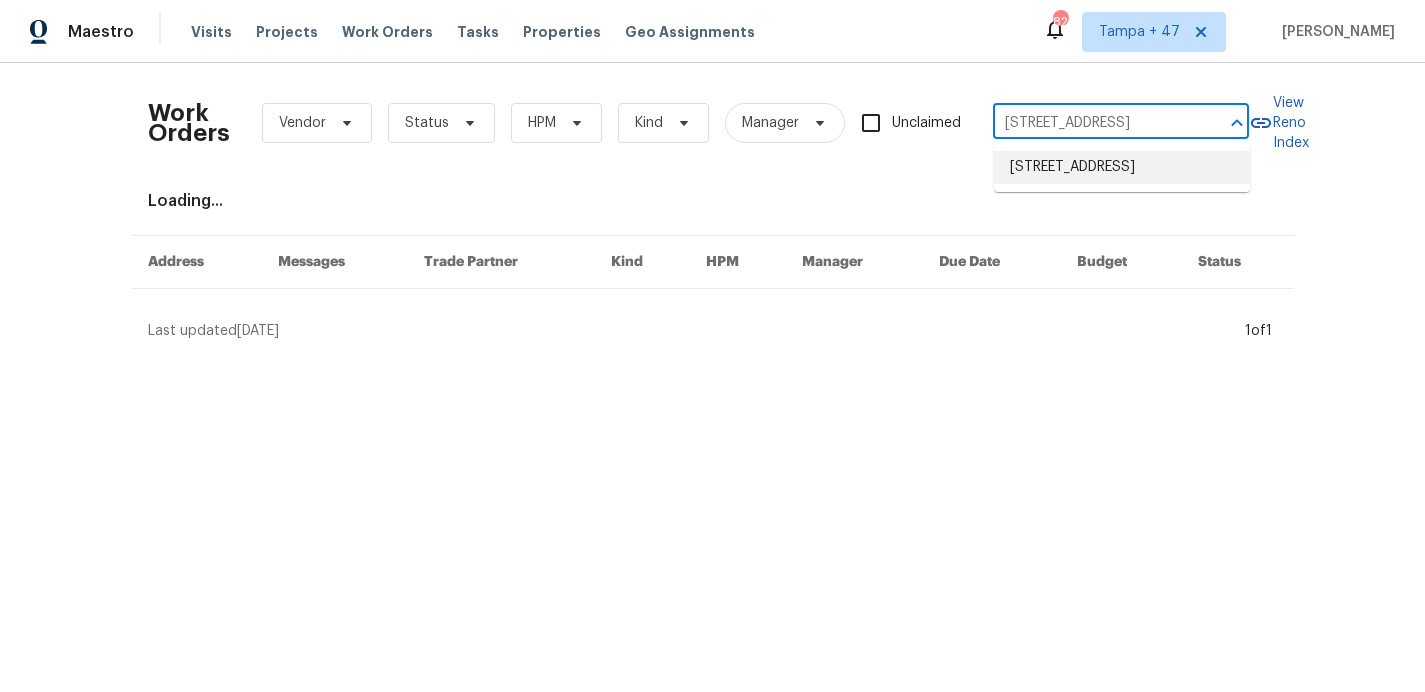 click on "[STREET_ADDRESS]" at bounding box center [1122, 167] 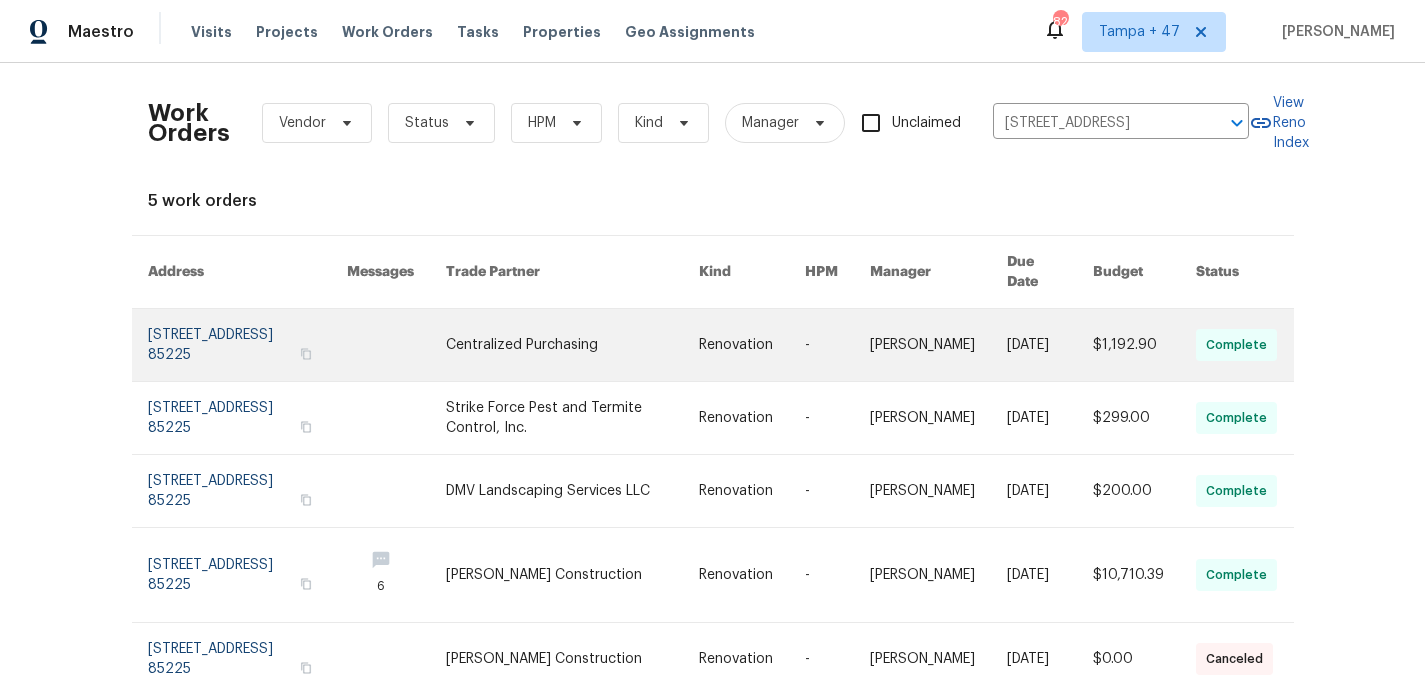 click at bounding box center [248, 345] 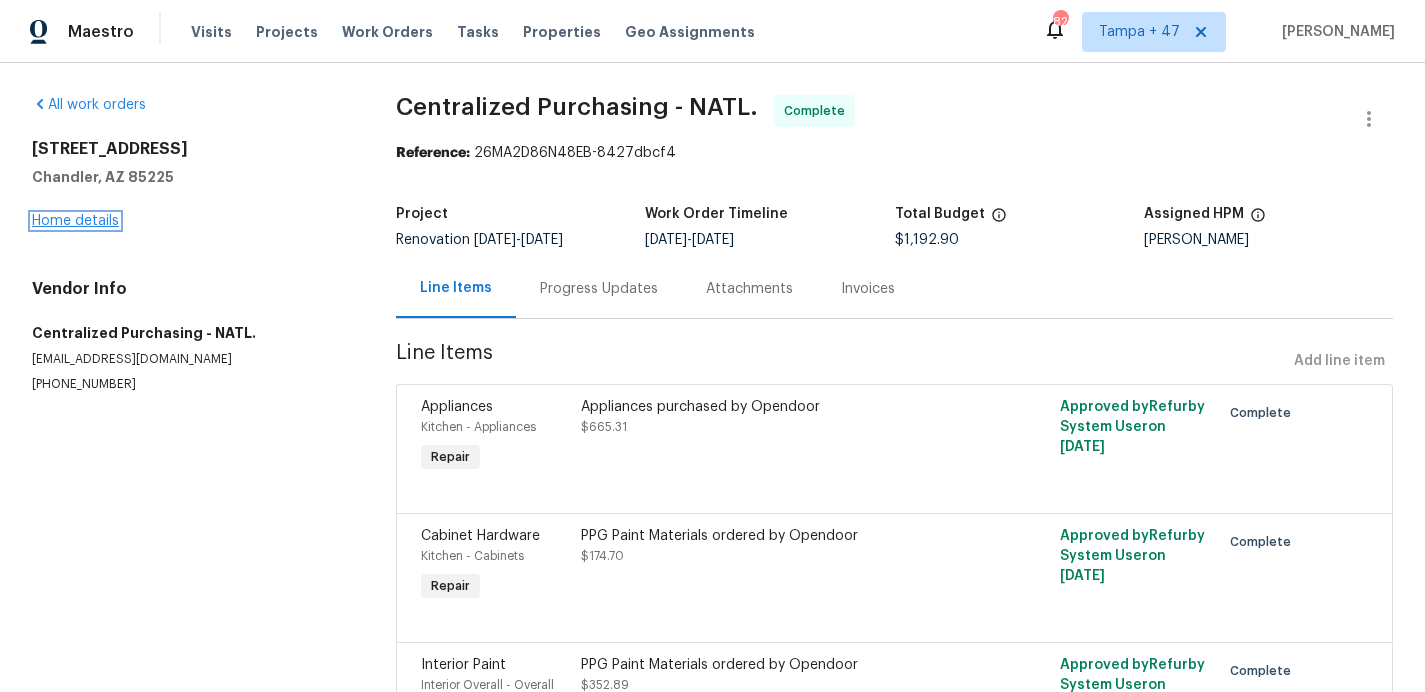 click on "Home details" at bounding box center [75, 221] 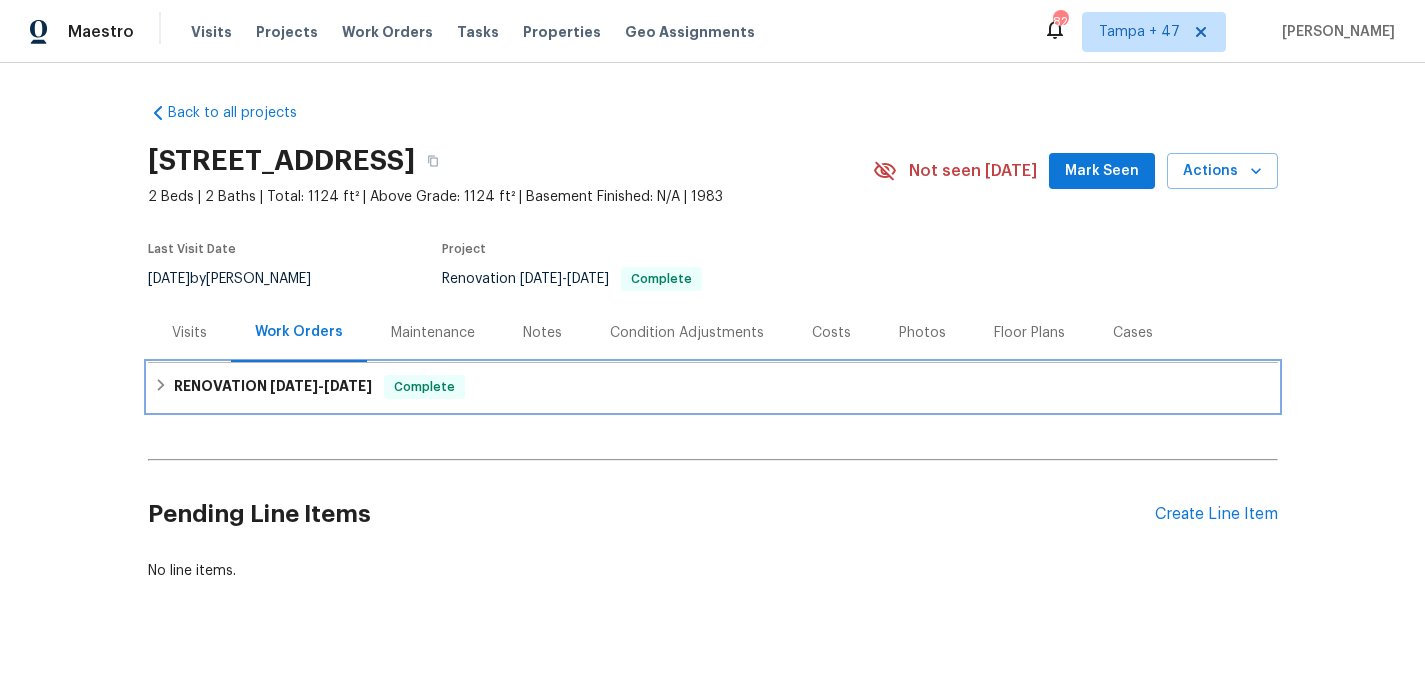 click on "RENOVATION   7/11/25  -  7/21/25 Complete" at bounding box center (713, 387) 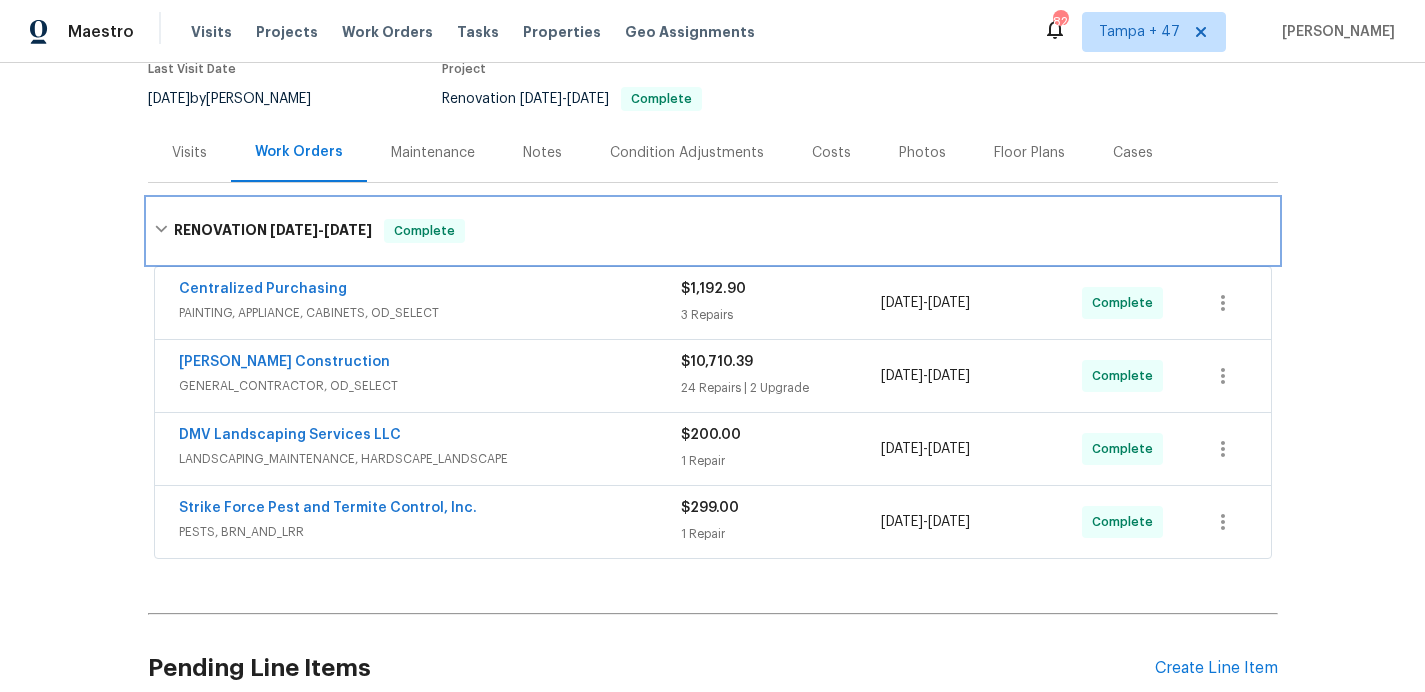scroll, scrollTop: 359, scrollLeft: 0, axis: vertical 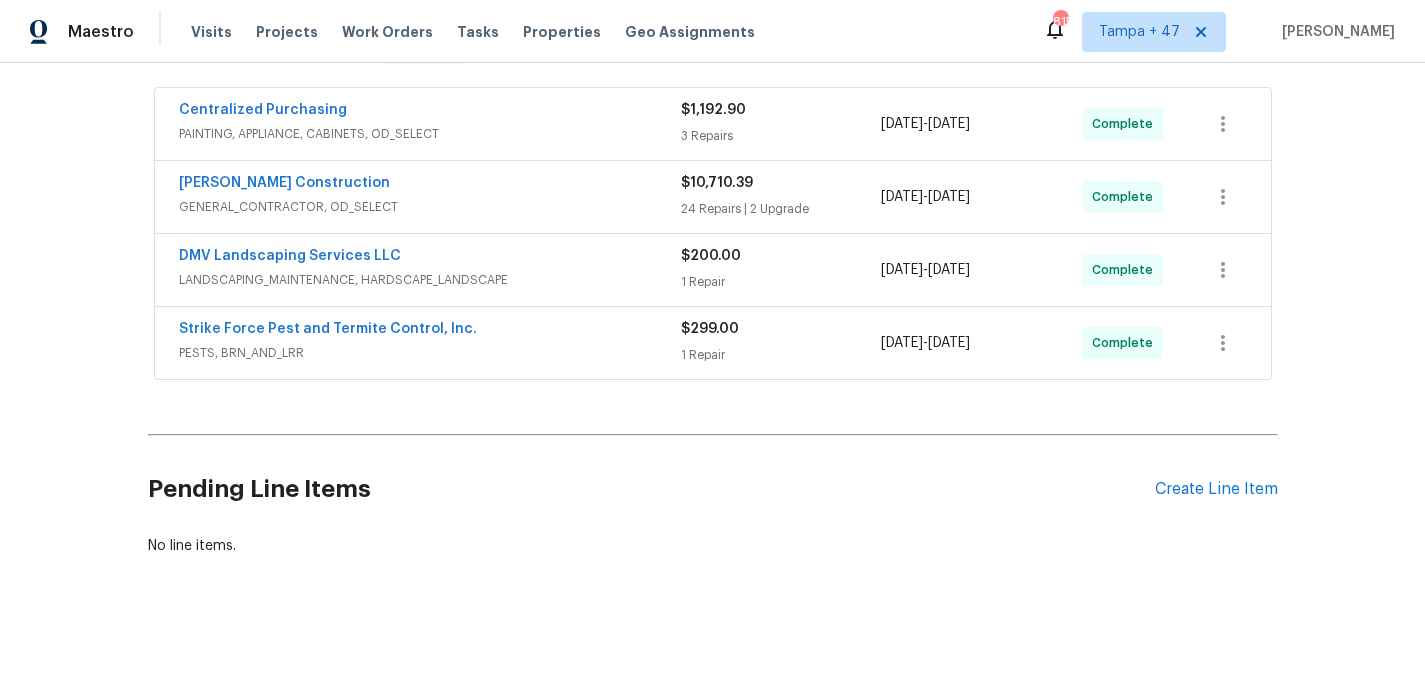 click on "PESTS, BRN_AND_LRR" at bounding box center (430, 353) 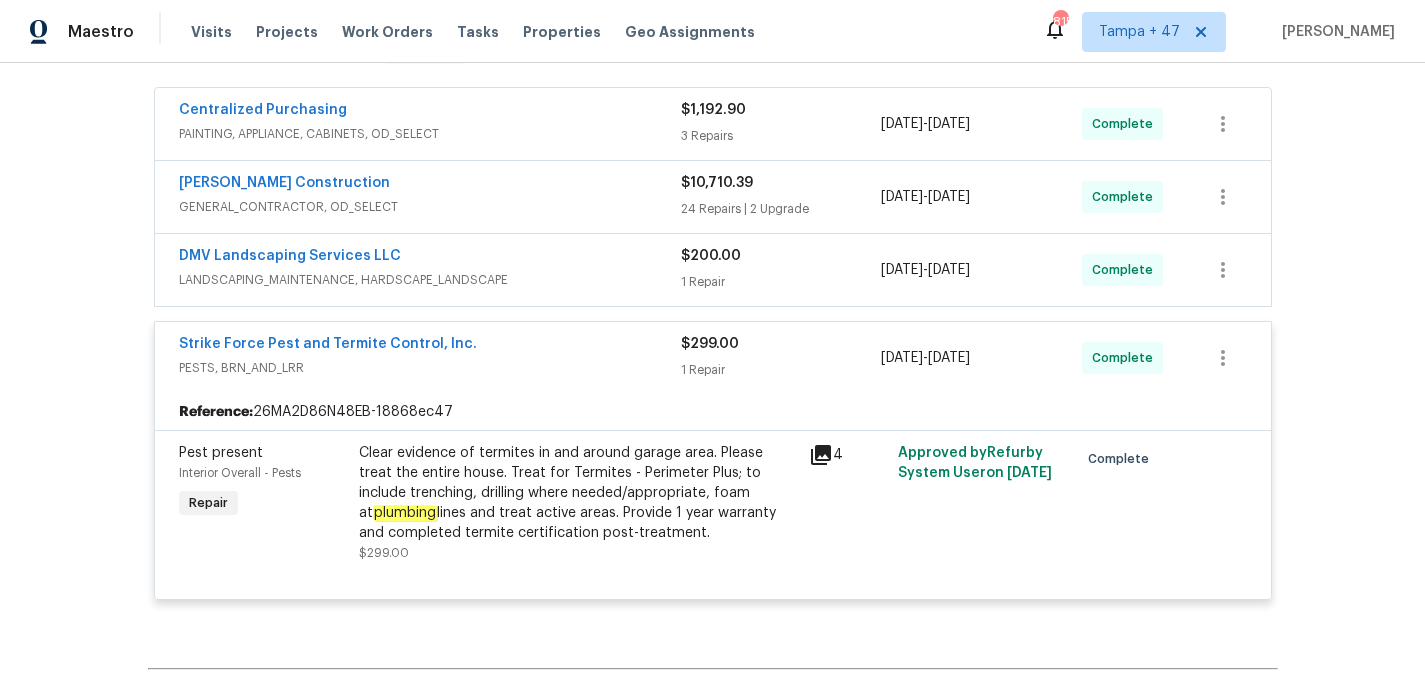 click on "LANDSCAPING_MAINTENANCE, HARDSCAPE_LANDSCAPE" at bounding box center (430, 280) 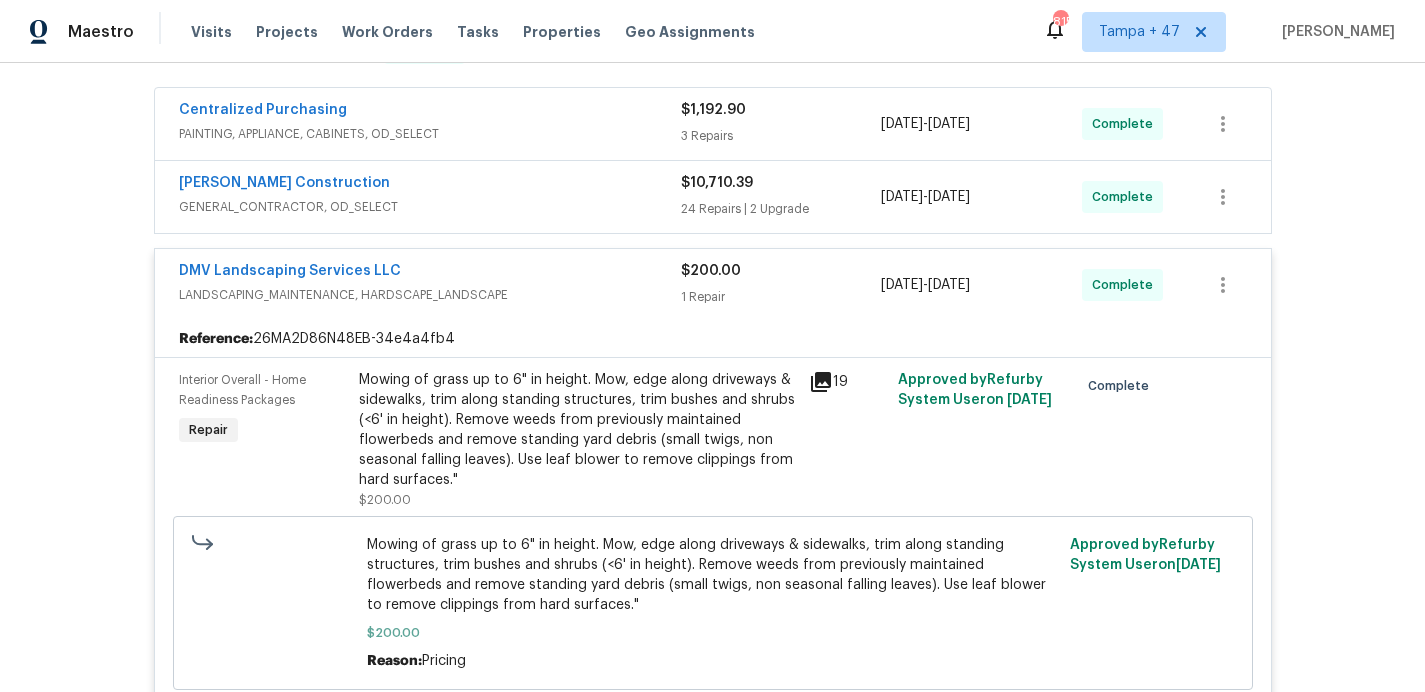 click on "GENERAL_CONTRACTOR, OD_SELECT" at bounding box center [430, 207] 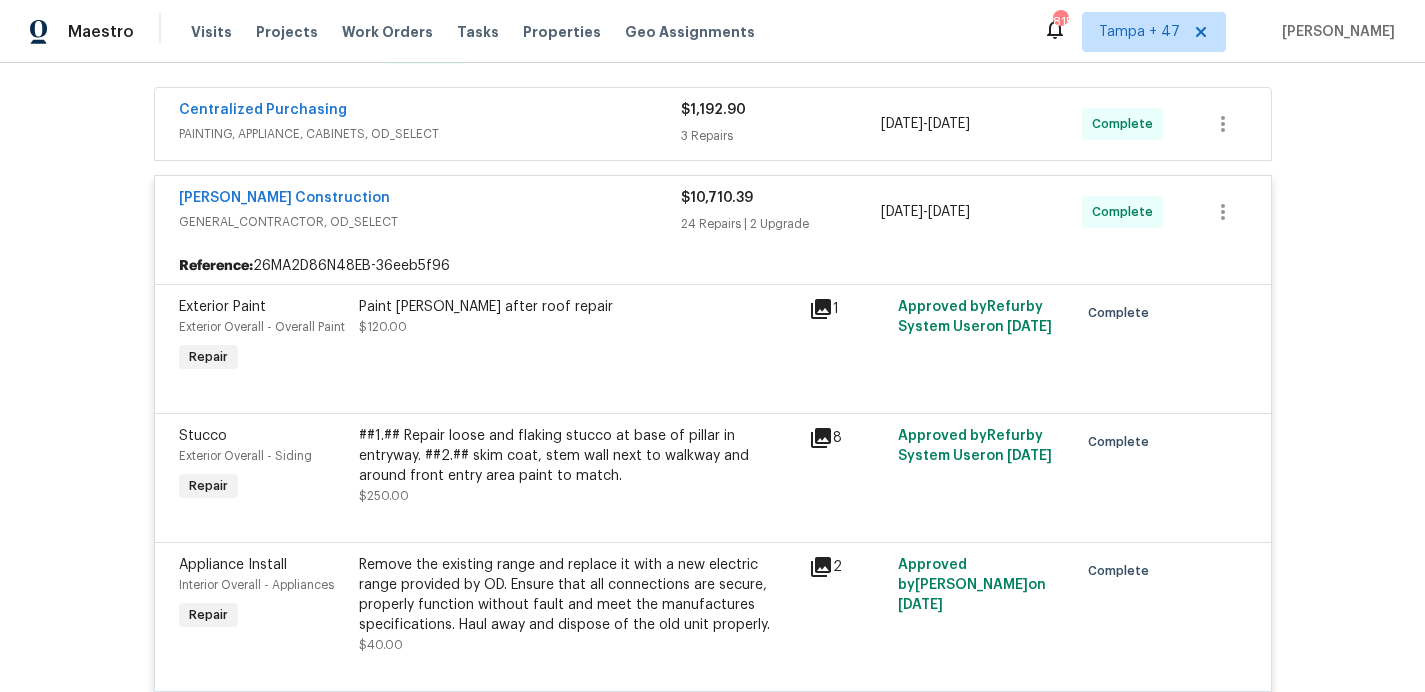 click on "PAINTING, APPLIANCE, CABINETS, OD_SELECT" at bounding box center (430, 134) 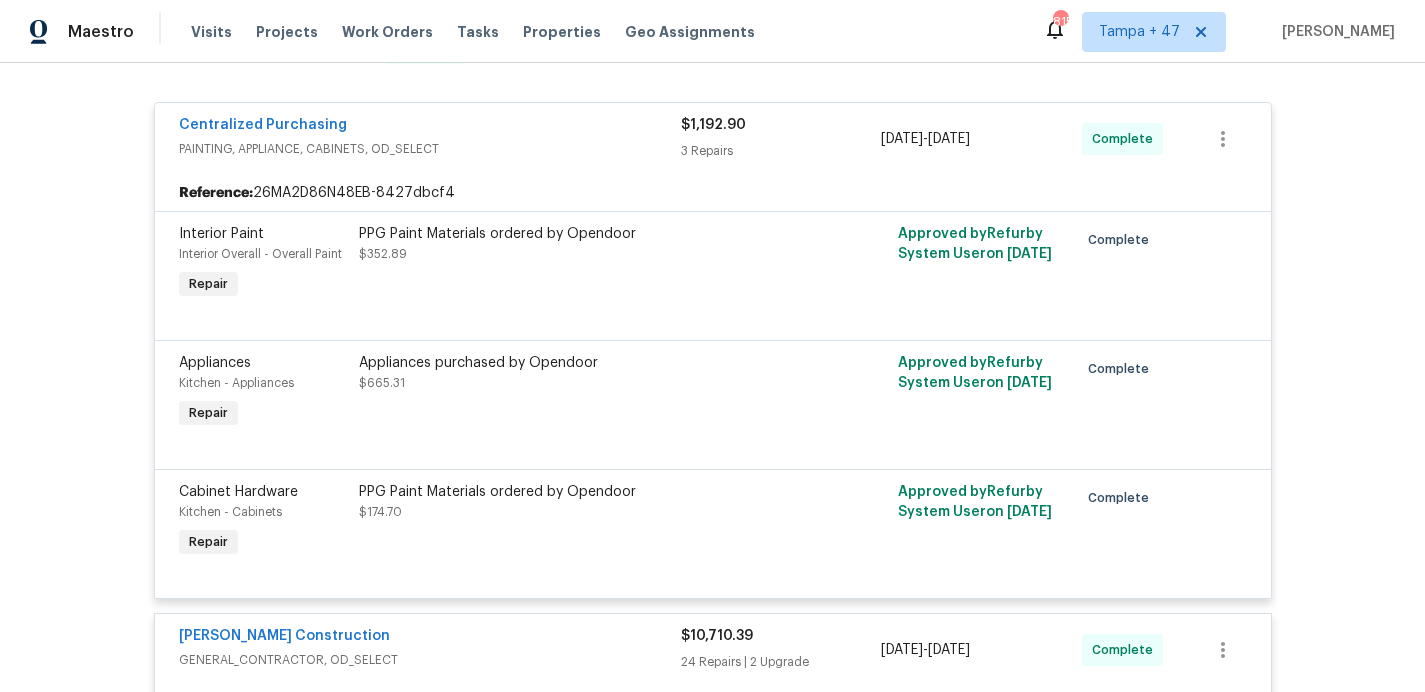 scroll, scrollTop: 5297, scrollLeft: 0, axis: vertical 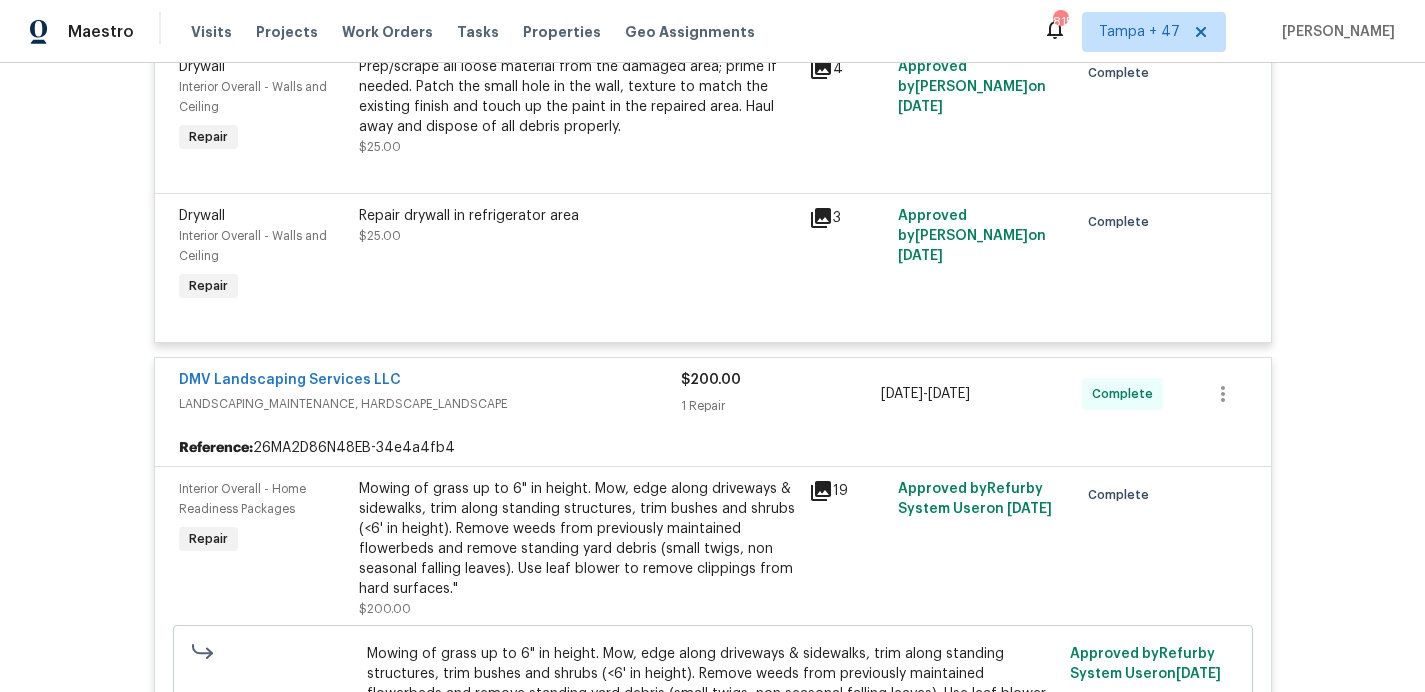 click on "Mowing of grass up to 6" in height. Mow, edge along driveways & sidewalks, trim along standing structures, trim bushes and shrubs (<6' in height). Remove weeds from previously maintained flowerbeds and remove standing yard debris (small twigs, non seasonal falling leaves).  Use leaf blower to remove clippings from hard surfaces."" at bounding box center [578, 539] 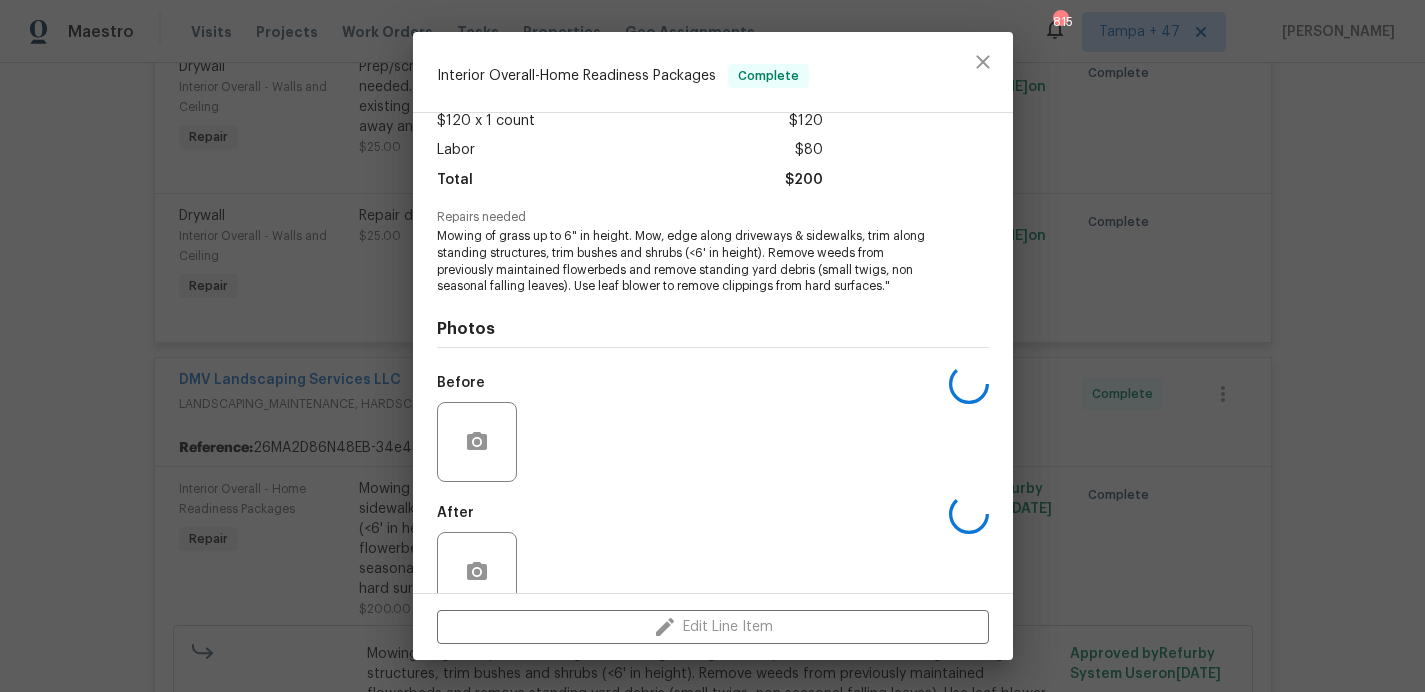 scroll, scrollTop: 157, scrollLeft: 0, axis: vertical 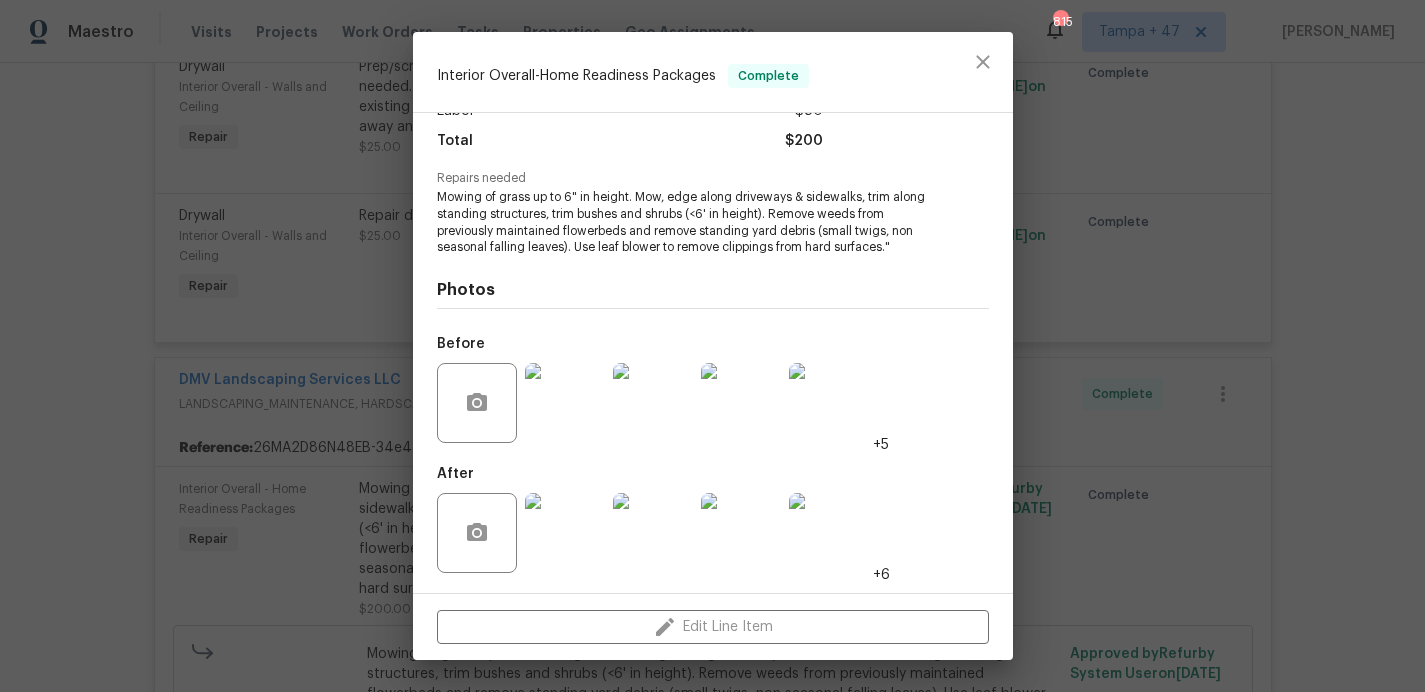 click at bounding box center (565, 403) 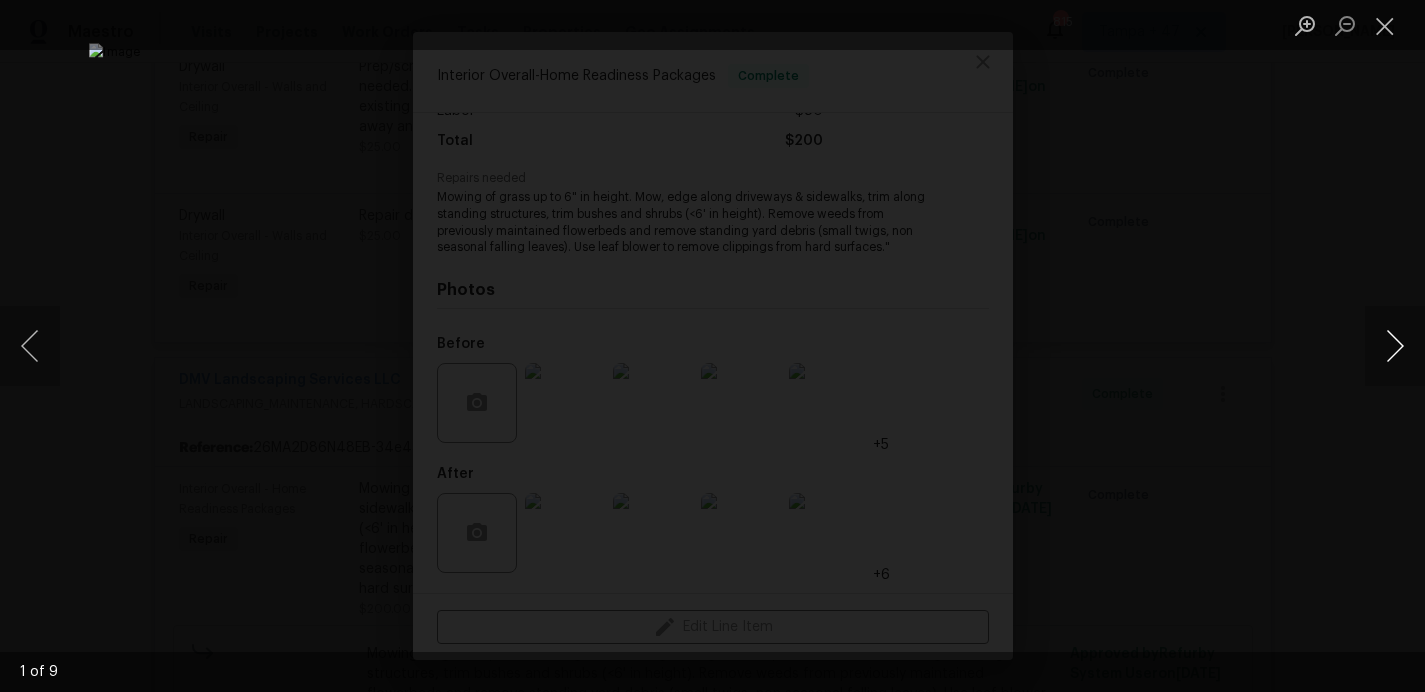 click at bounding box center (1395, 346) 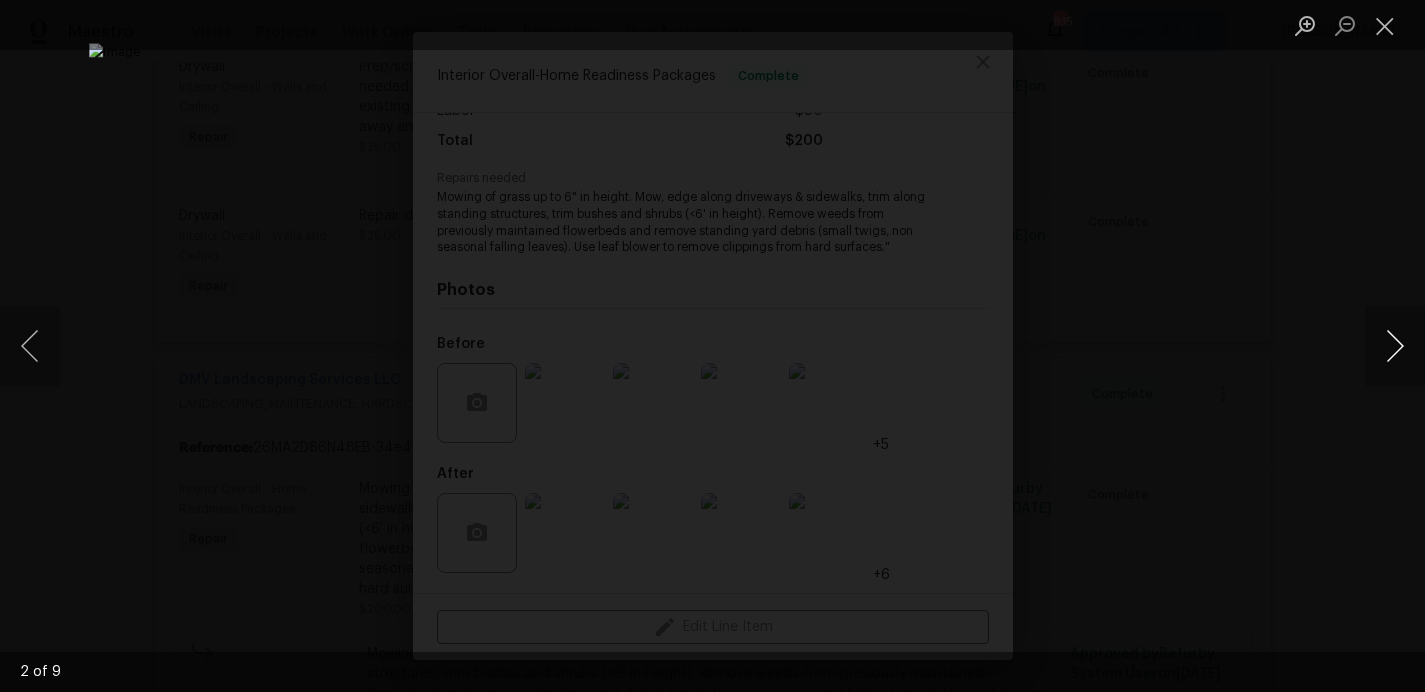 click at bounding box center [1395, 346] 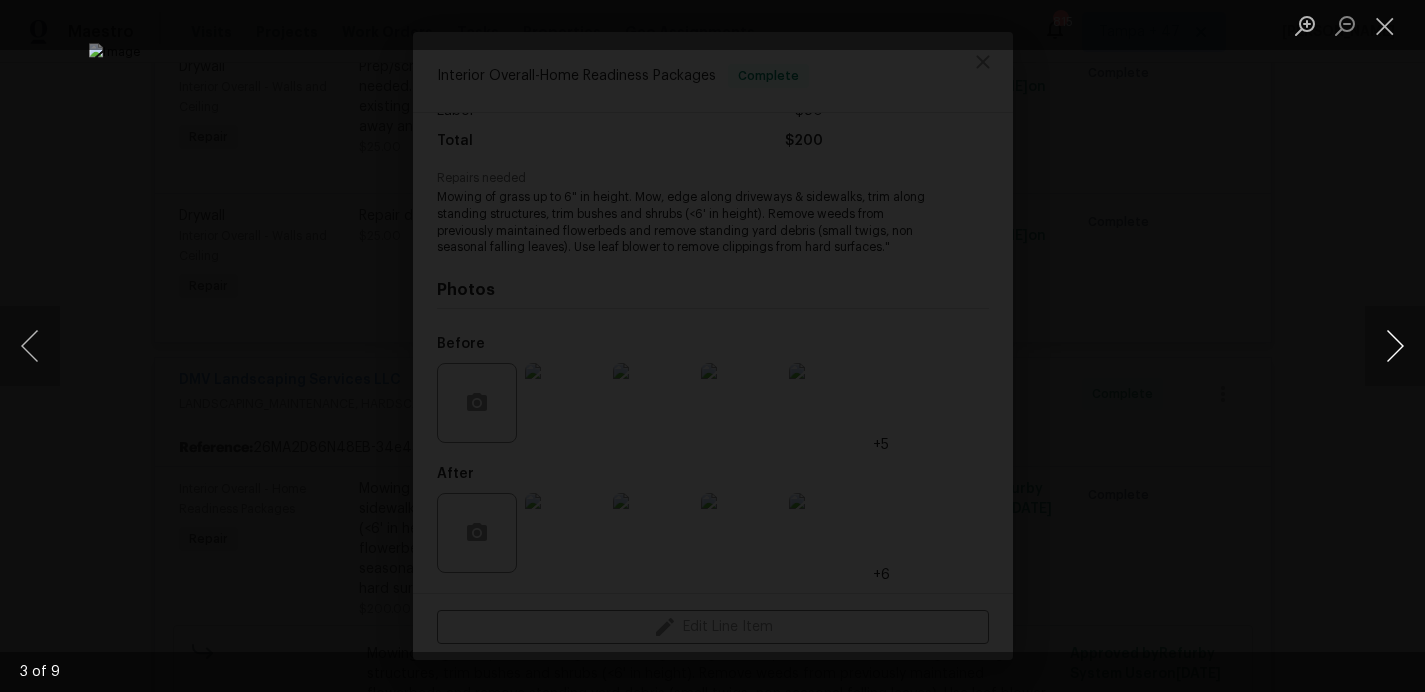 click at bounding box center [1395, 346] 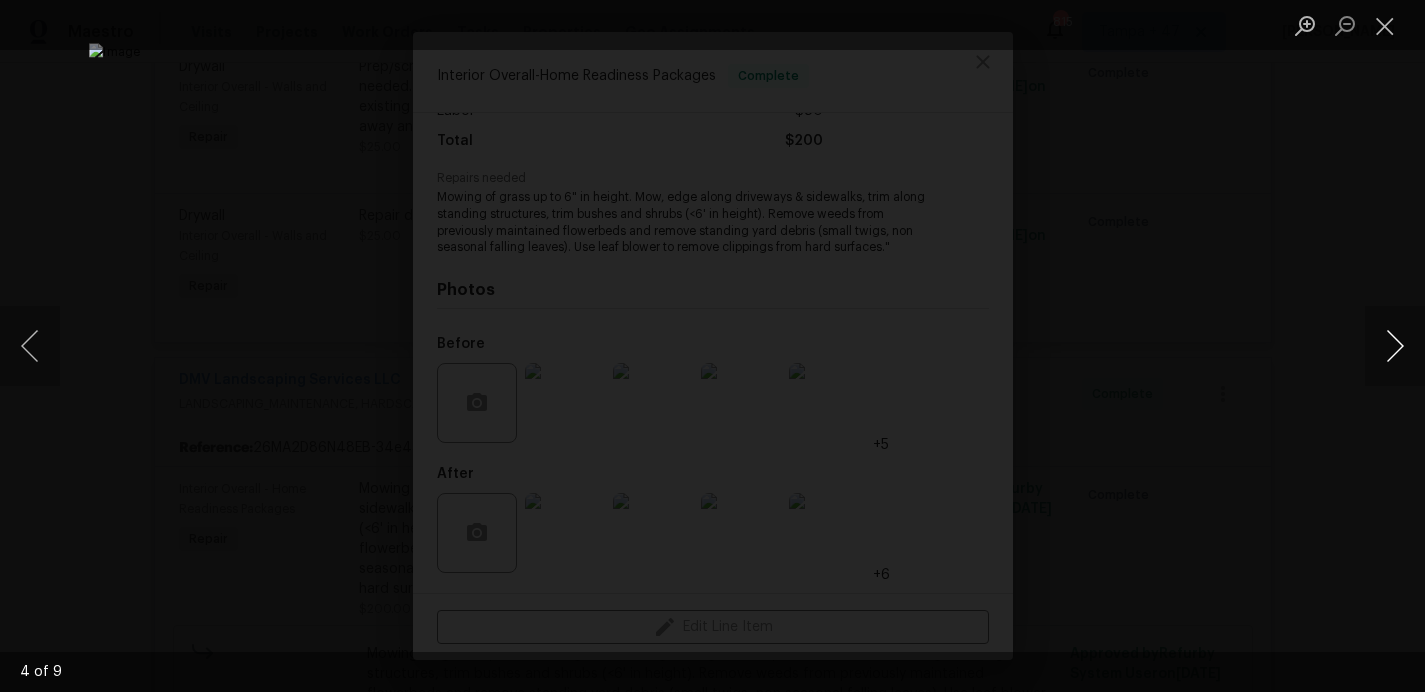 click at bounding box center [1395, 346] 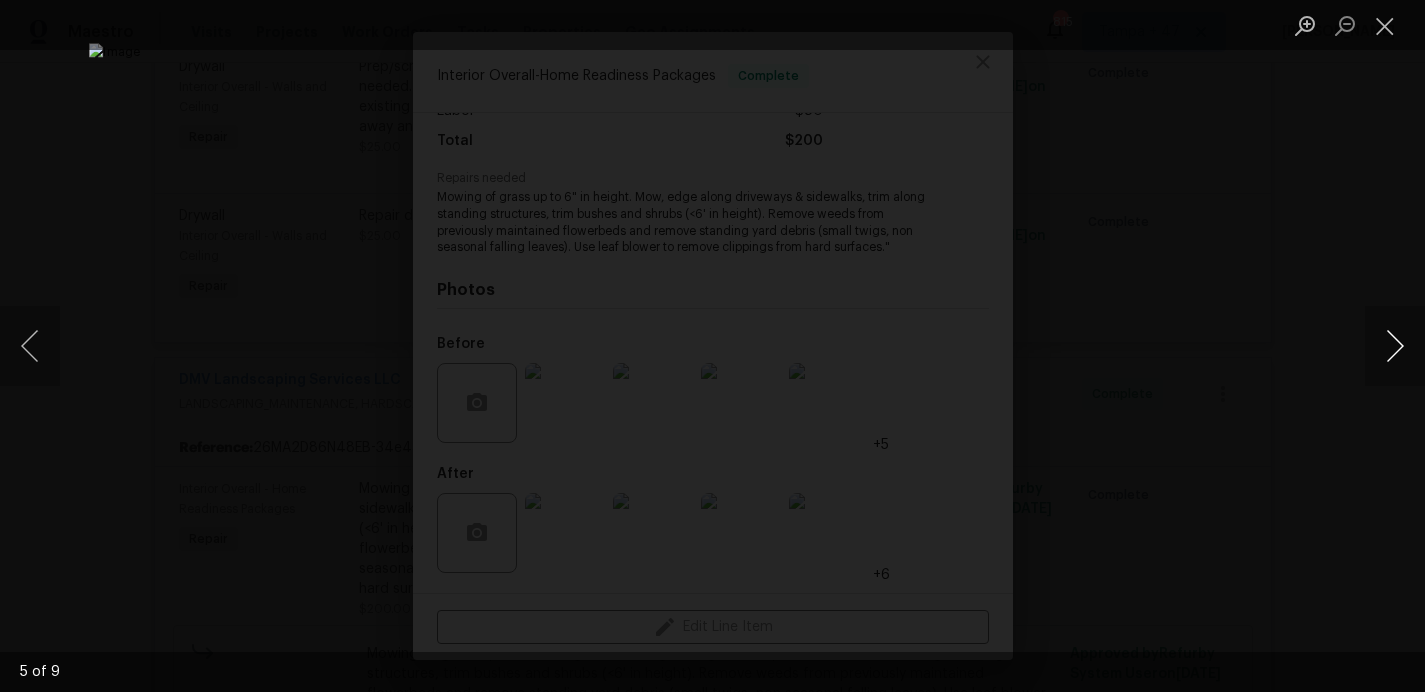 click at bounding box center (1395, 346) 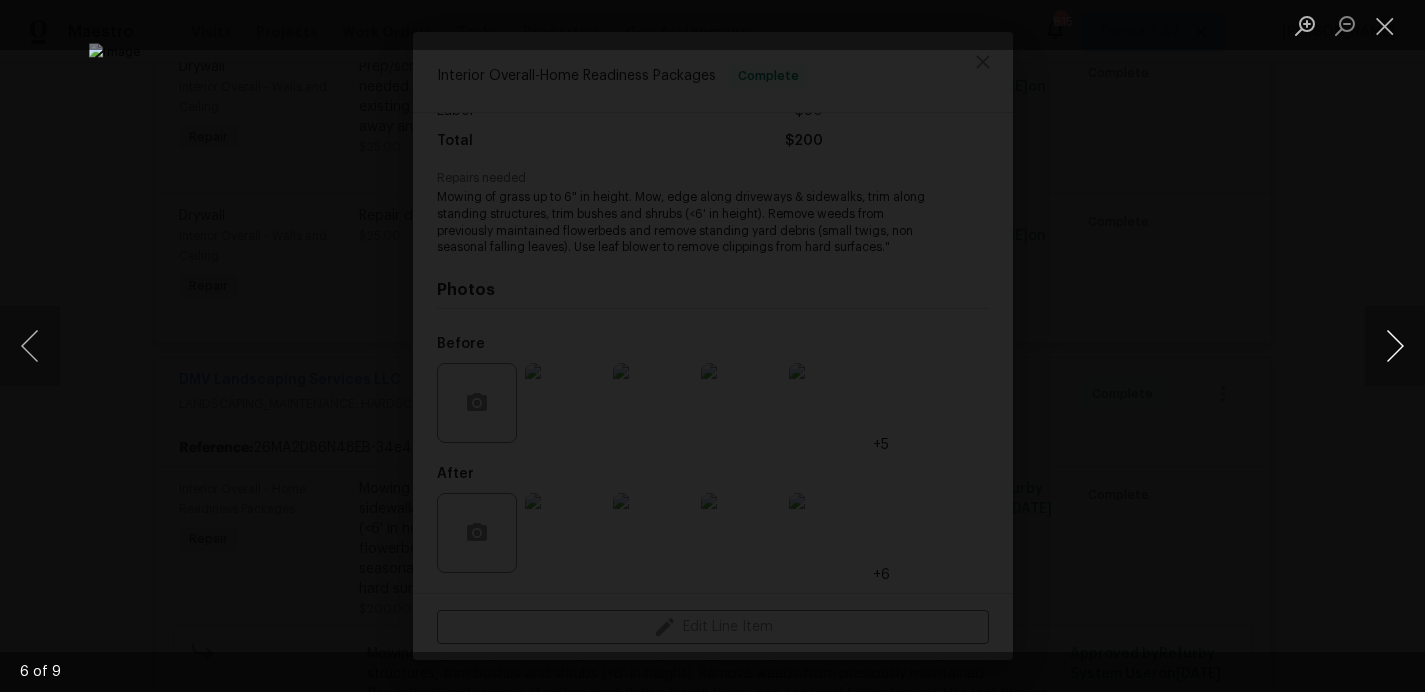 click at bounding box center (1395, 346) 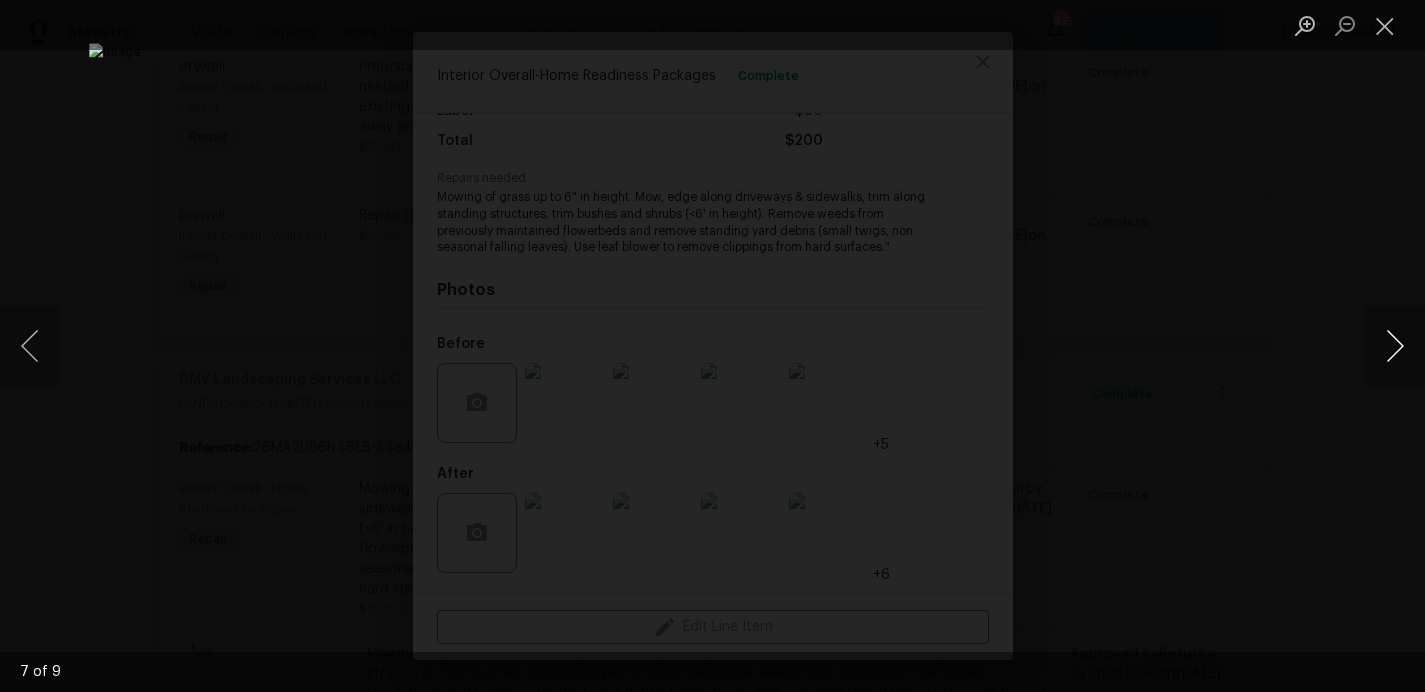 click at bounding box center [1395, 346] 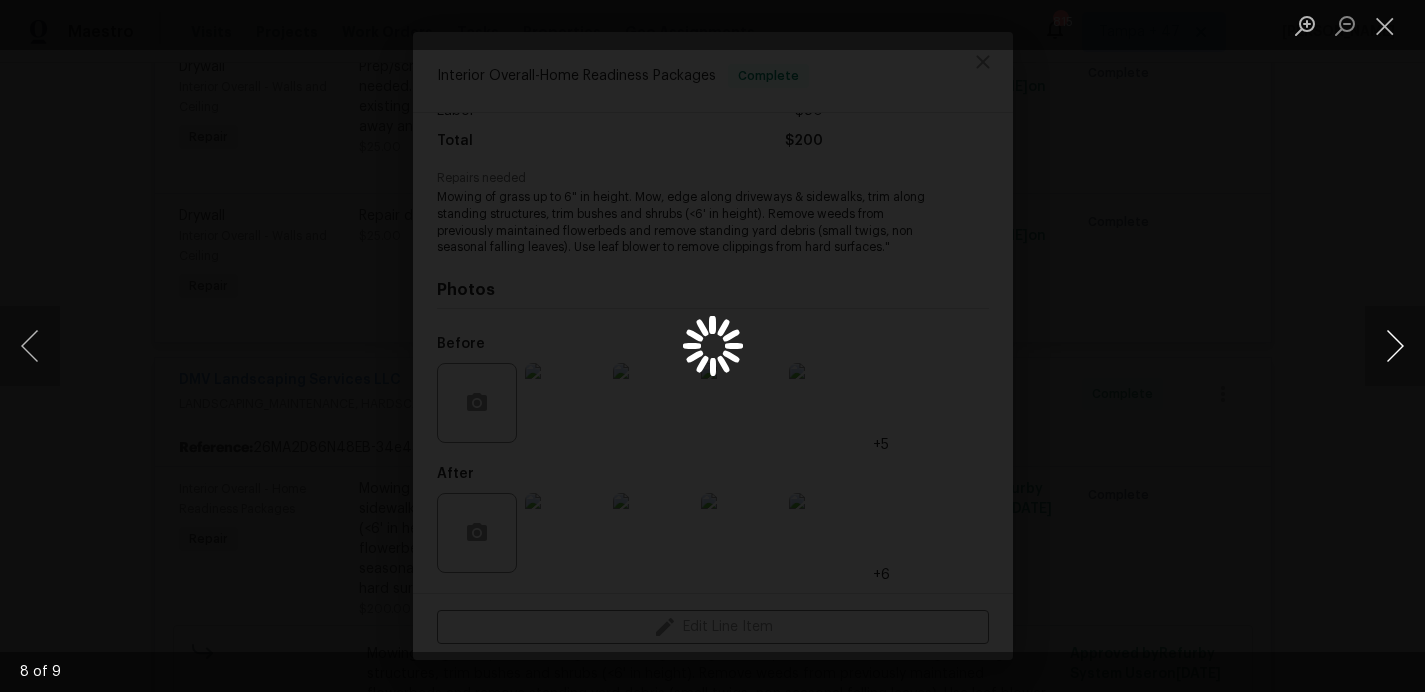 click at bounding box center (1395, 346) 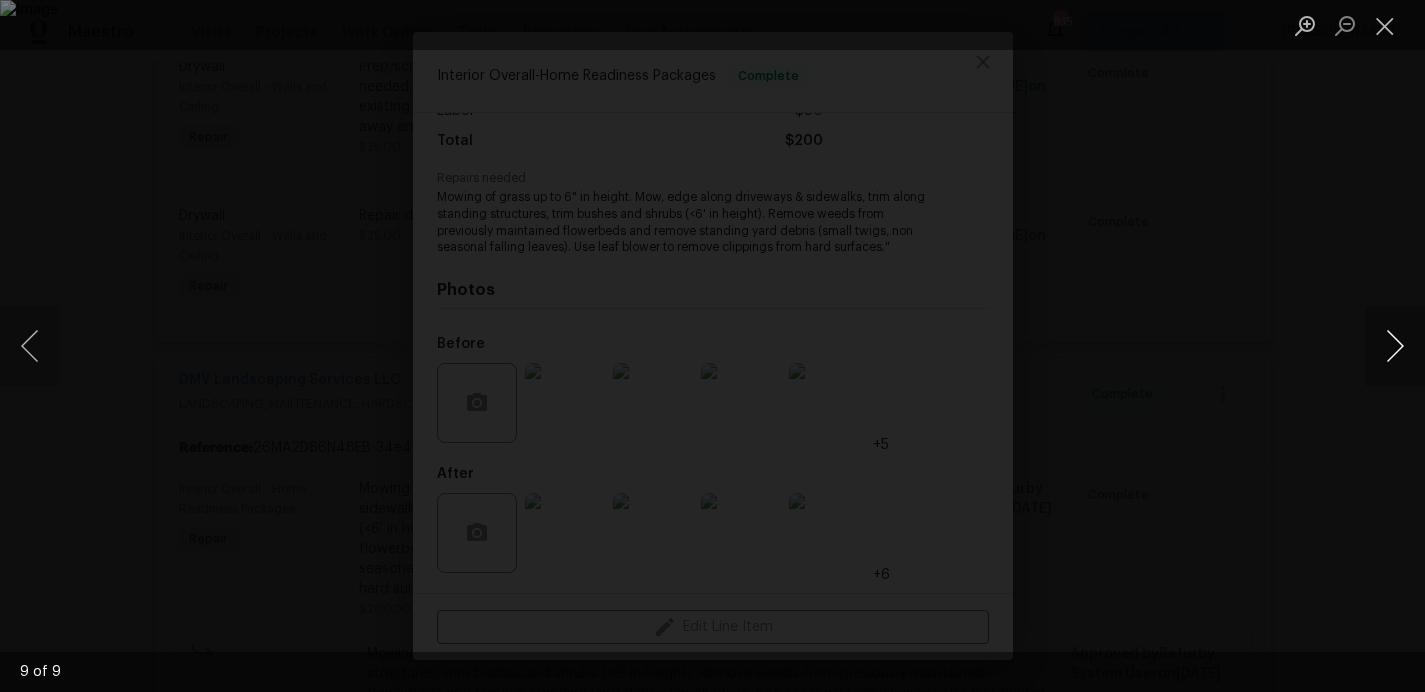click at bounding box center [1395, 346] 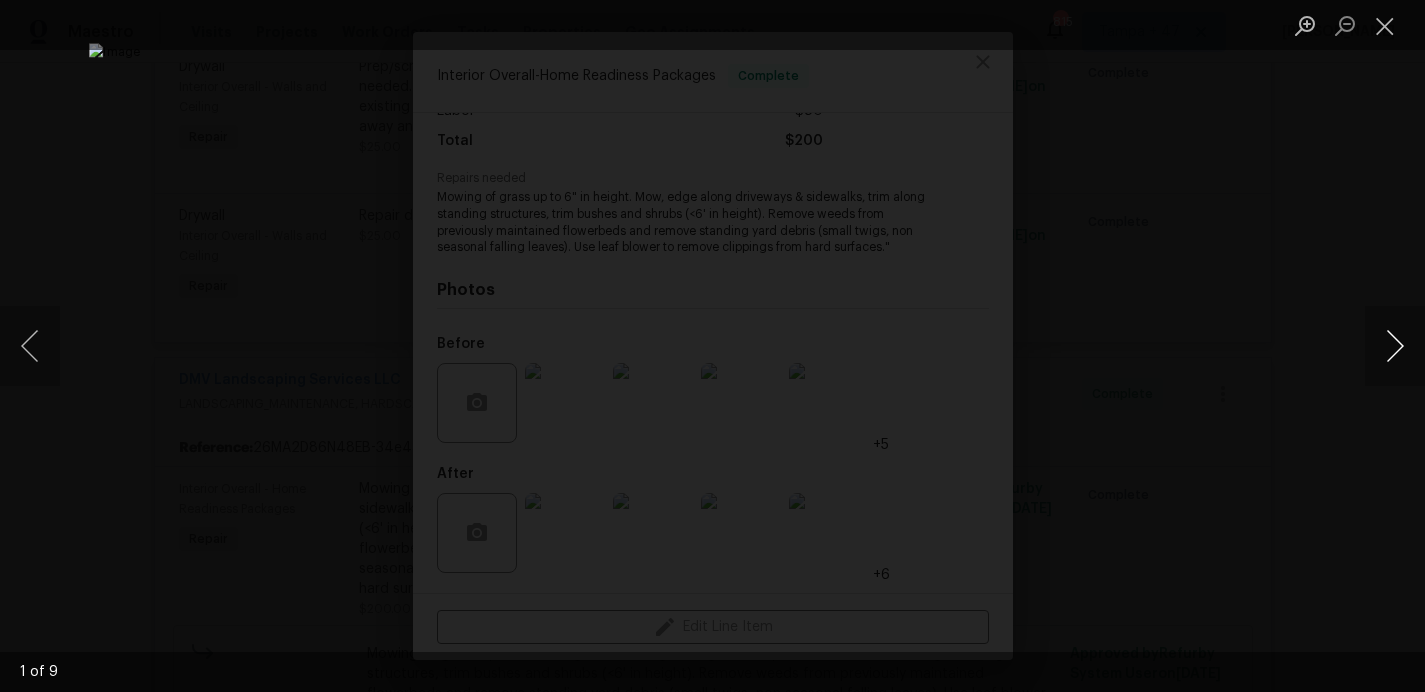 click at bounding box center [1395, 346] 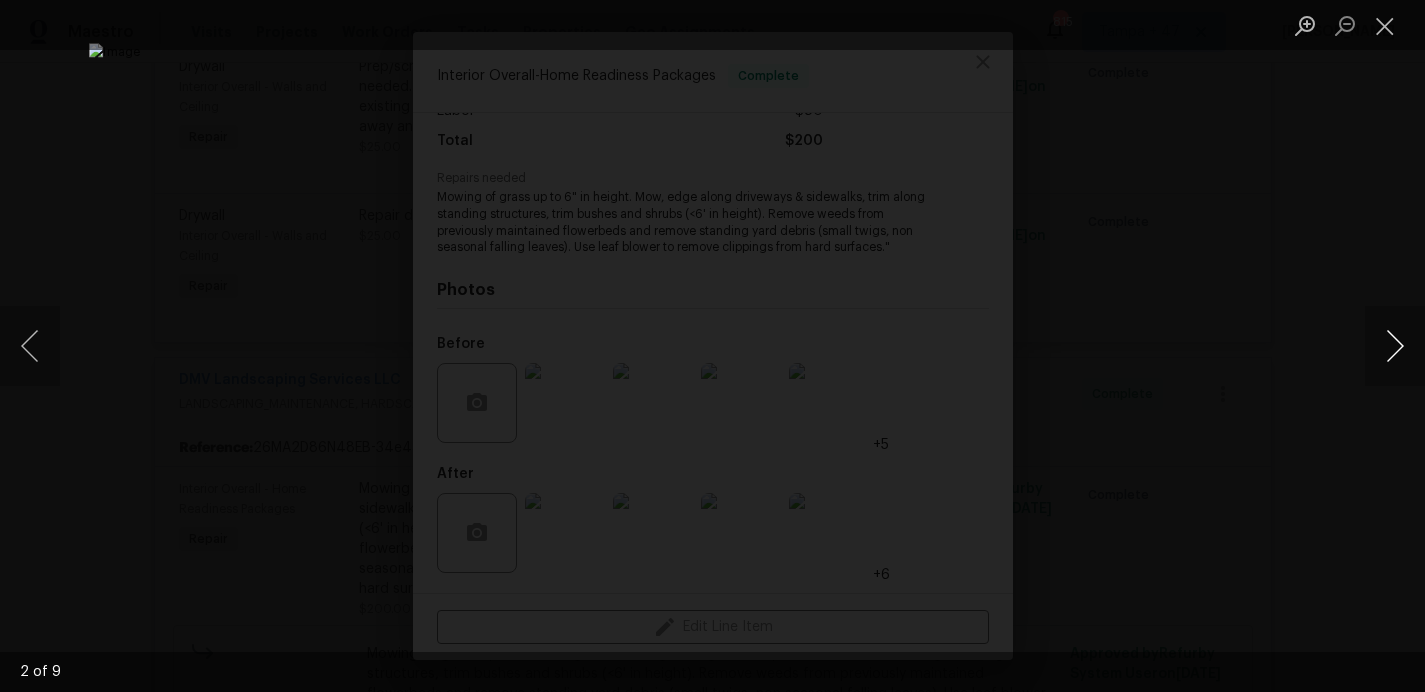 click at bounding box center (1395, 346) 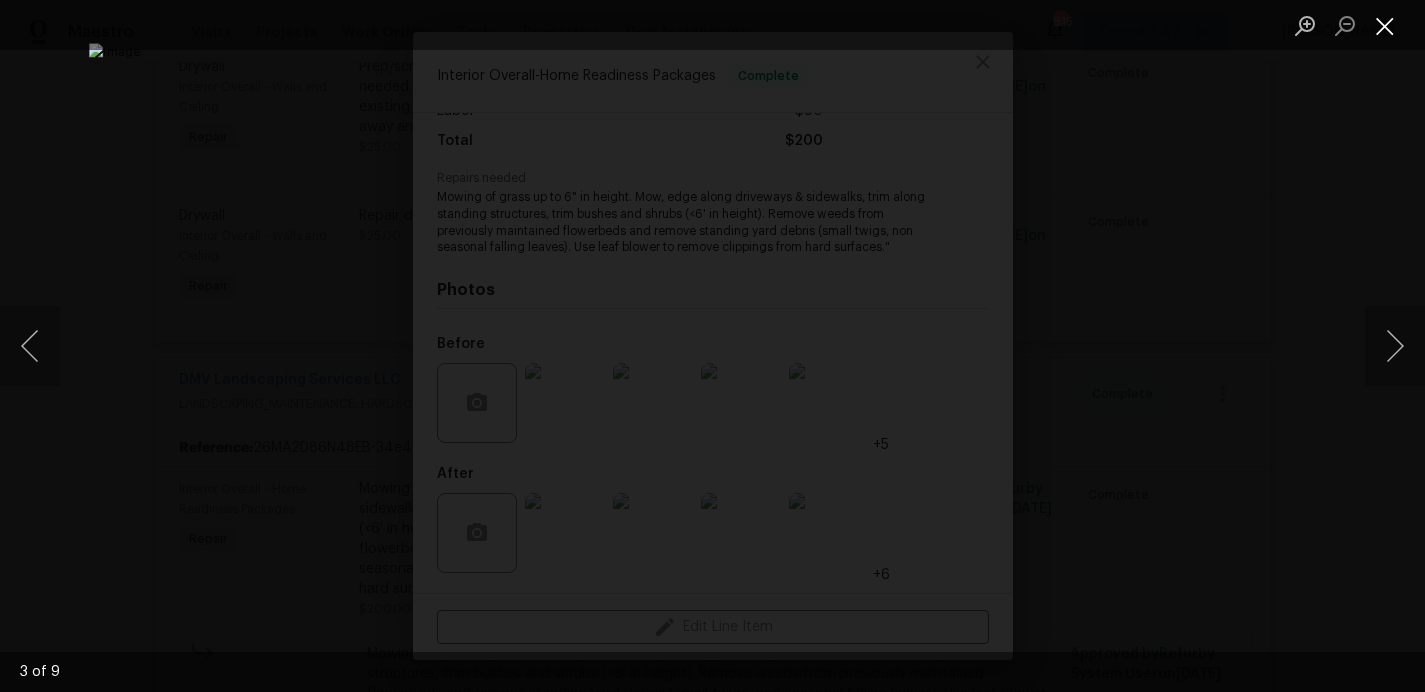 click at bounding box center [1385, 25] 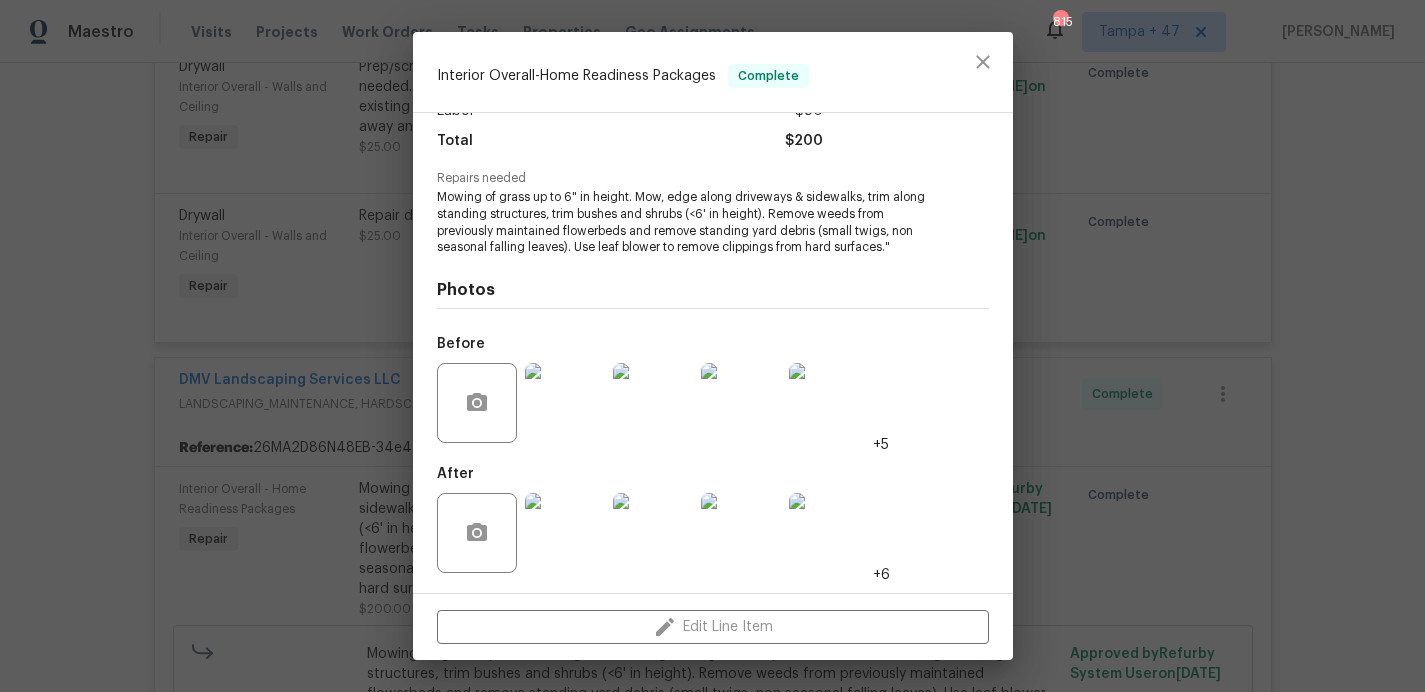click at bounding box center [565, 533] 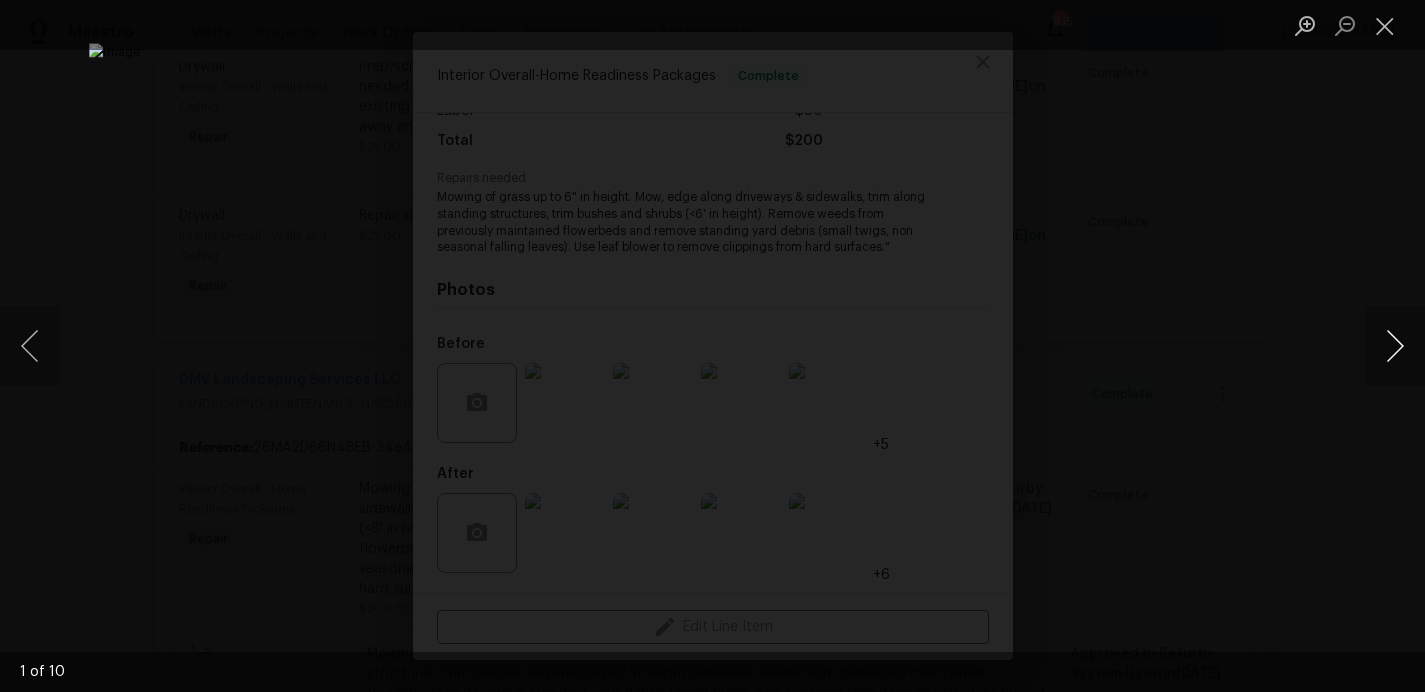 click at bounding box center [1395, 346] 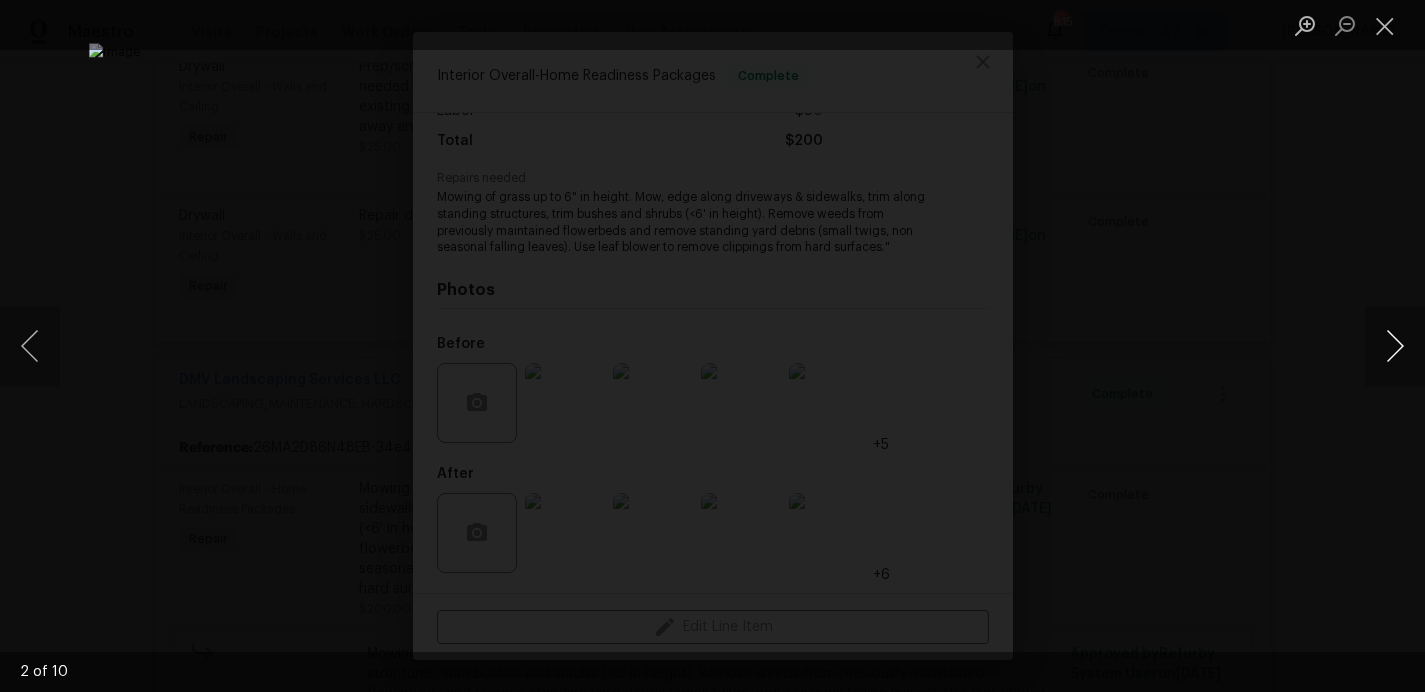 click at bounding box center (1395, 346) 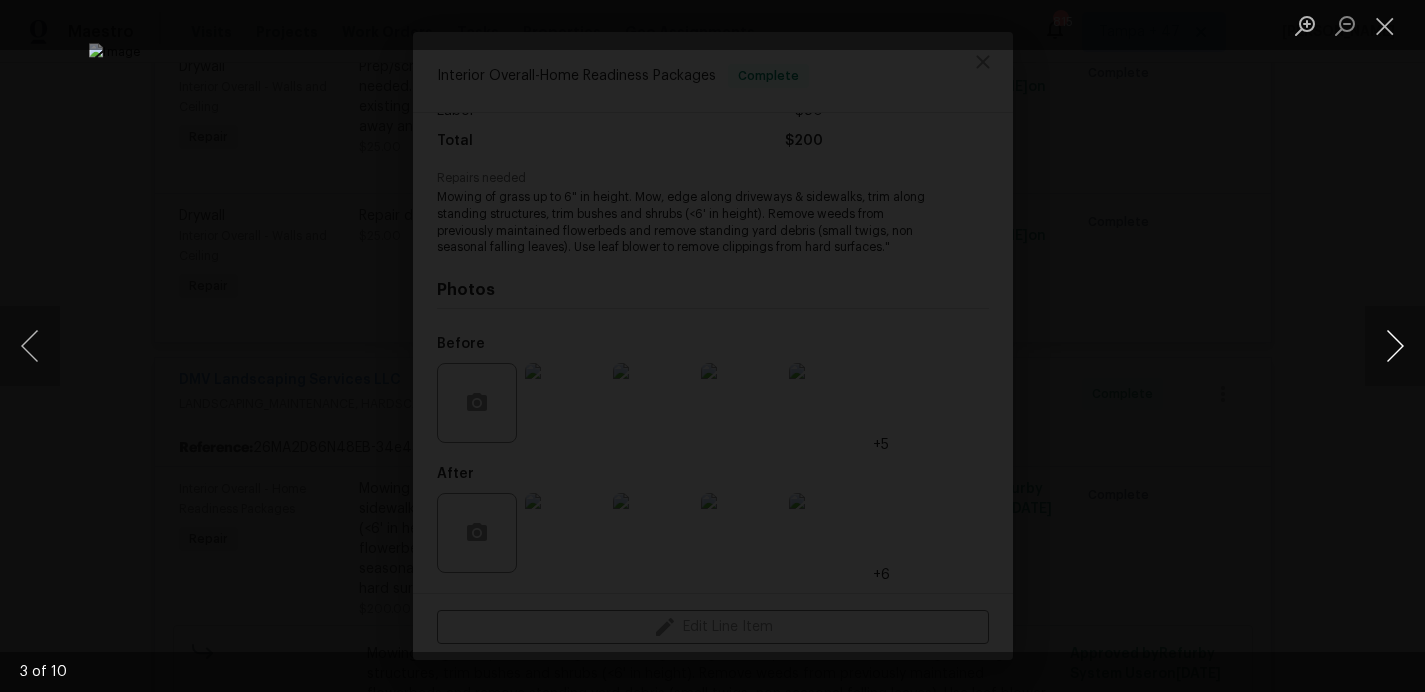 click at bounding box center [1395, 346] 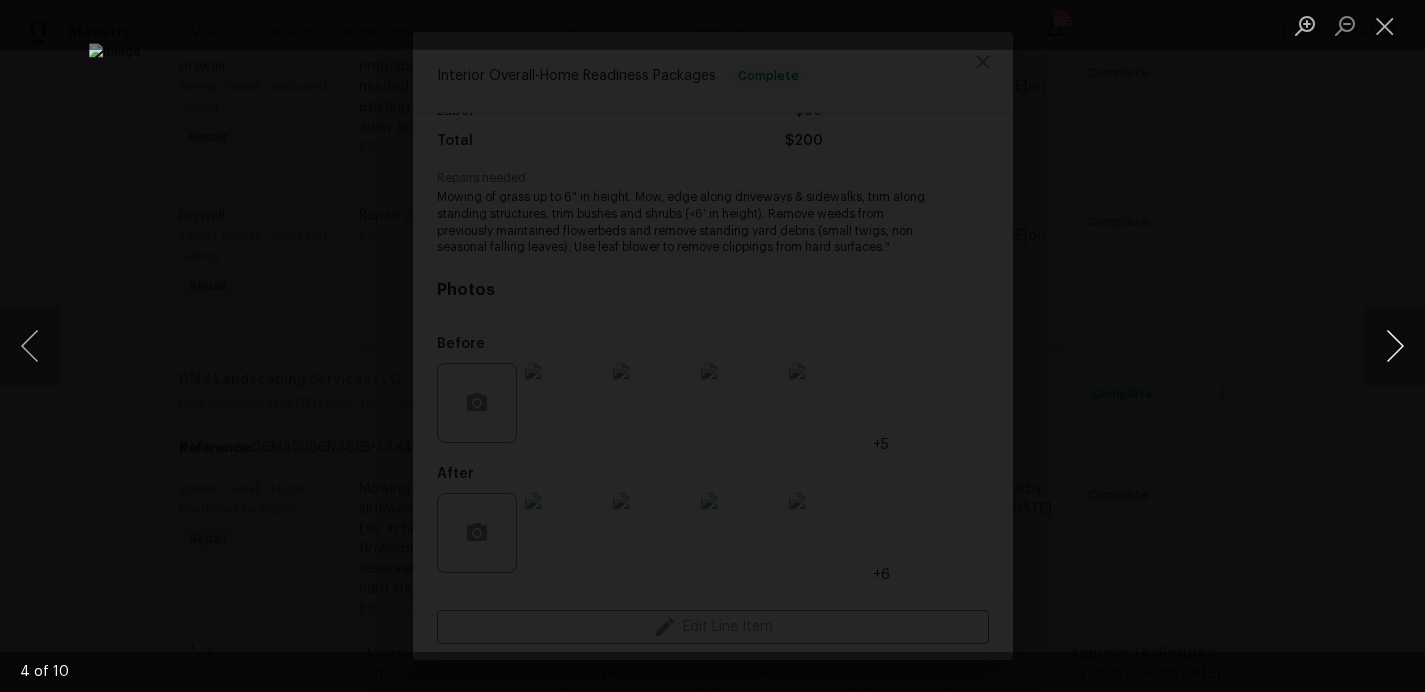 click at bounding box center [1395, 346] 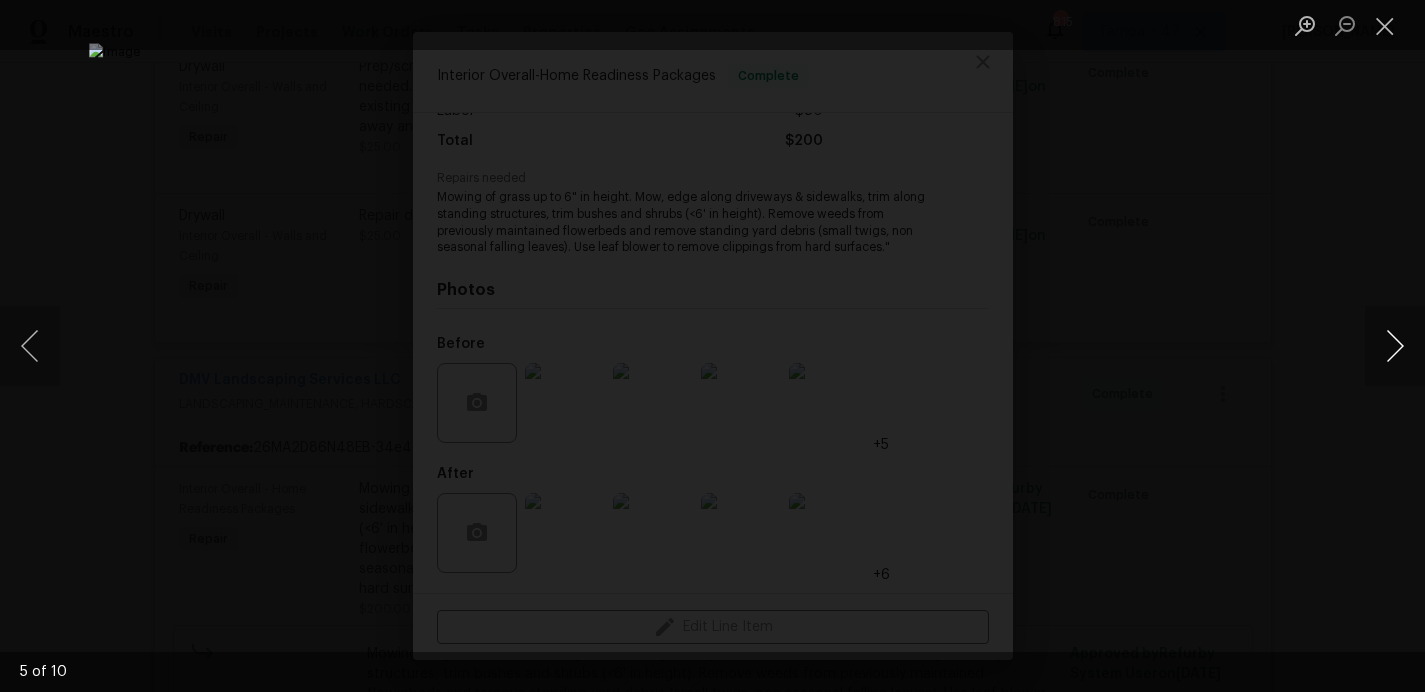 click at bounding box center [1395, 346] 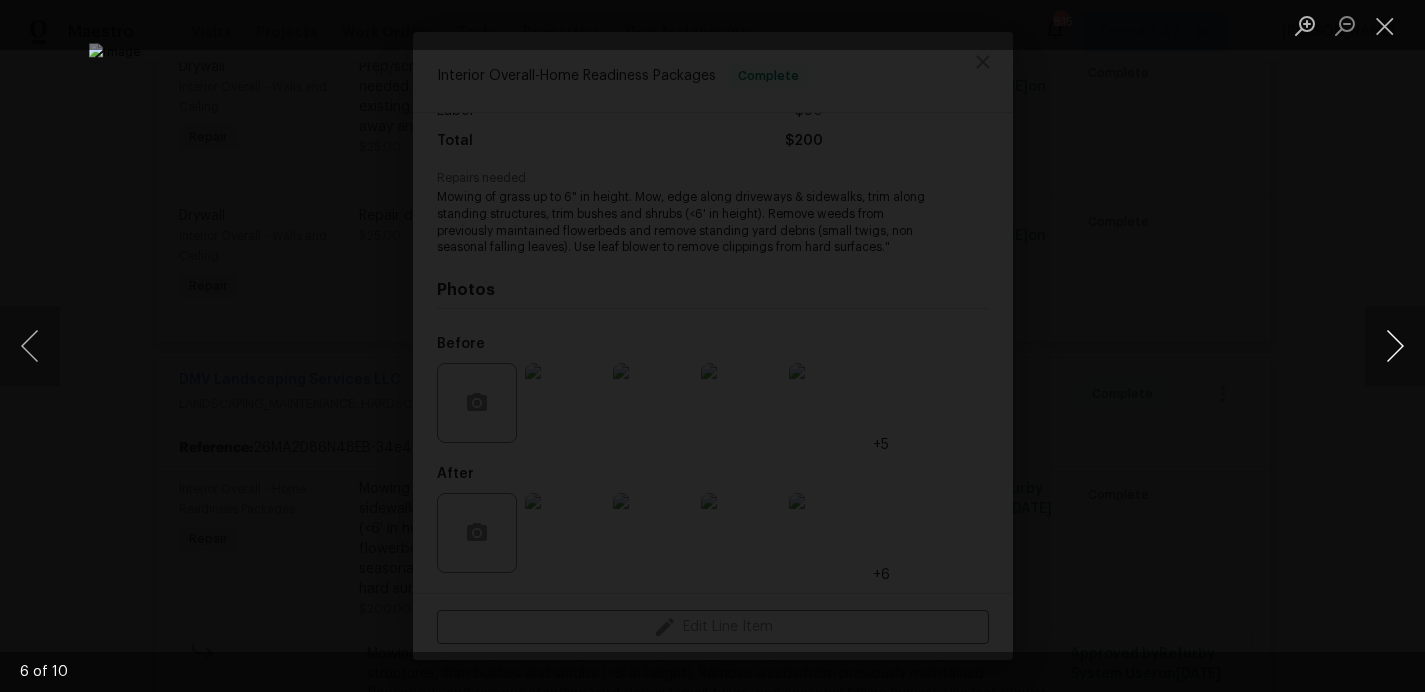 click at bounding box center (1395, 346) 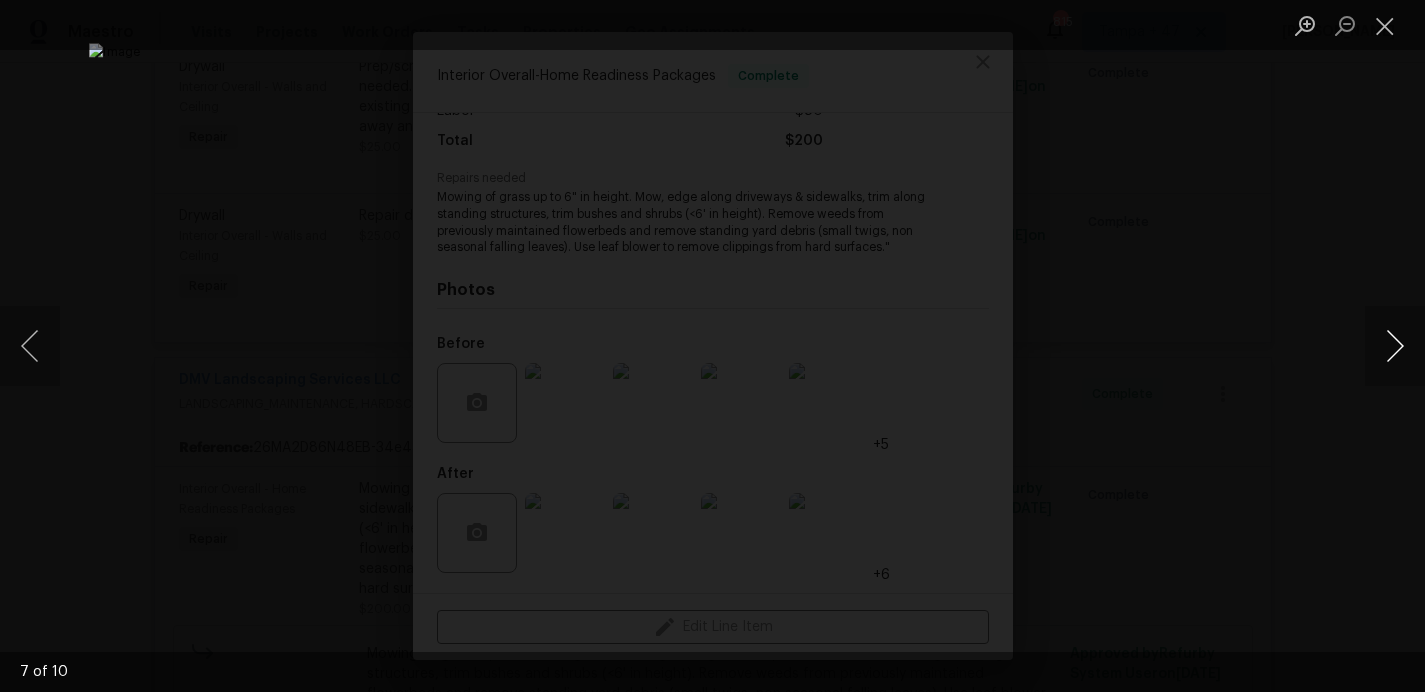 click at bounding box center (1395, 346) 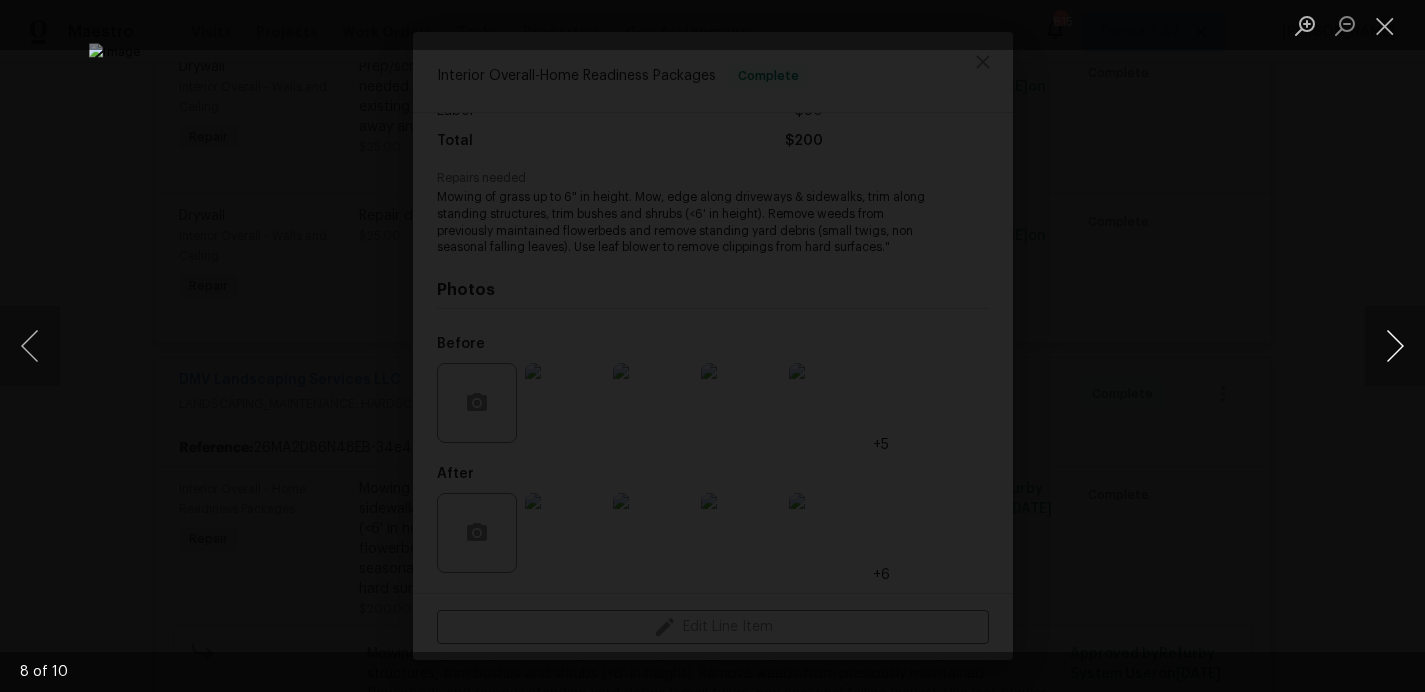 click at bounding box center (1395, 346) 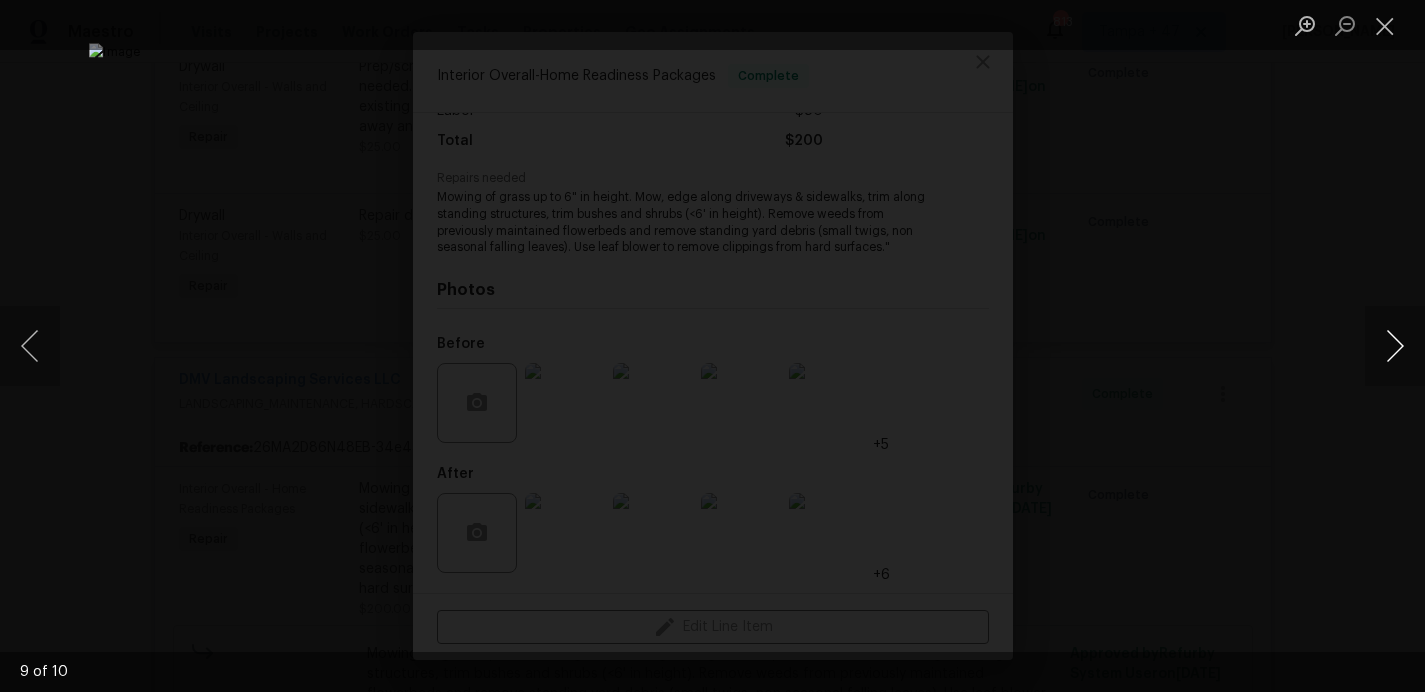 click at bounding box center [1395, 346] 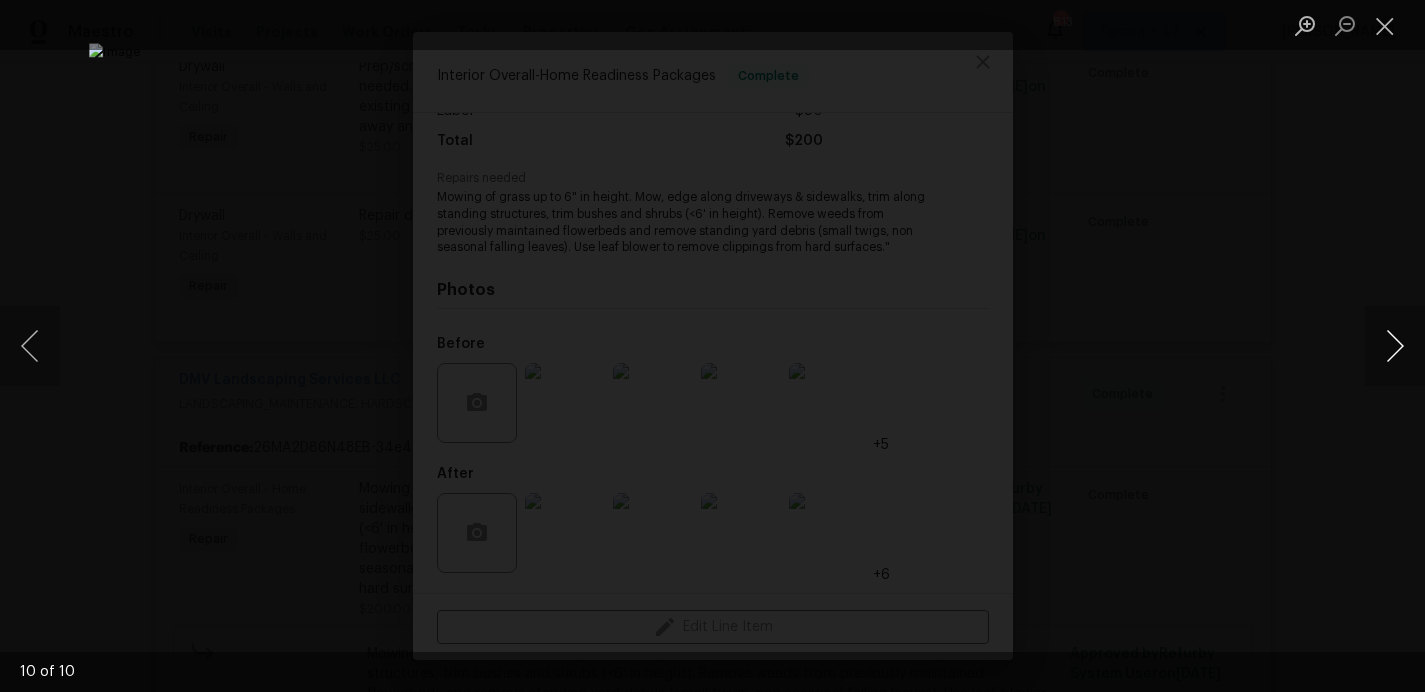 click at bounding box center [1395, 346] 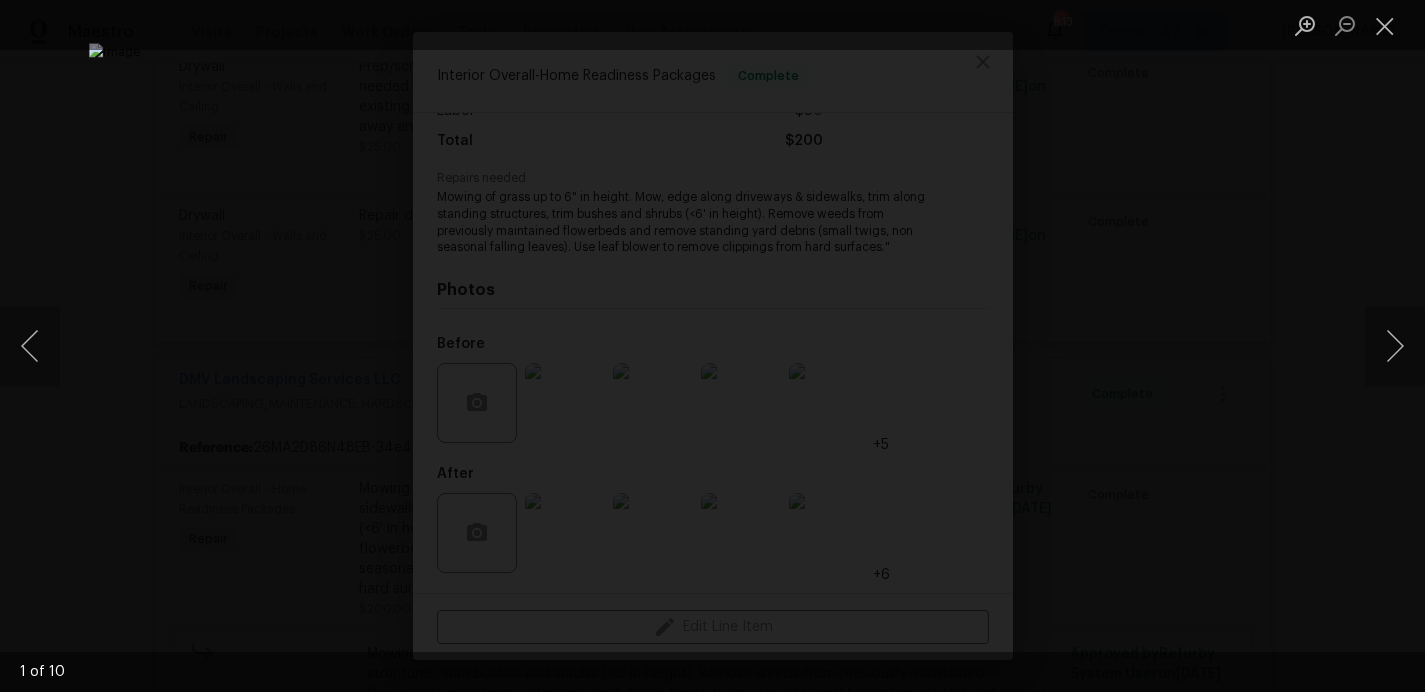 click at bounding box center [712, 346] 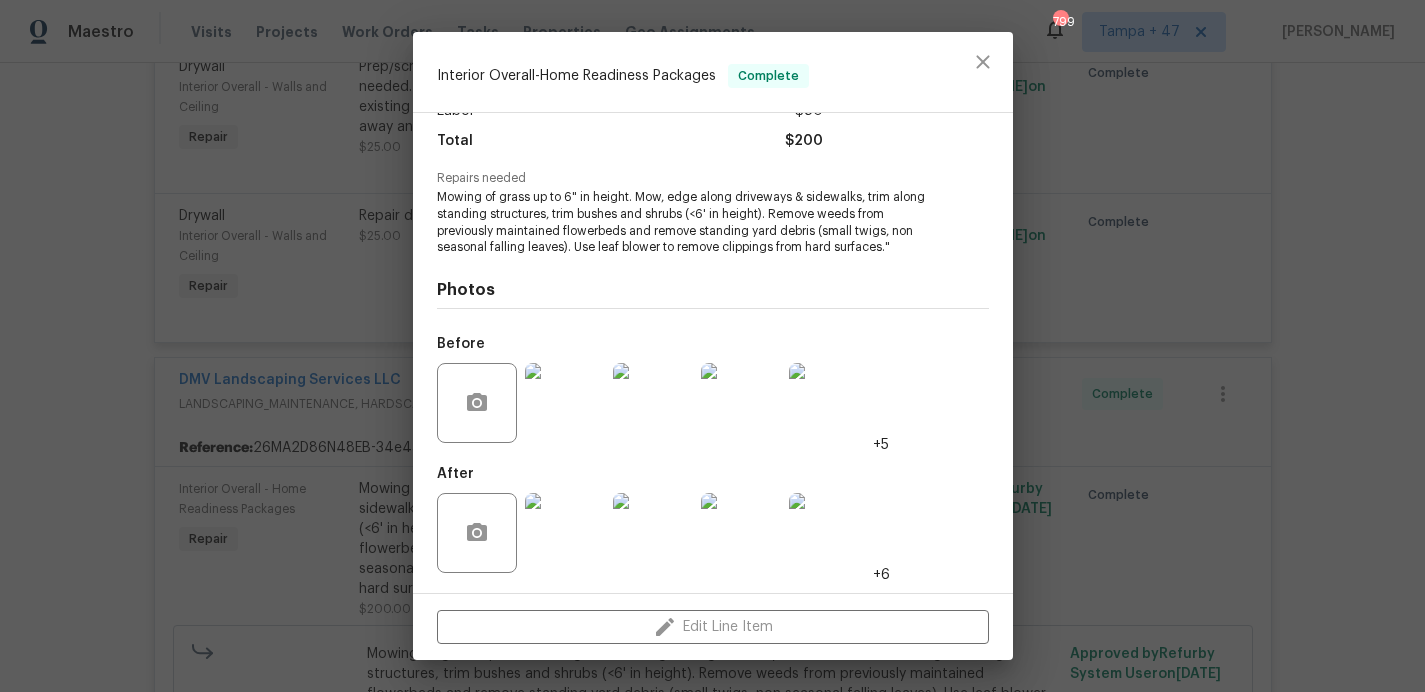 click on "Interior Overall  -  Home Readiness Packages Complete Vendor DMV Landscaping Services LLC Account Category Repairs Cost $120 x 1 count $120 Labor $80 Total $200 Repairs needed Mowing of grass up to 6" in height. Mow, edge along driveways & sidewalks, trim along standing structures, trim bushes and shrubs (<6' in height). Remove weeds from previously maintained flowerbeds and remove standing yard debris (small twigs, non seasonal falling leaves).  Use leaf blower to remove clippings from hard surfaces." Photos Before  +5 After  +6  Edit Line Item" at bounding box center [712, 346] 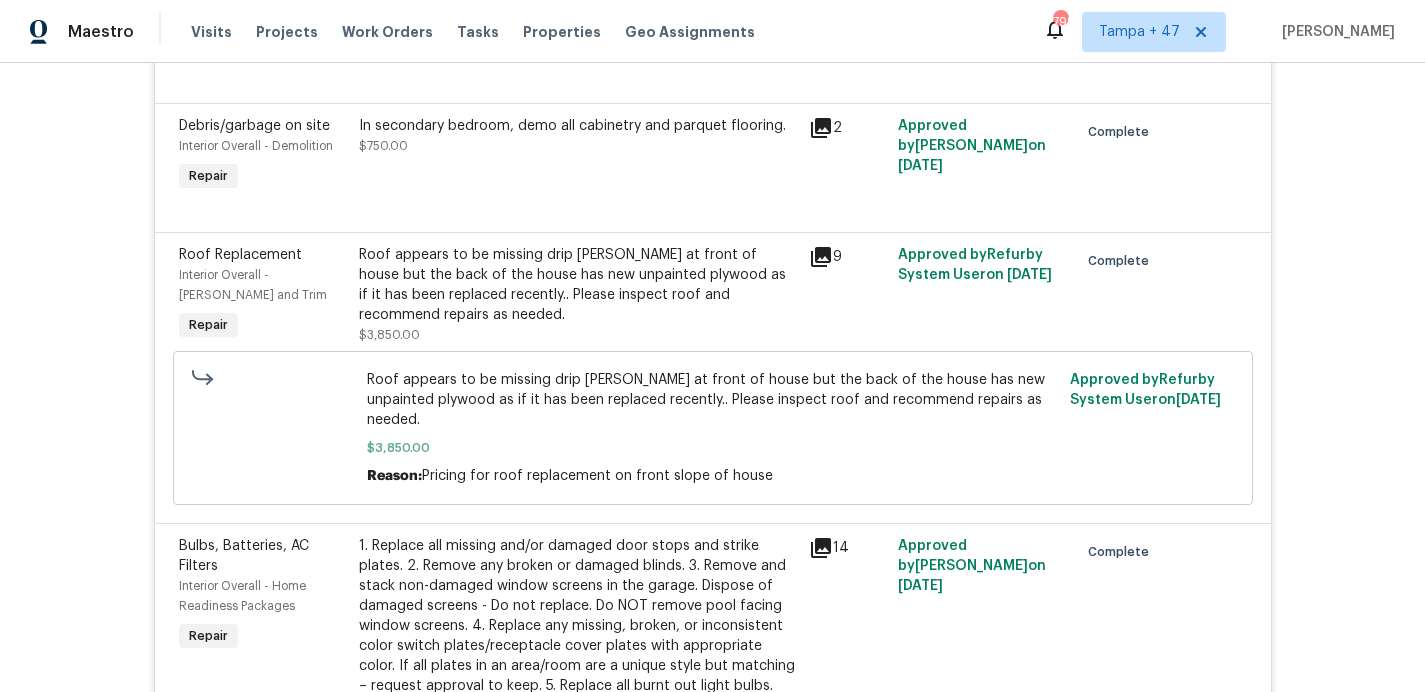 scroll, scrollTop: 1576, scrollLeft: 0, axis: vertical 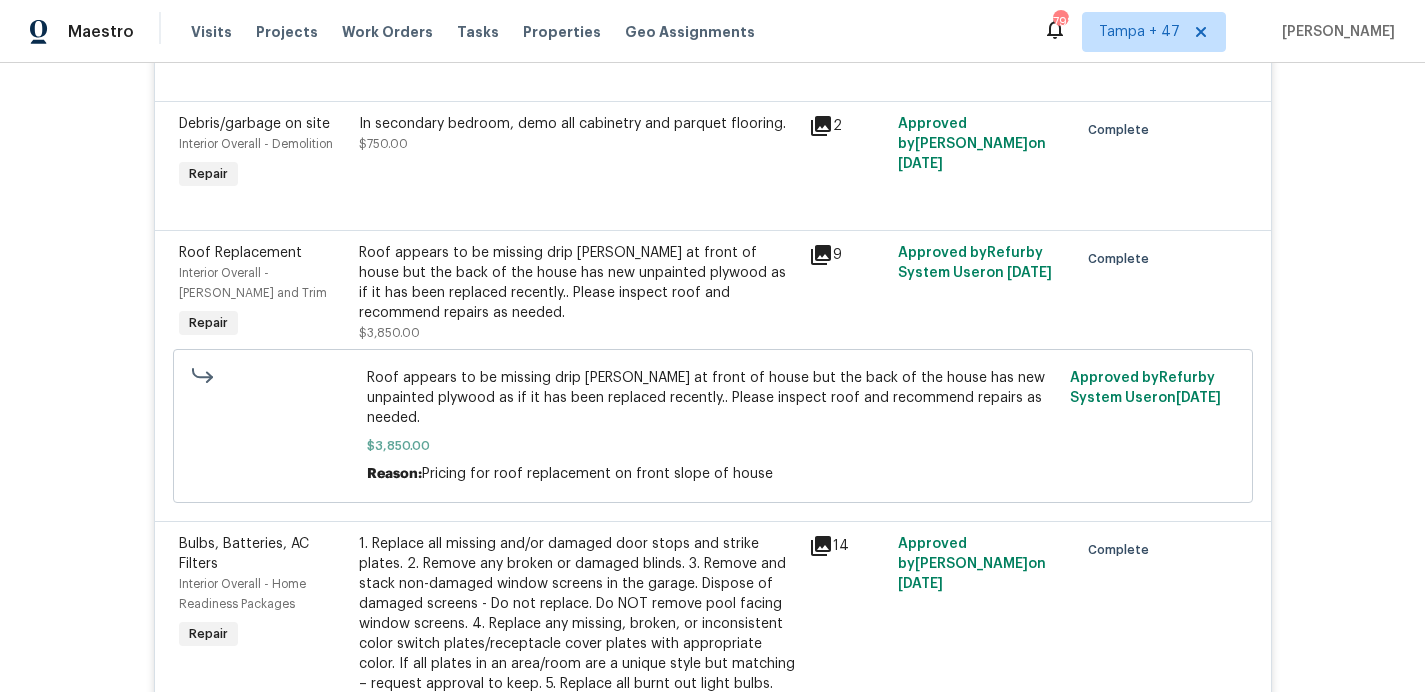 click on "Roof appears to be missing drip edge at front of house but the back of the house has new unpainted plywood as if it has been replaced recently.. Please inspect roof and recommend repairs as needed." at bounding box center (578, 283) 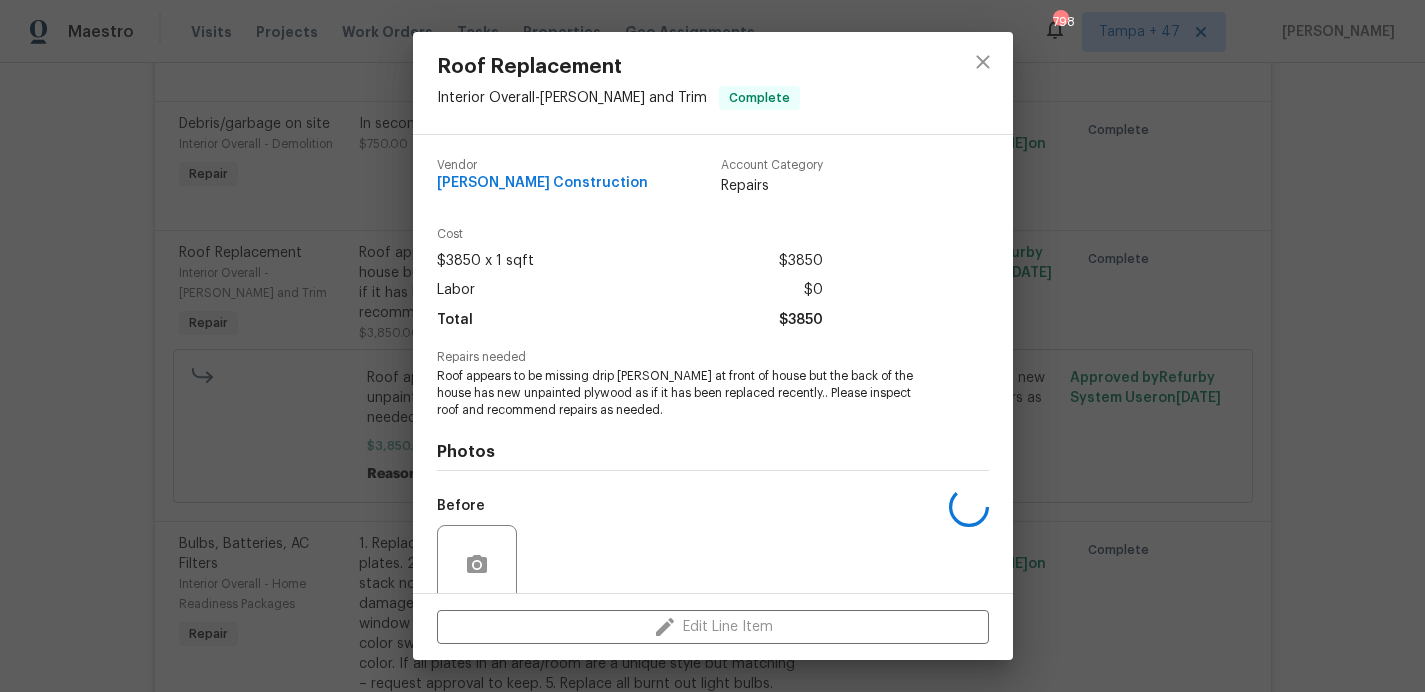 scroll, scrollTop: 162, scrollLeft: 0, axis: vertical 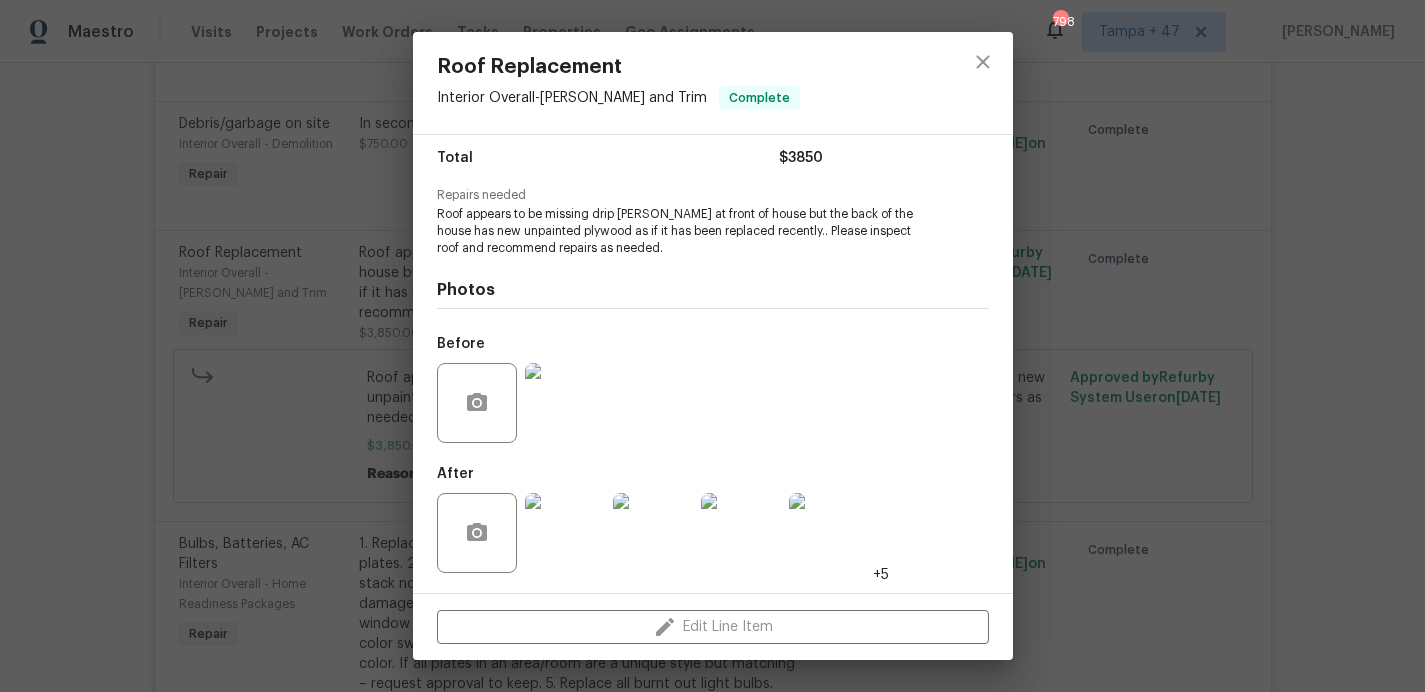 click at bounding box center [565, 403] 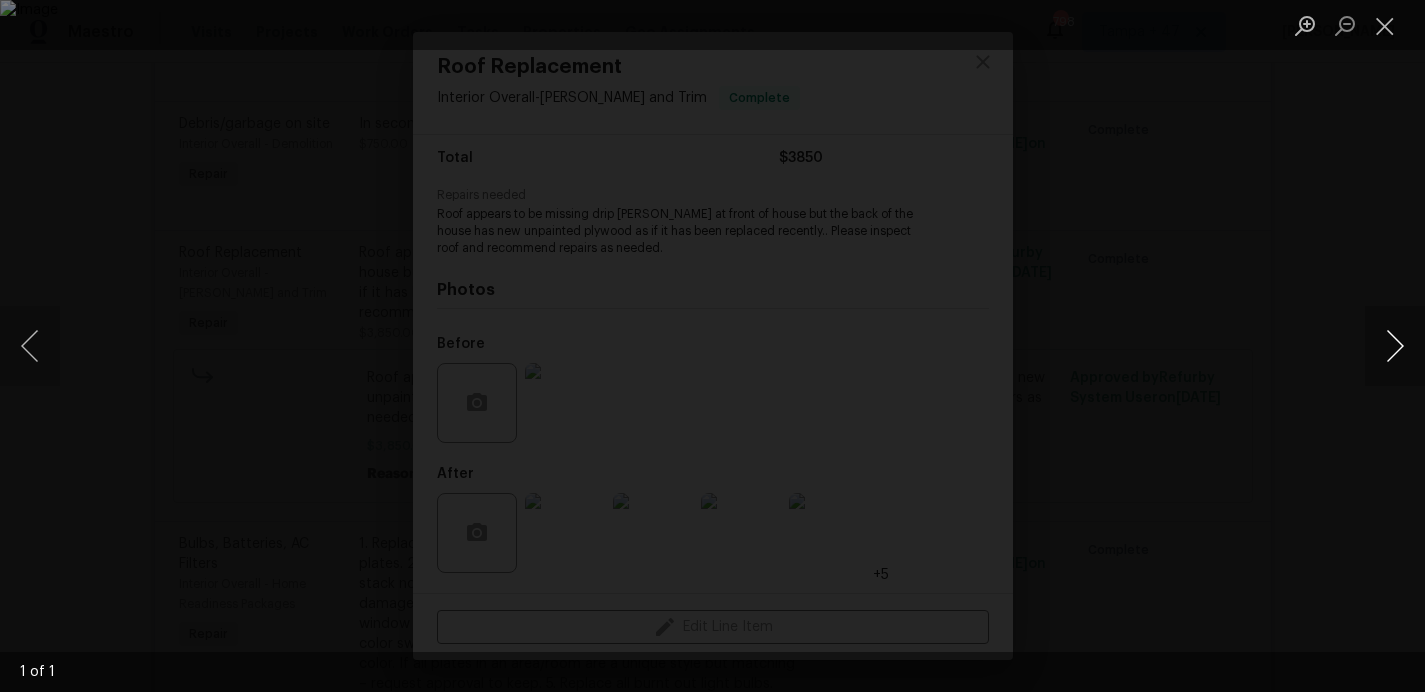 click at bounding box center [1395, 346] 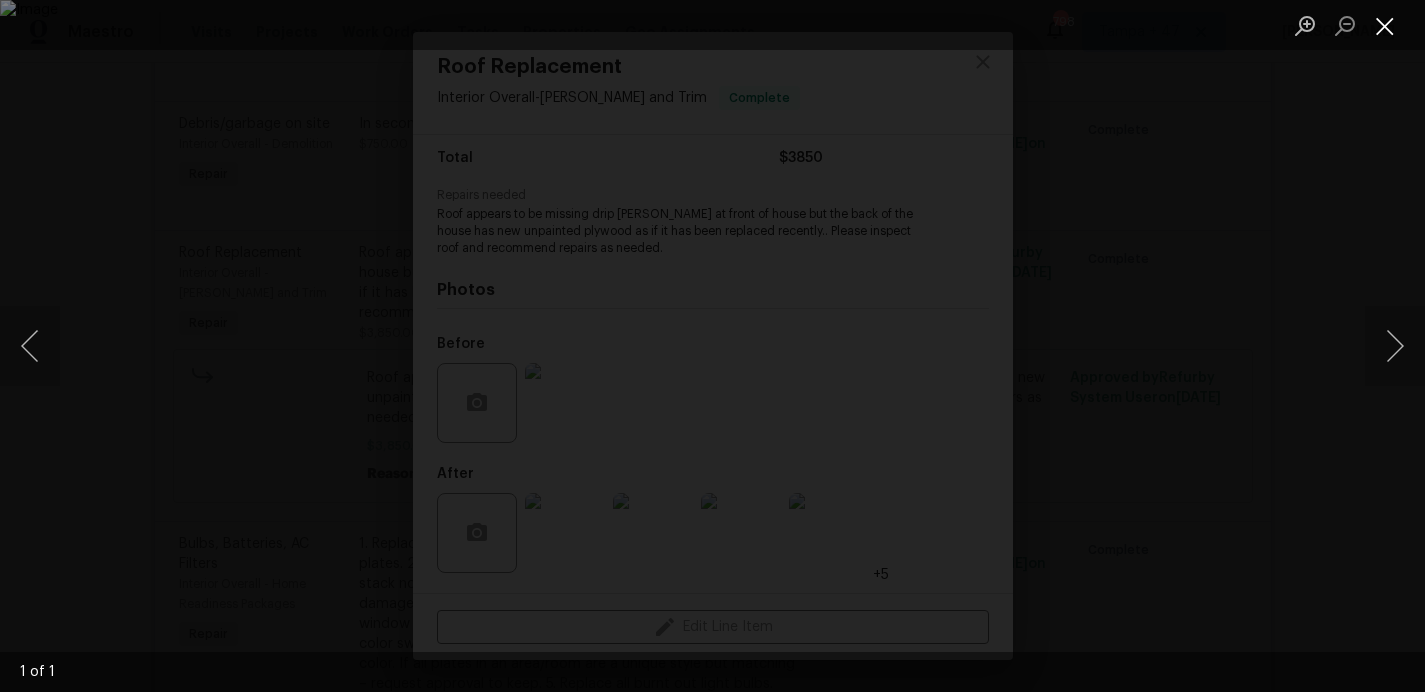 click at bounding box center [1385, 25] 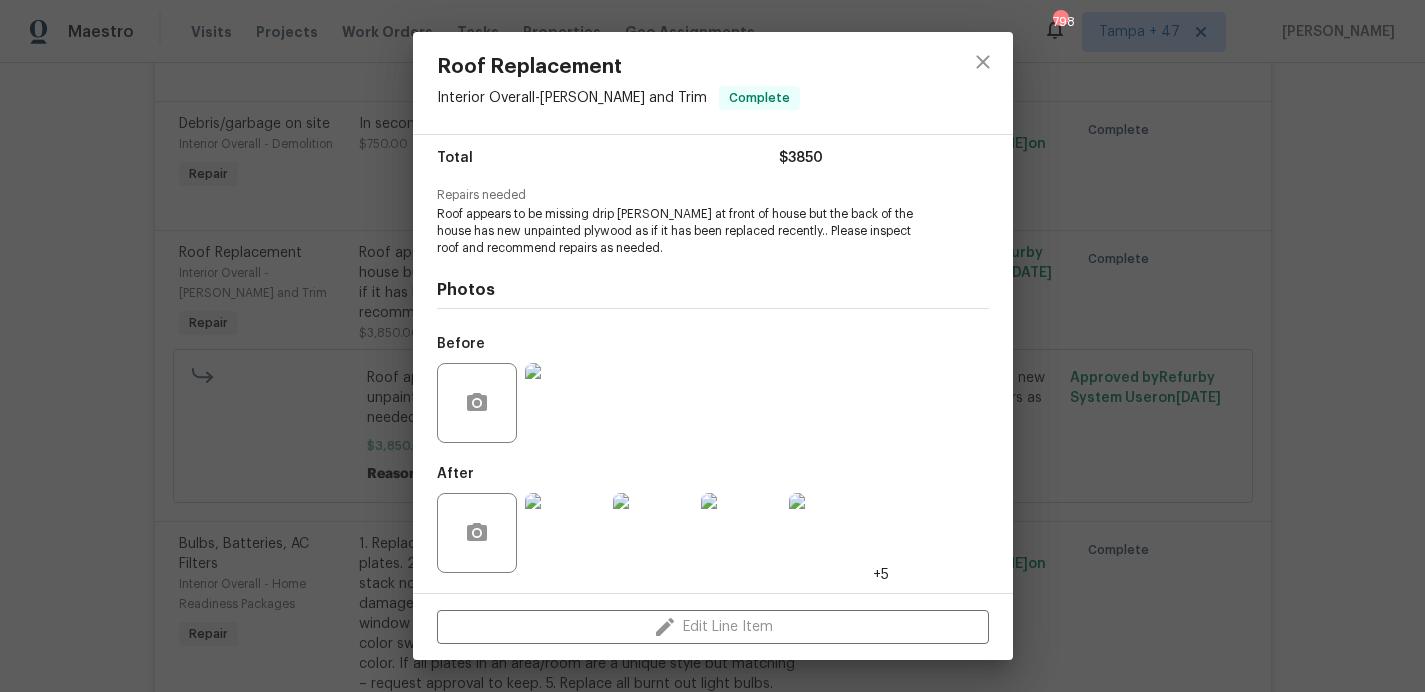 click at bounding box center (565, 533) 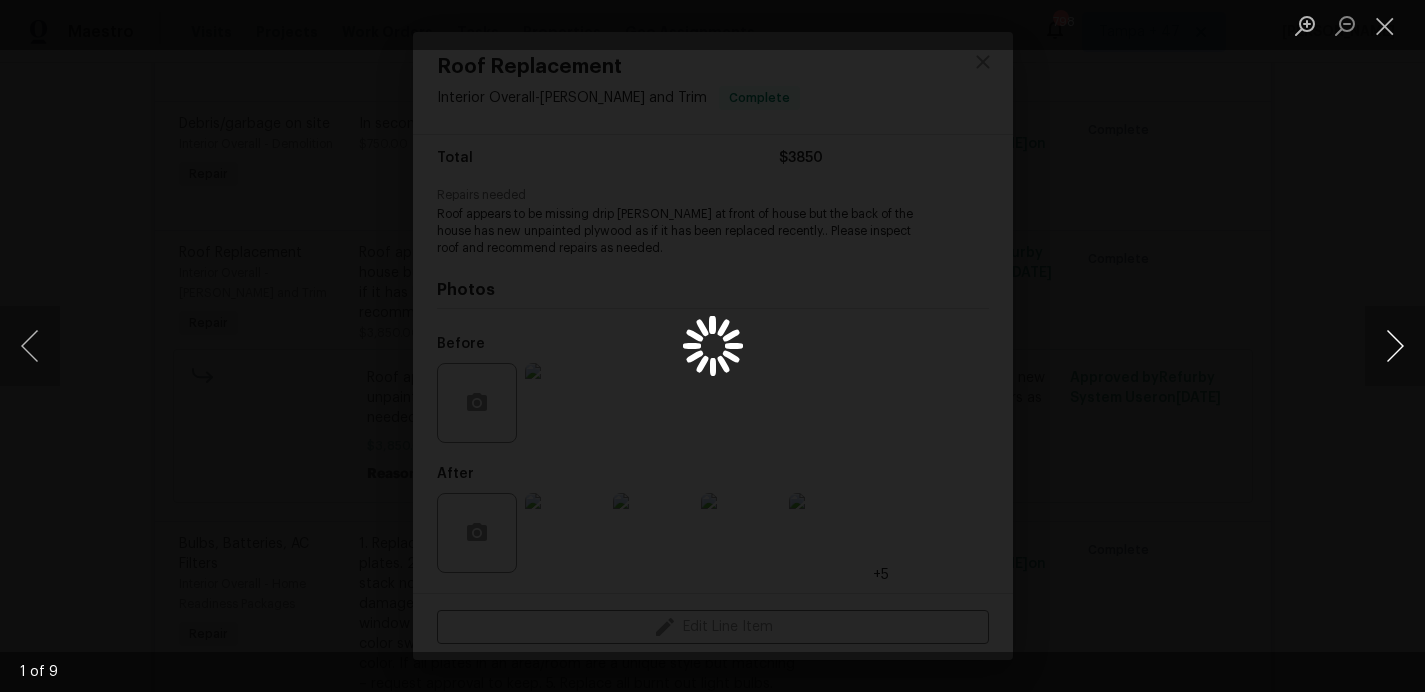 click at bounding box center (1395, 346) 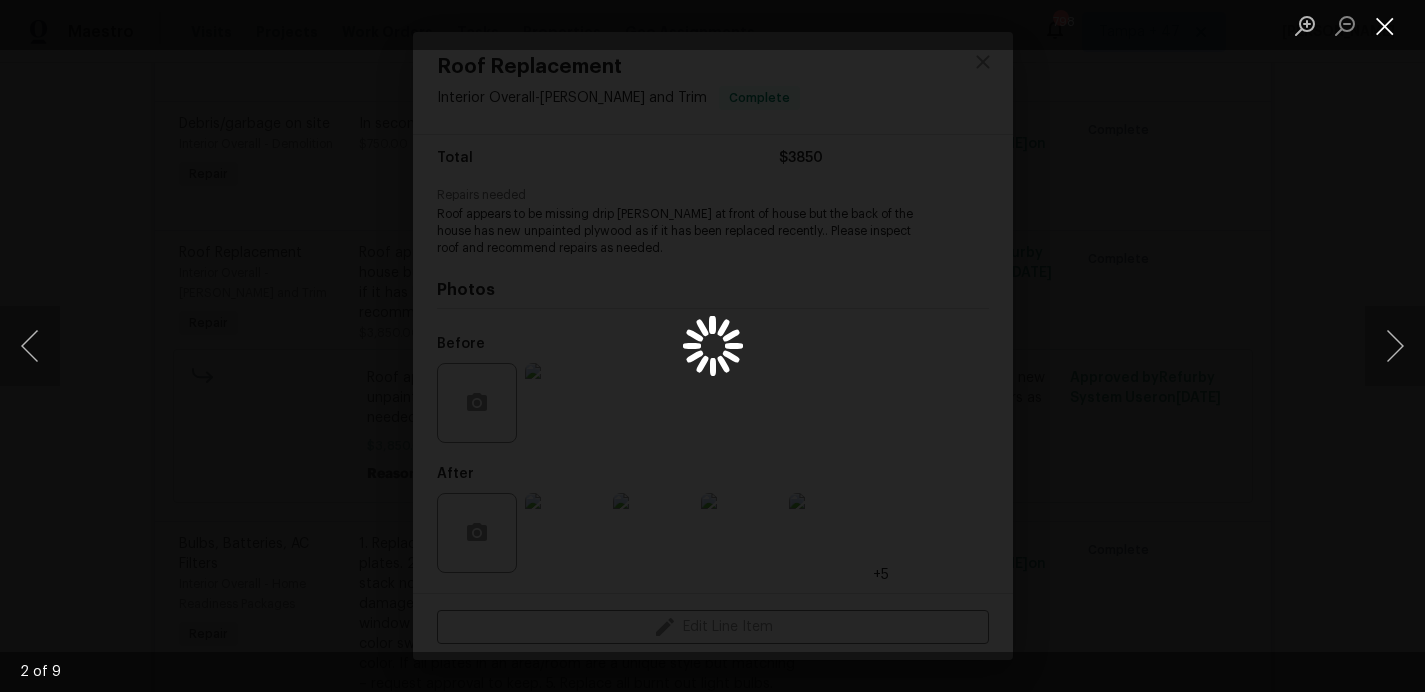 click at bounding box center (1385, 25) 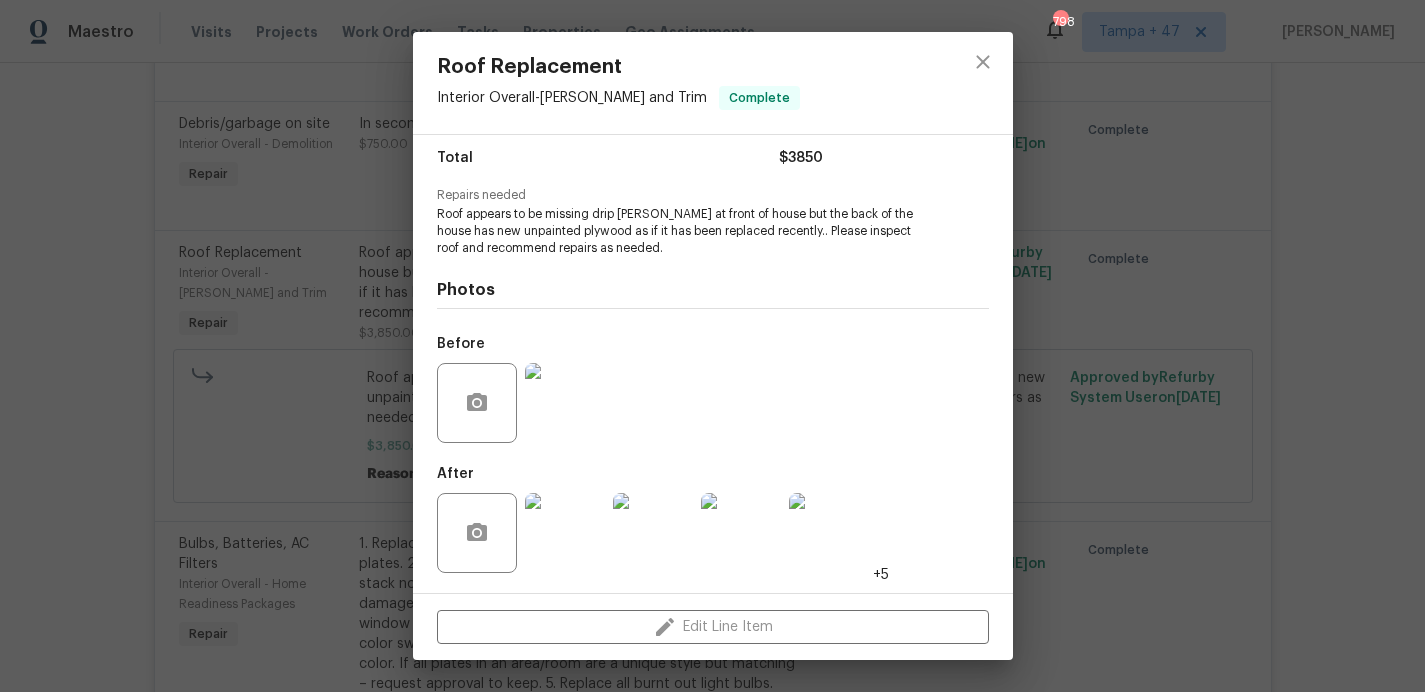 click at bounding box center (565, 533) 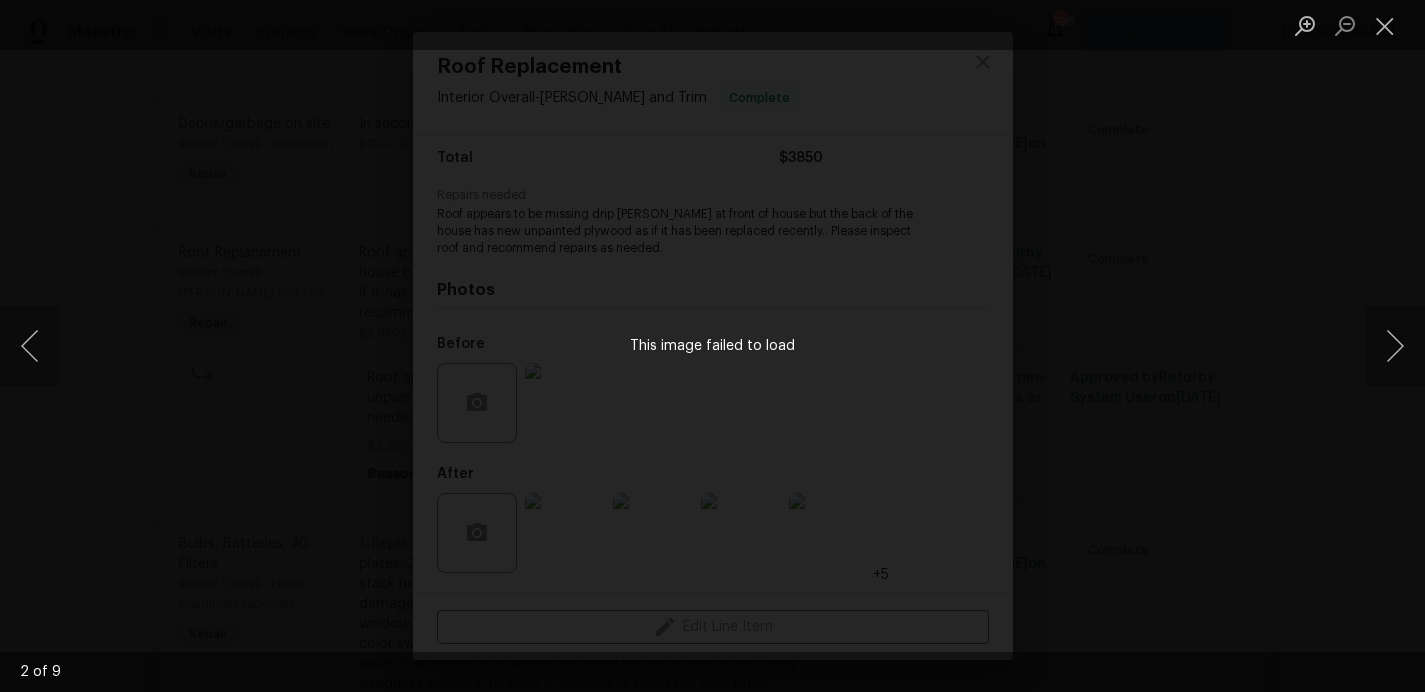 click on "This image failed to load" at bounding box center (712, 346) 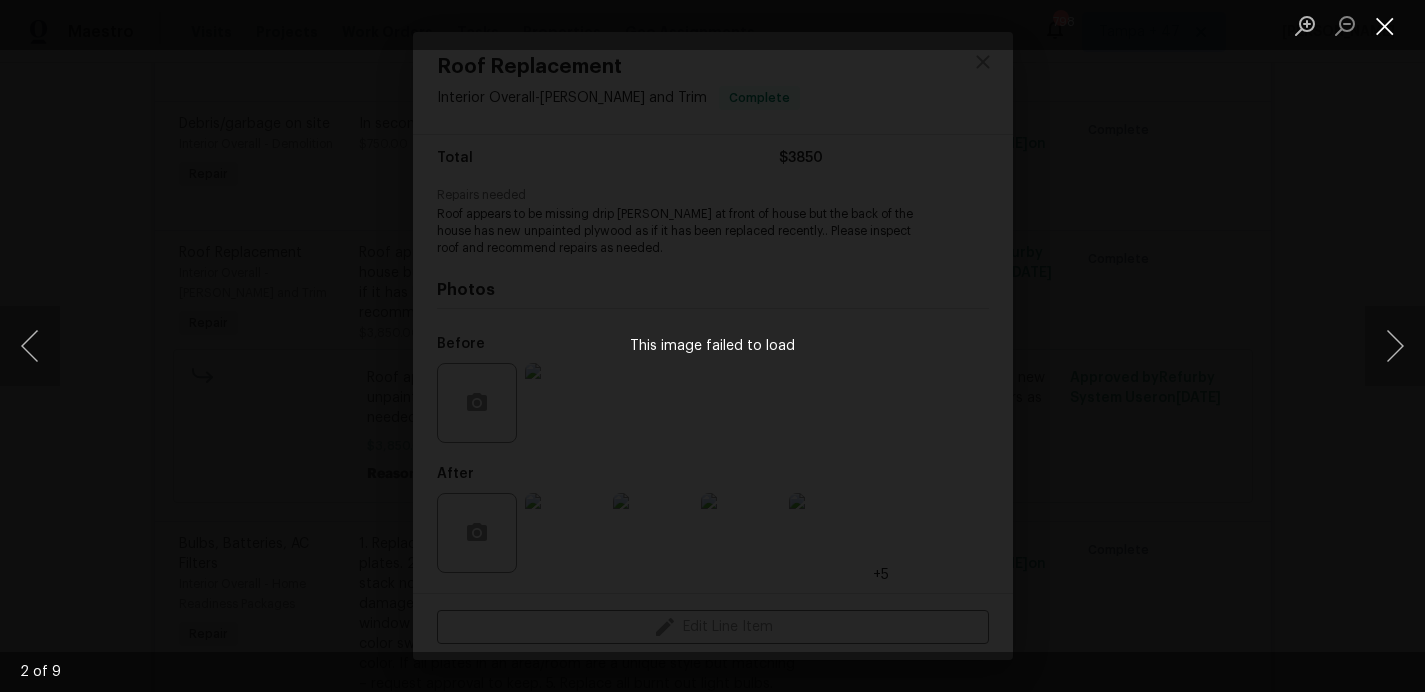 click at bounding box center [1385, 25] 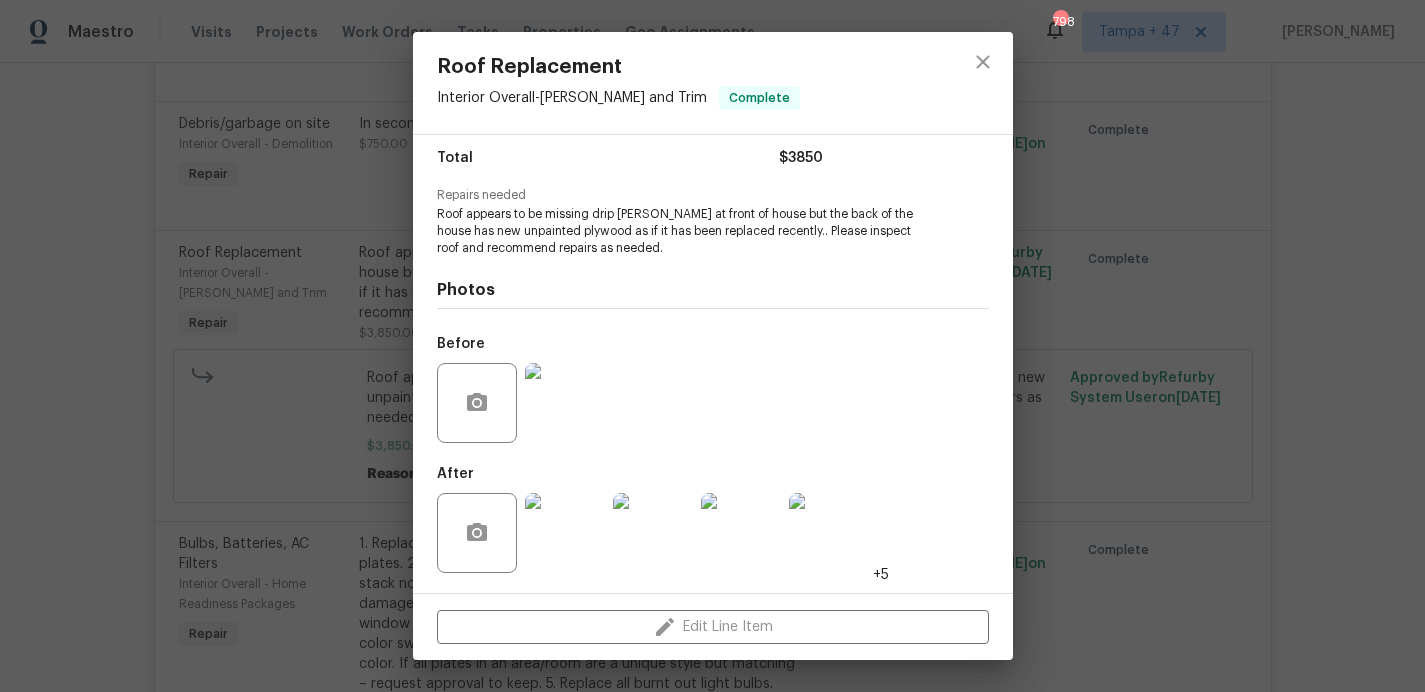 click at bounding box center (565, 533) 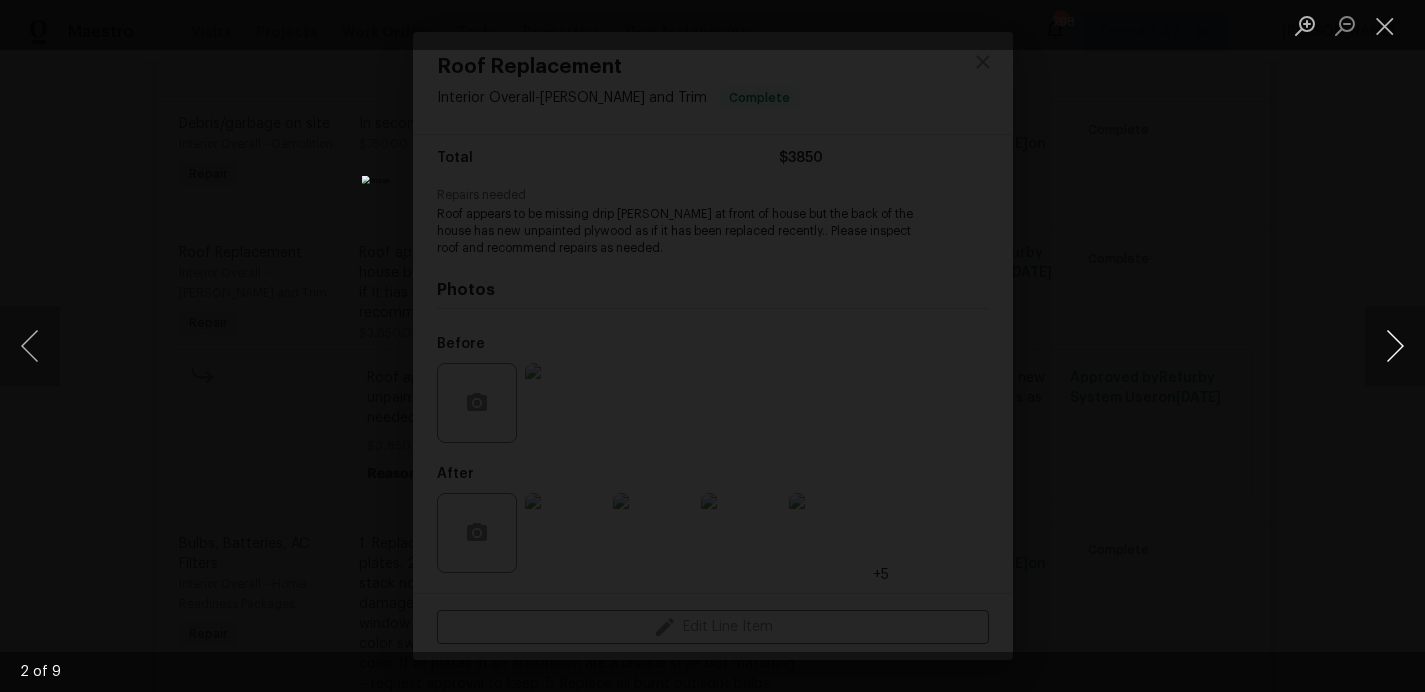 click at bounding box center (1395, 346) 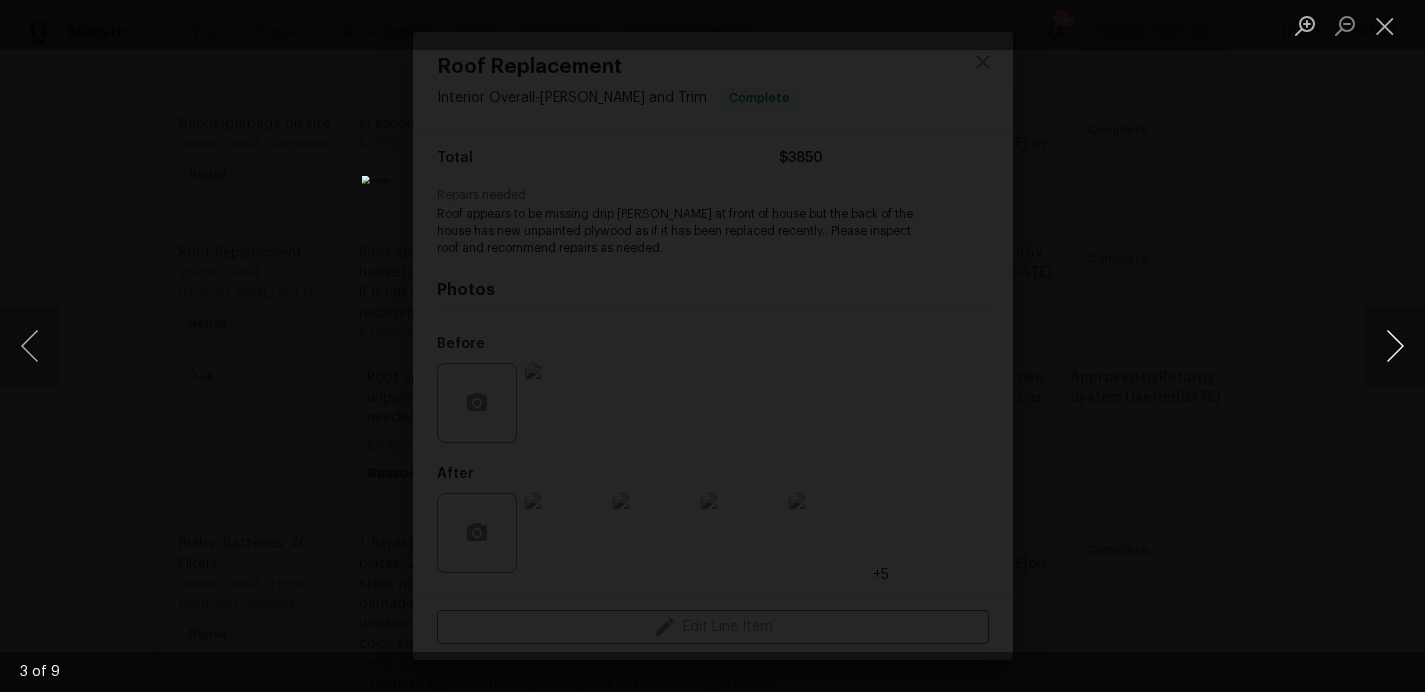 click at bounding box center [1395, 346] 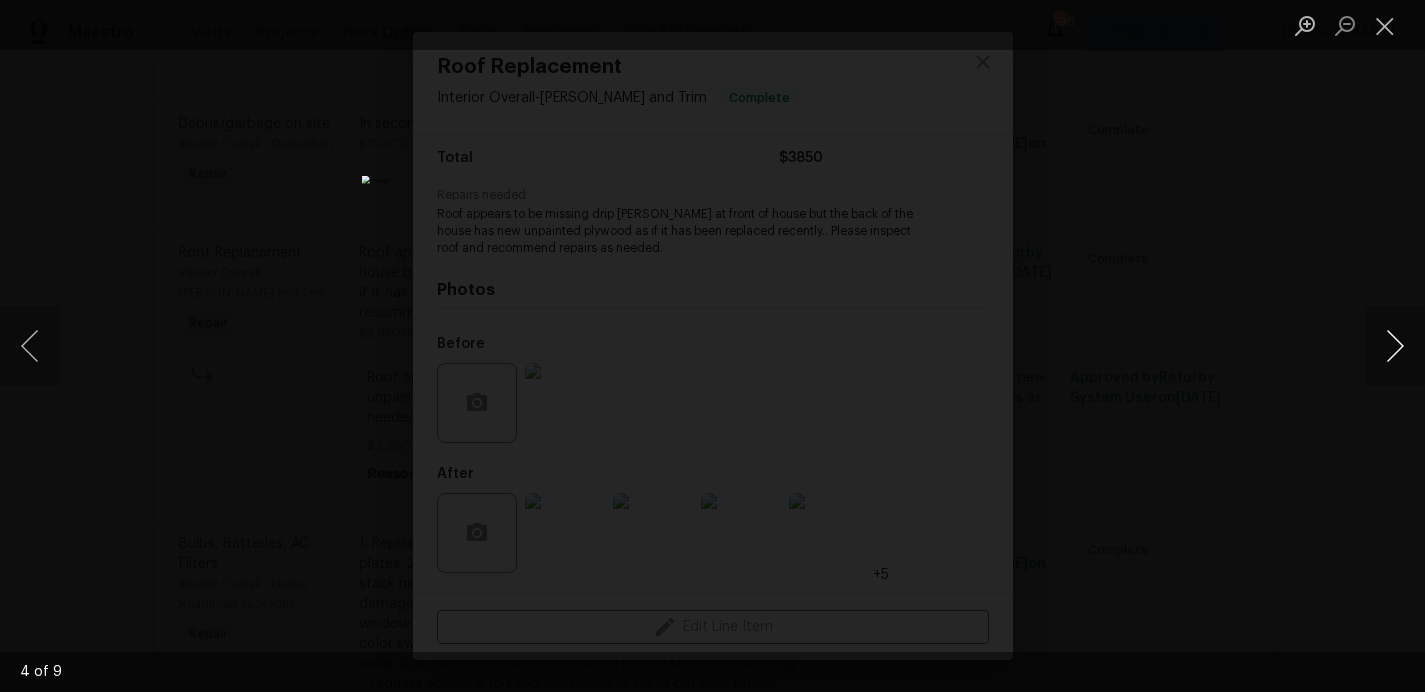 click at bounding box center [1395, 346] 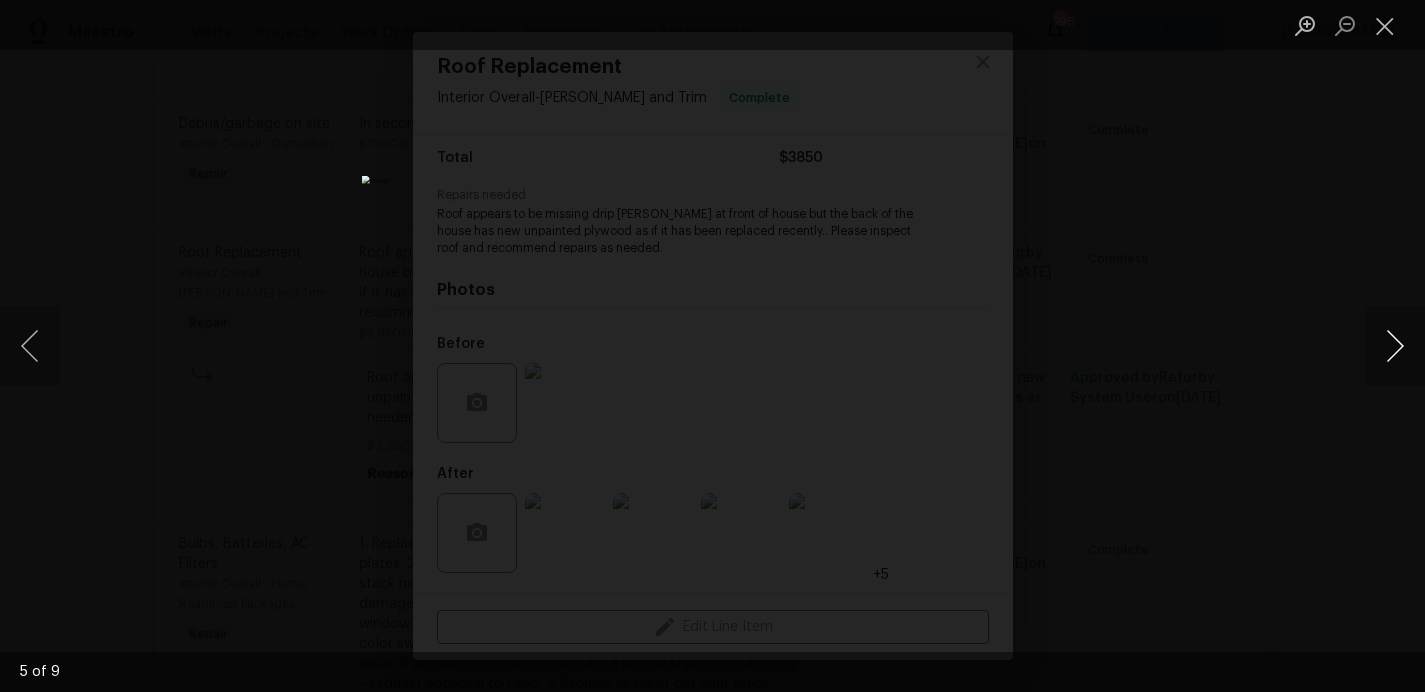 click at bounding box center (1395, 346) 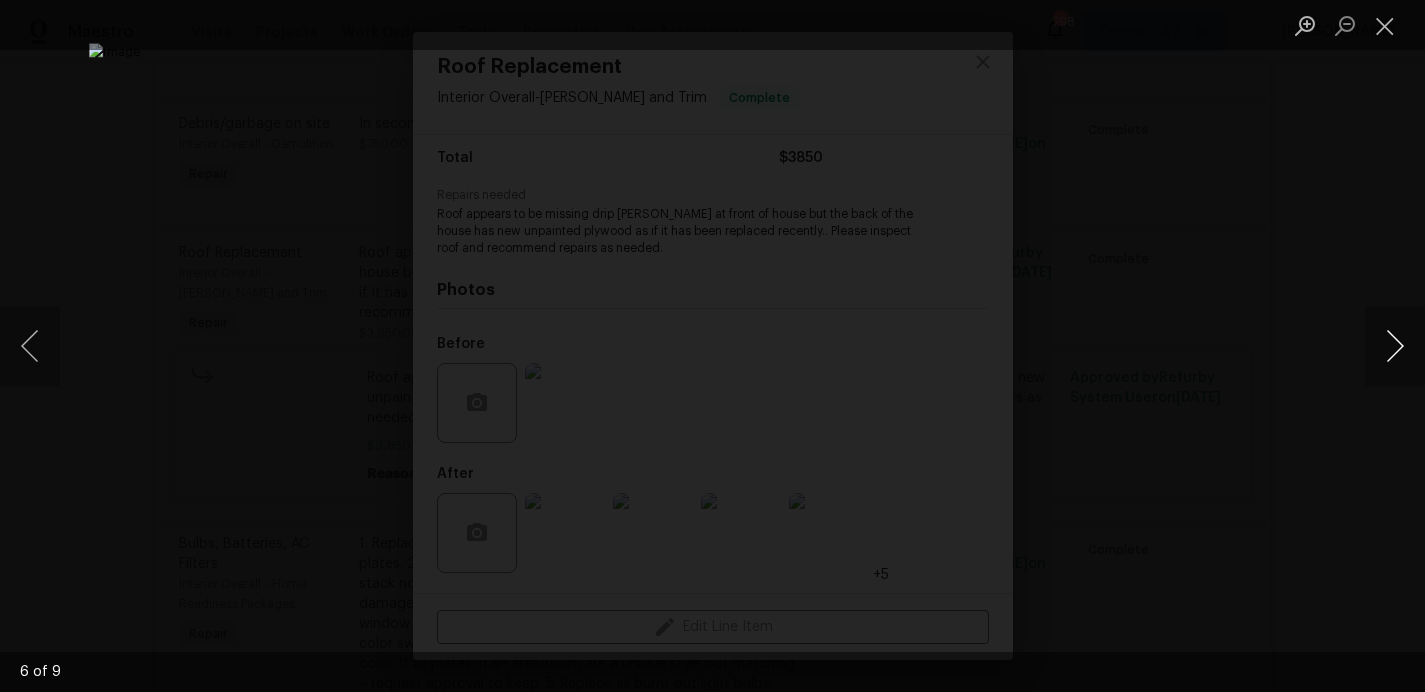 click at bounding box center [1395, 346] 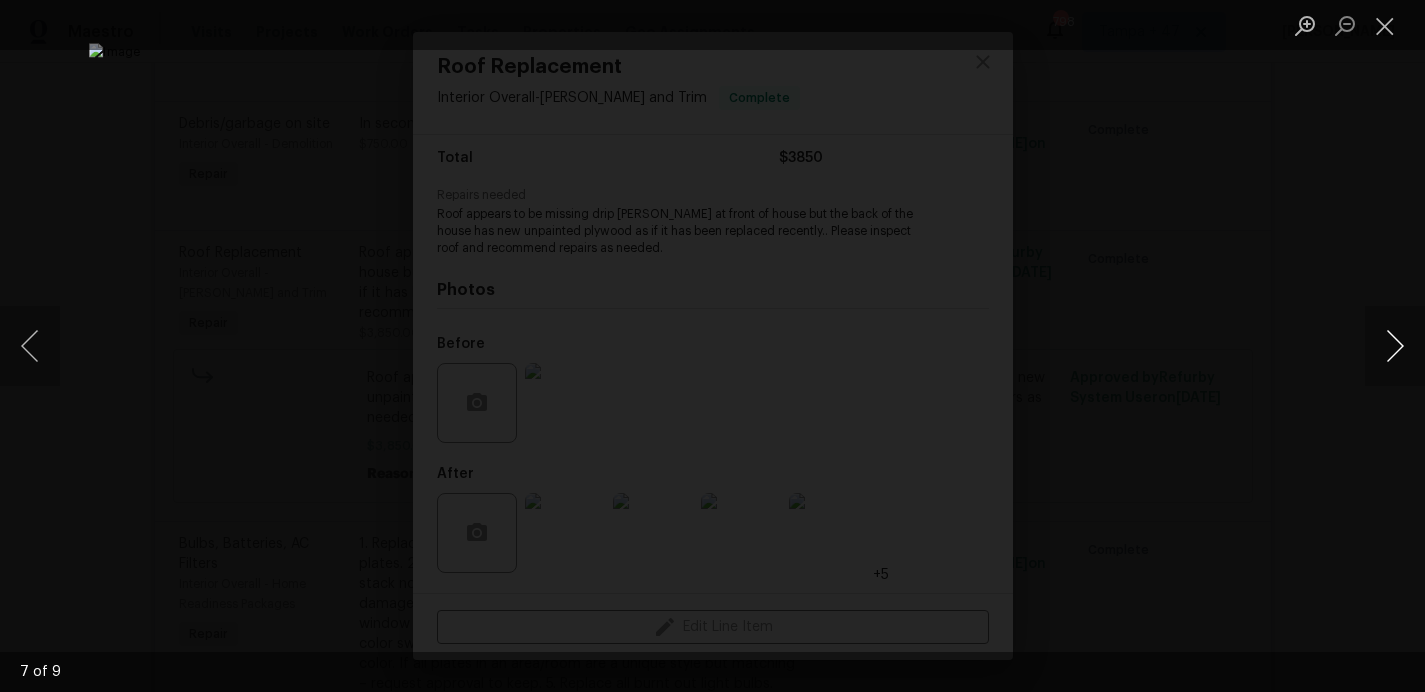 click at bounding box center [1395, 346] 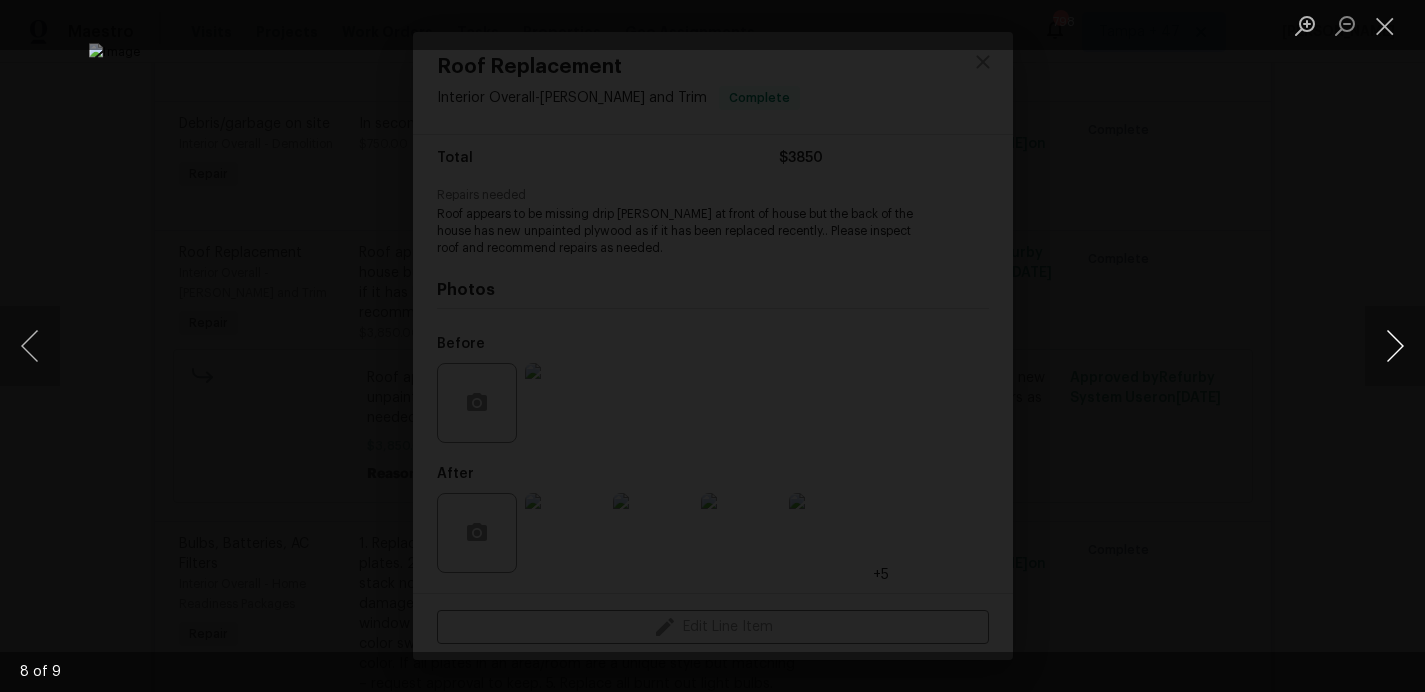 click at bounding box center (1395, 346) 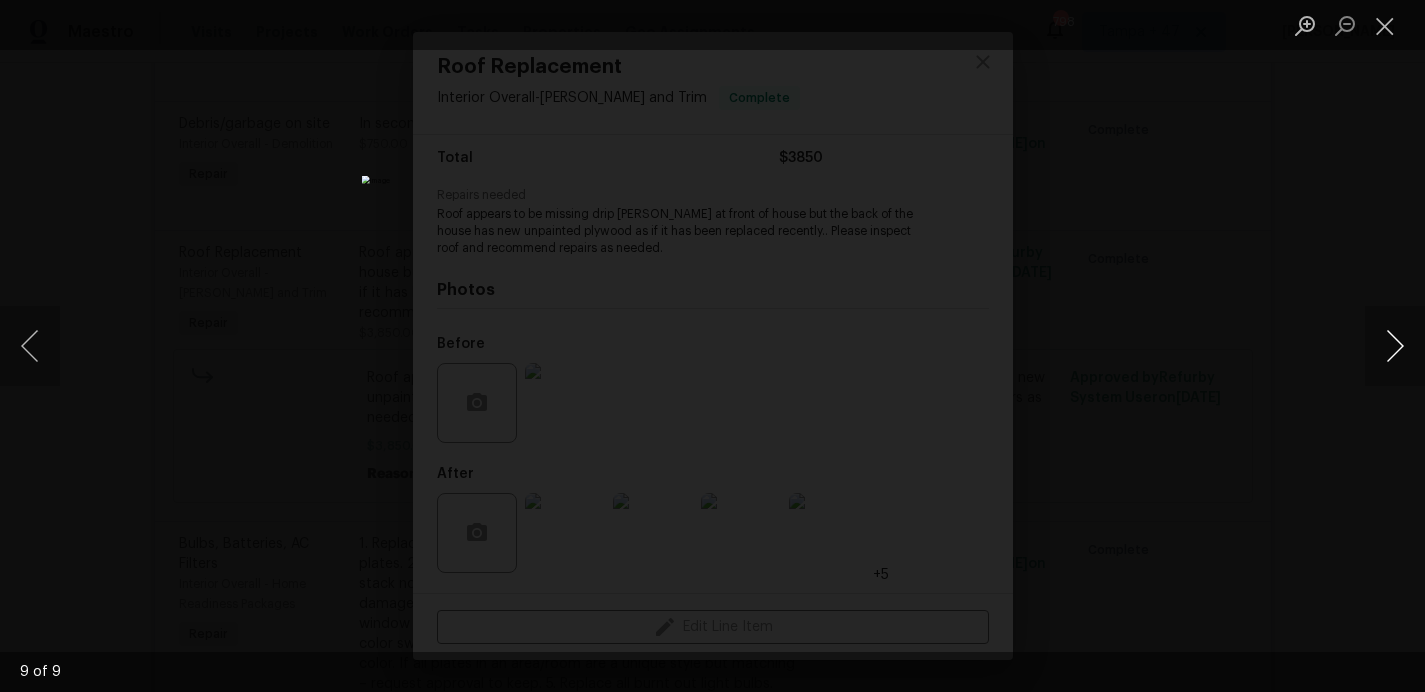 click at bounding box center [1395, 346] 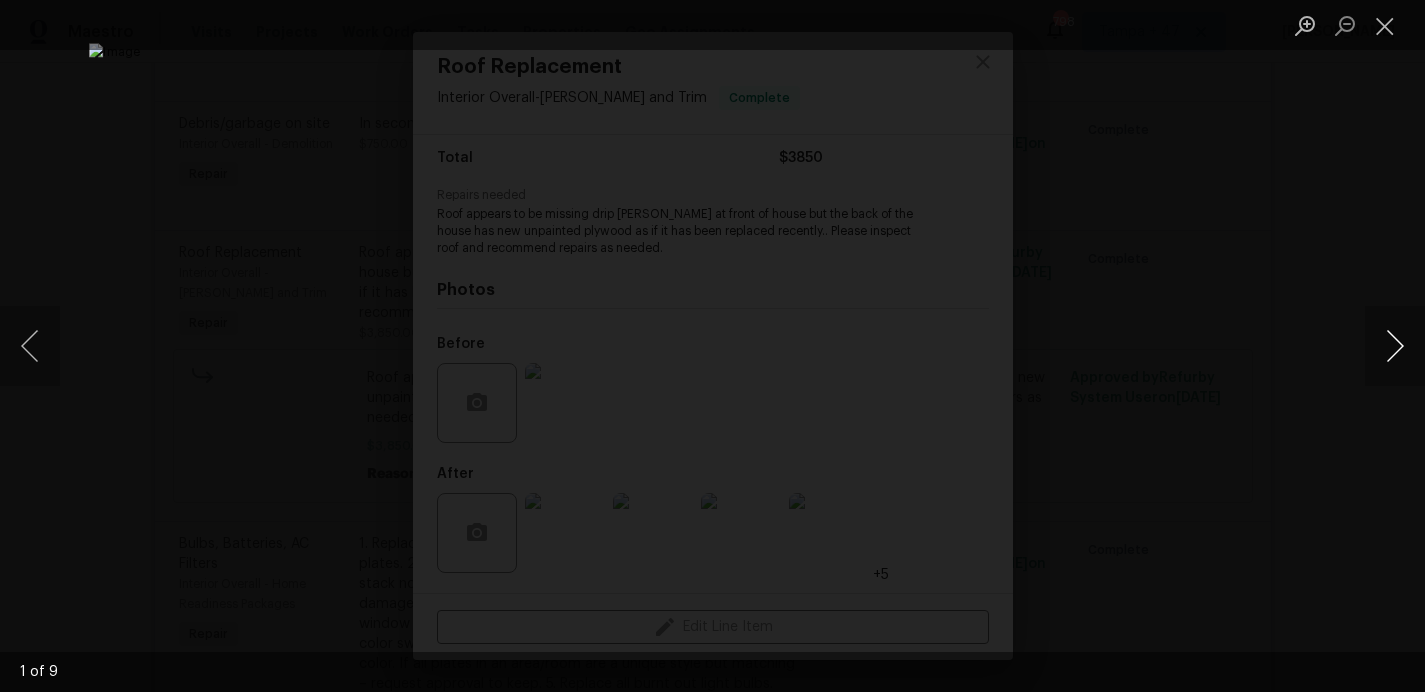 click at bounding box center [1395, 346] 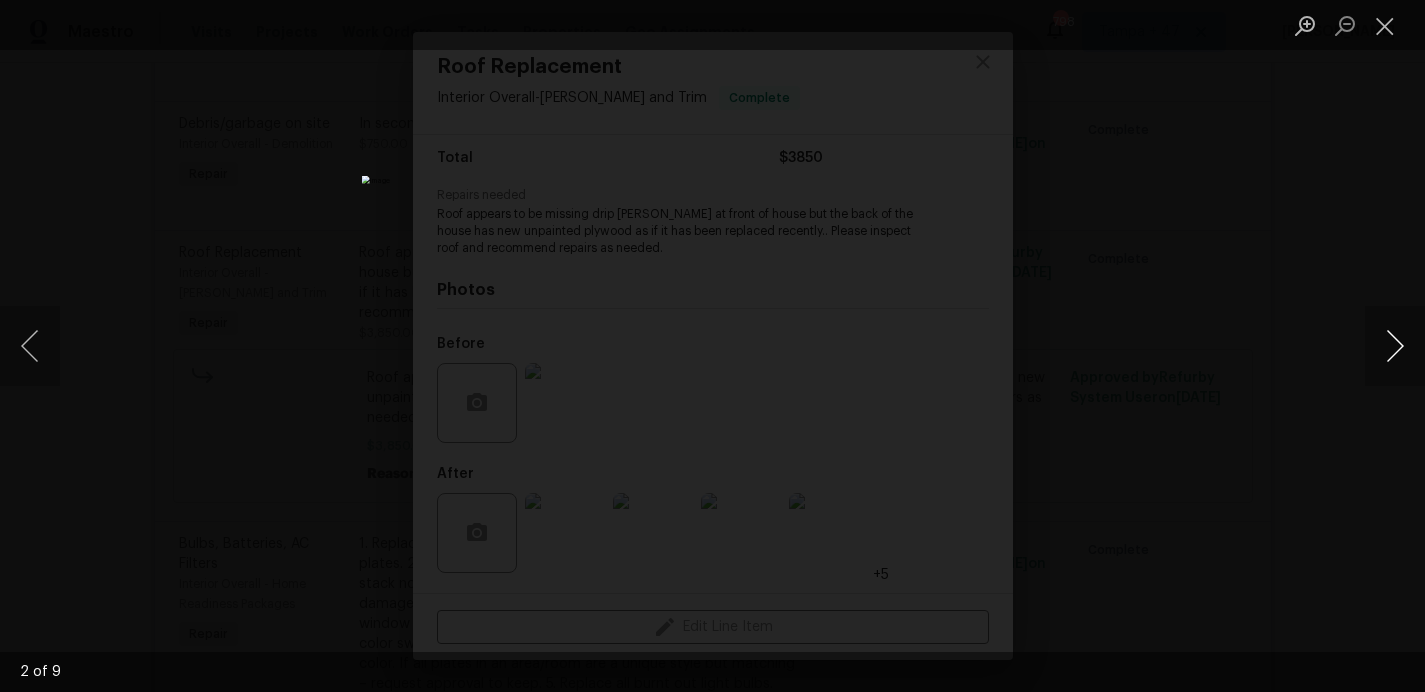 click at bounding box center (1395, 346) 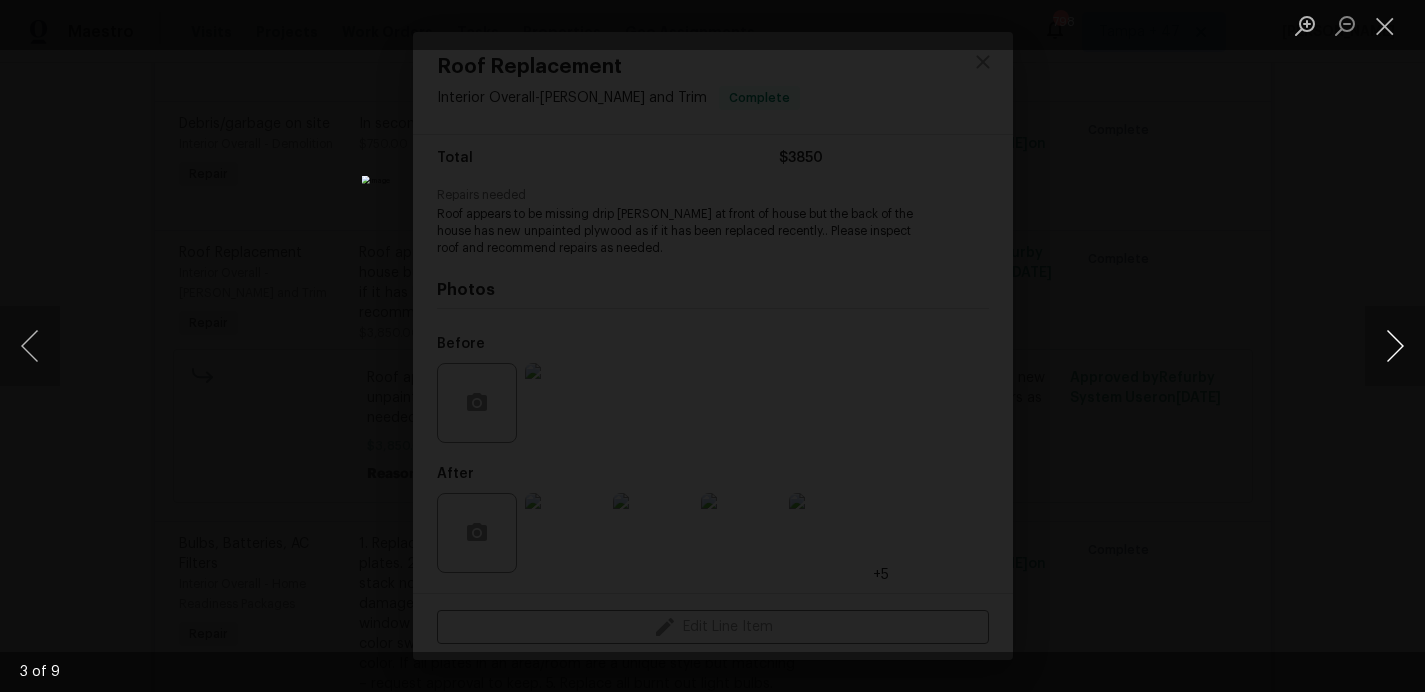 click at bounding box center (1395, 346) 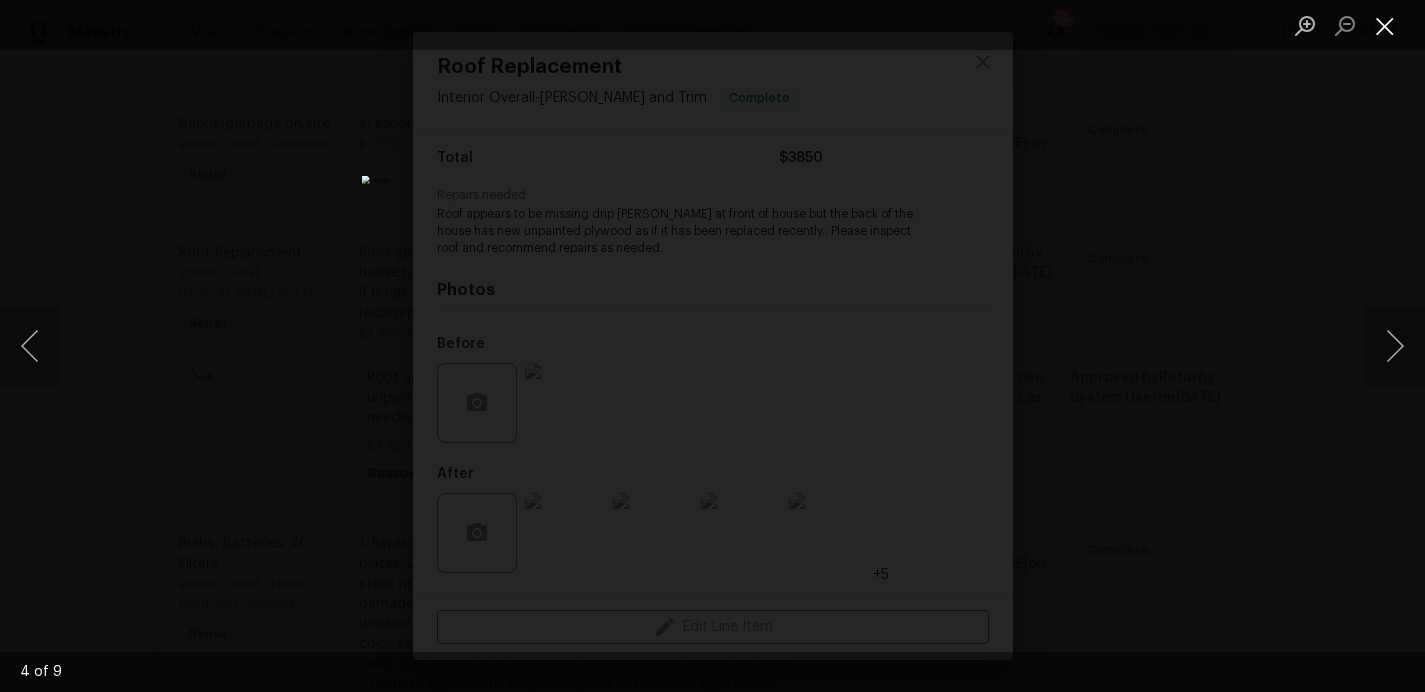 click at bounding box center (1385, 25) 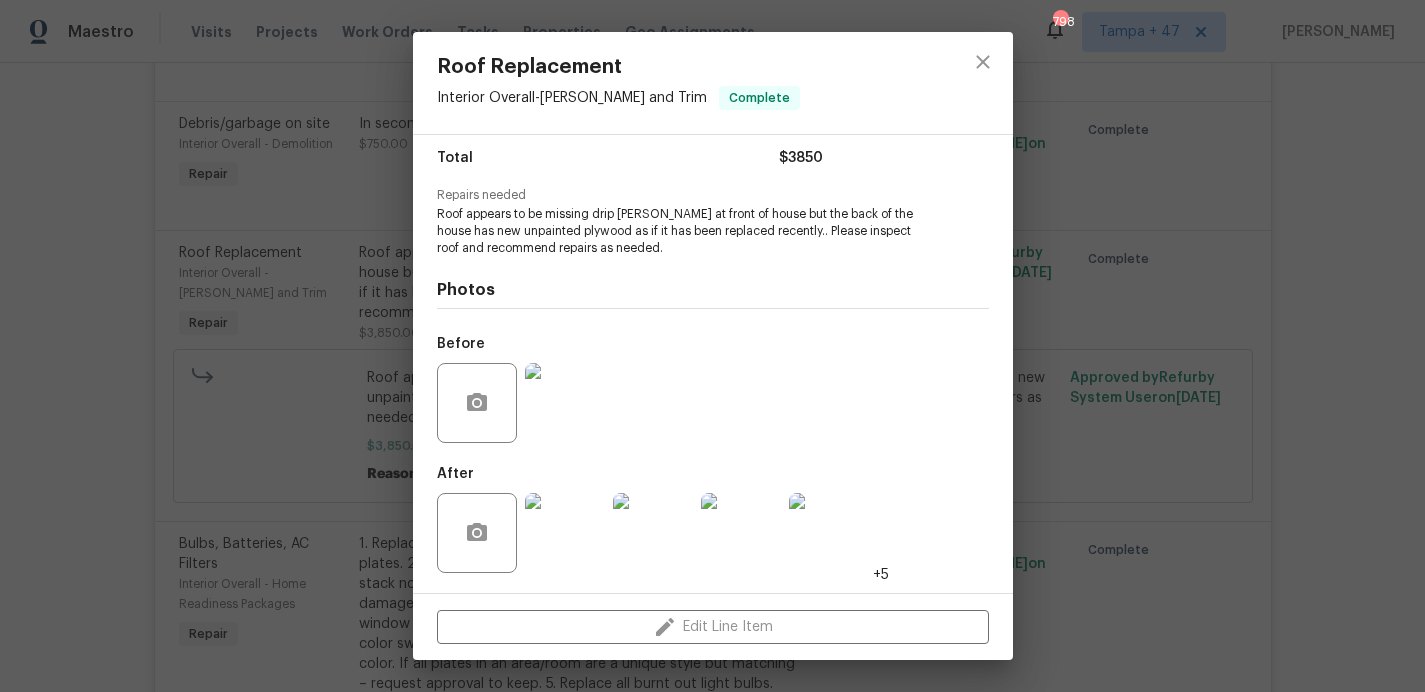click on "Roof Replacement Interior Overall  -  Eaves and Trim Complete Vendor Strasser Construction Account Category Repairs Cost $3850 x 1 sqft $3850 Labor $0 Total $3850 Repairs needed Roof appears to be missing drip edge at front of house but the back of the house has new unpainted plywood as if it has been replaced recently.. Please inspect roof and recommend repairs as needed. Photos Before After  +5  Edit Line Item" at bounding box center [712, 346] 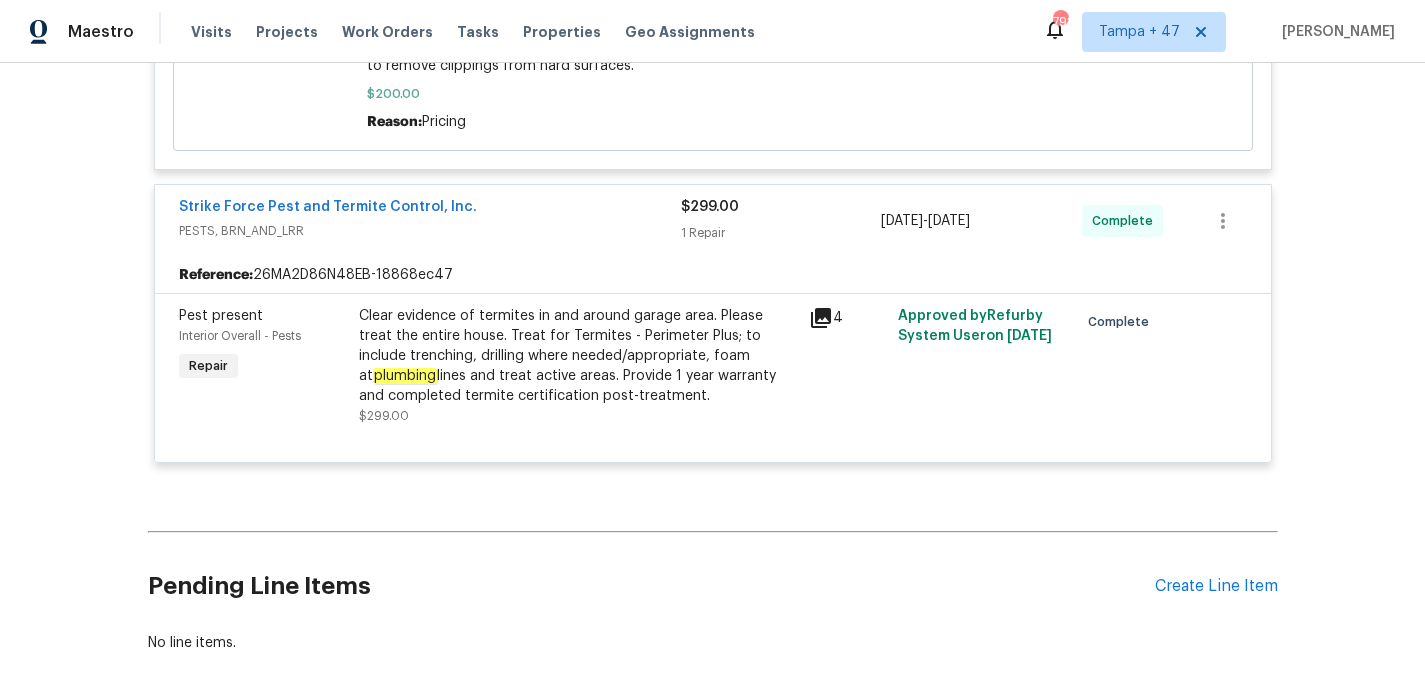 scroll, scrollTop: 5948, scrollLeft: 0, axis: vertical 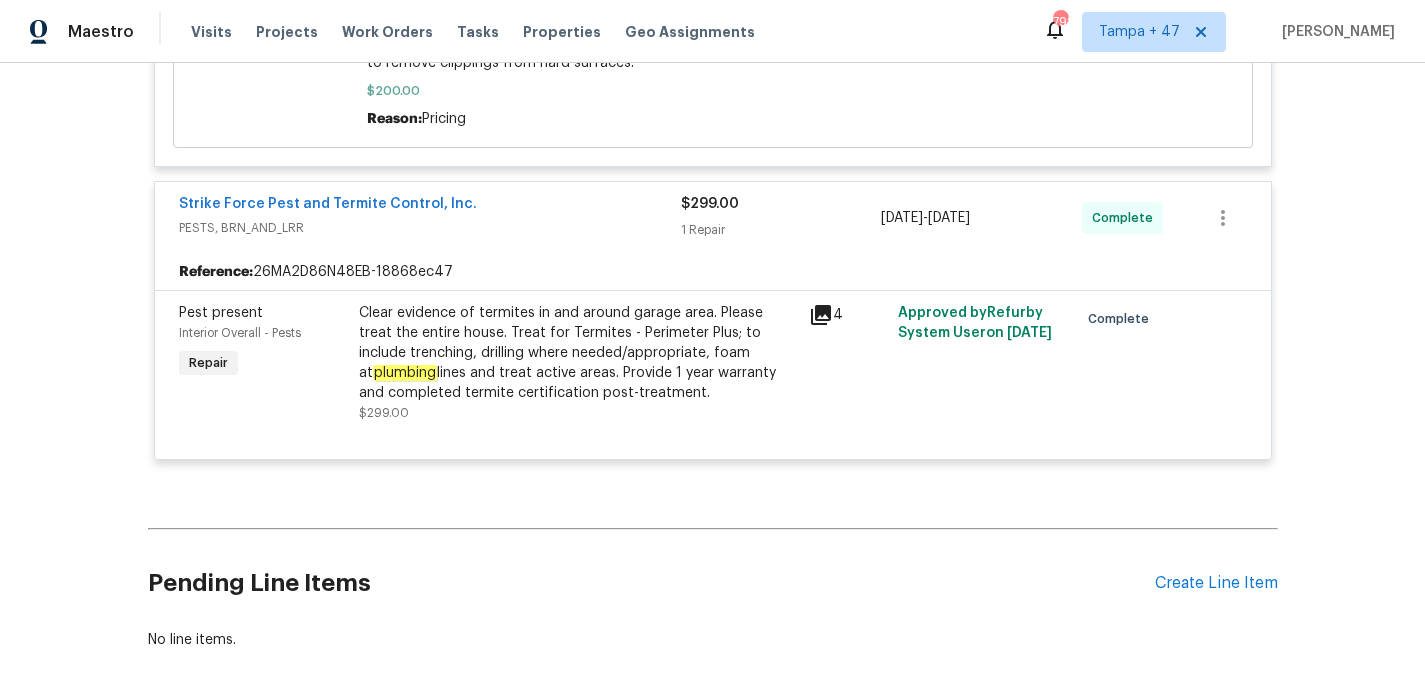 click on "Clear evidence of termites in and around garage area. Please treat the entire house. Treat for Termites - Perimeter Plus; to include trenching, drilling where needed/appropriate, foam at  plumbing  lines and treat active areas. Provide 1 year warranty and completed termite certification post-treatment." at bounding box center [578, 353] 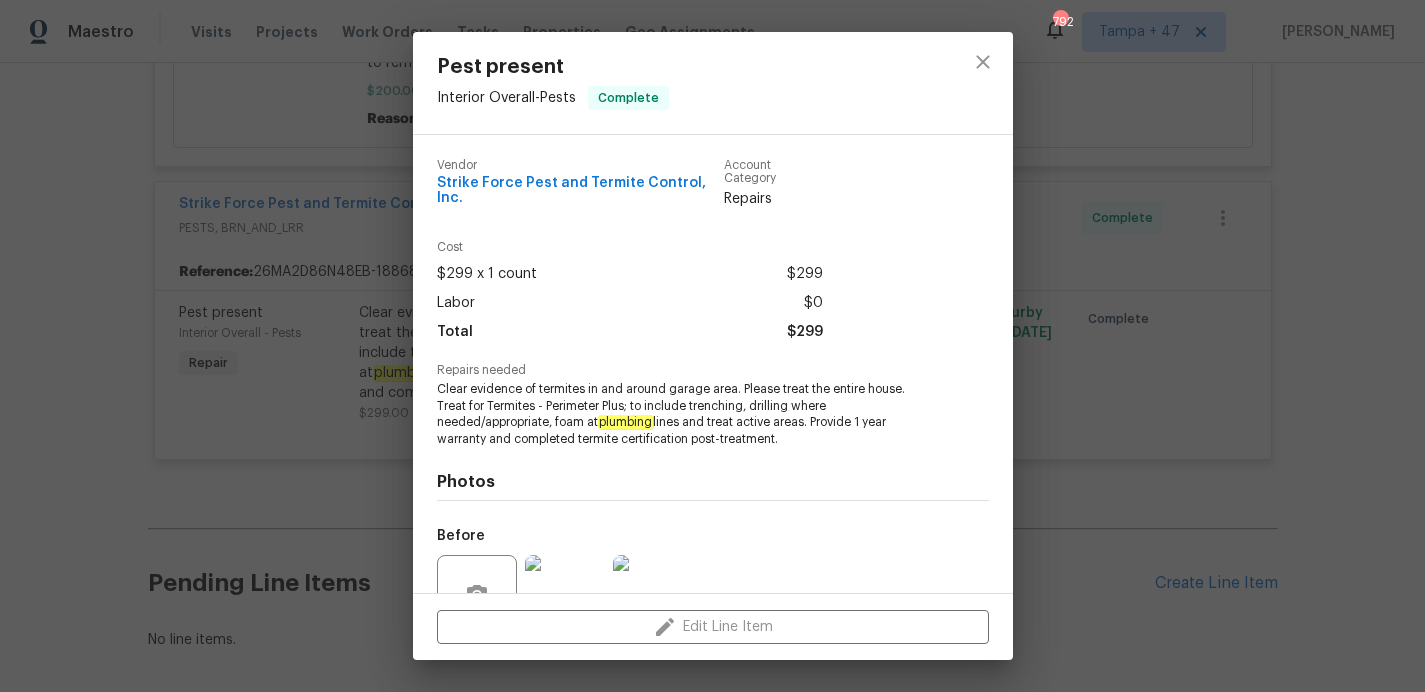 click on "Strike Force Pest and Termite Control, Inc." at bounding box center [581, 191] 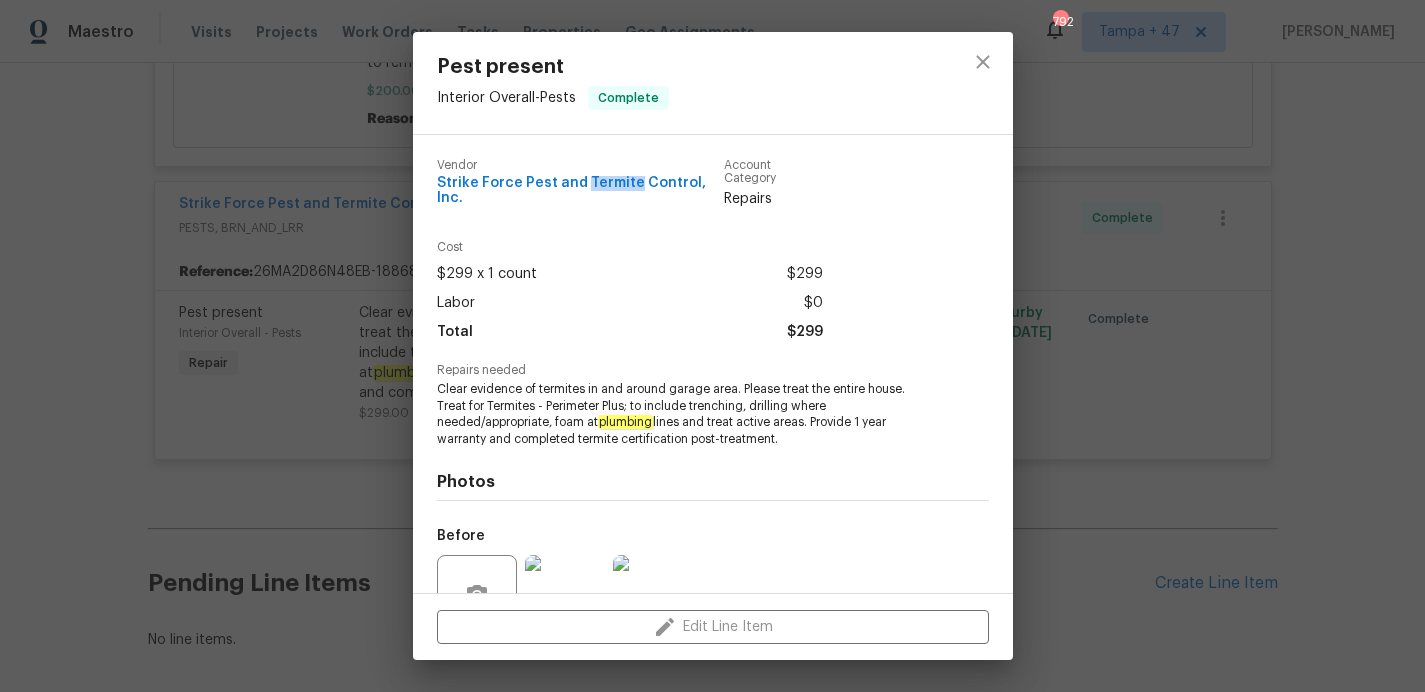 click on "Strike Force Pest and Termite Control, Inc." at bounding box center (581, 191) 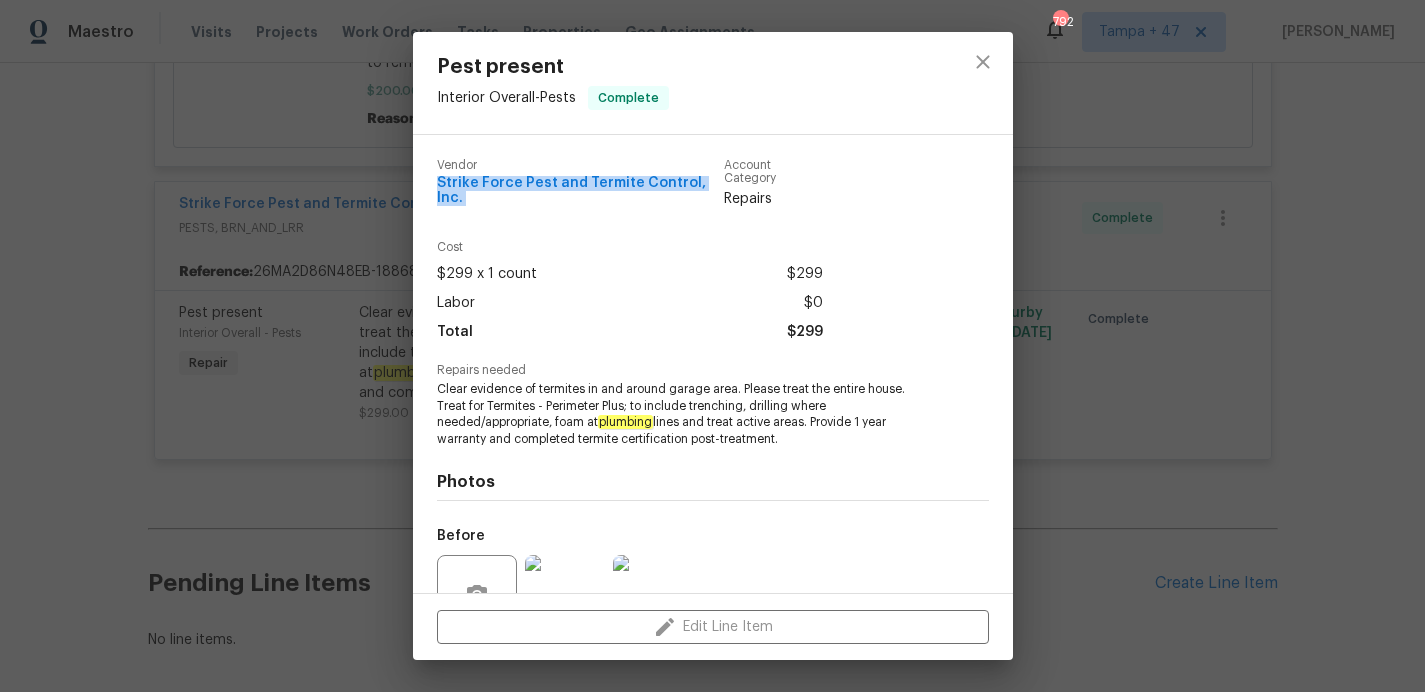 click on "Strike Force Pest and Termite Control, Inc." at bounding box center [581, 191] 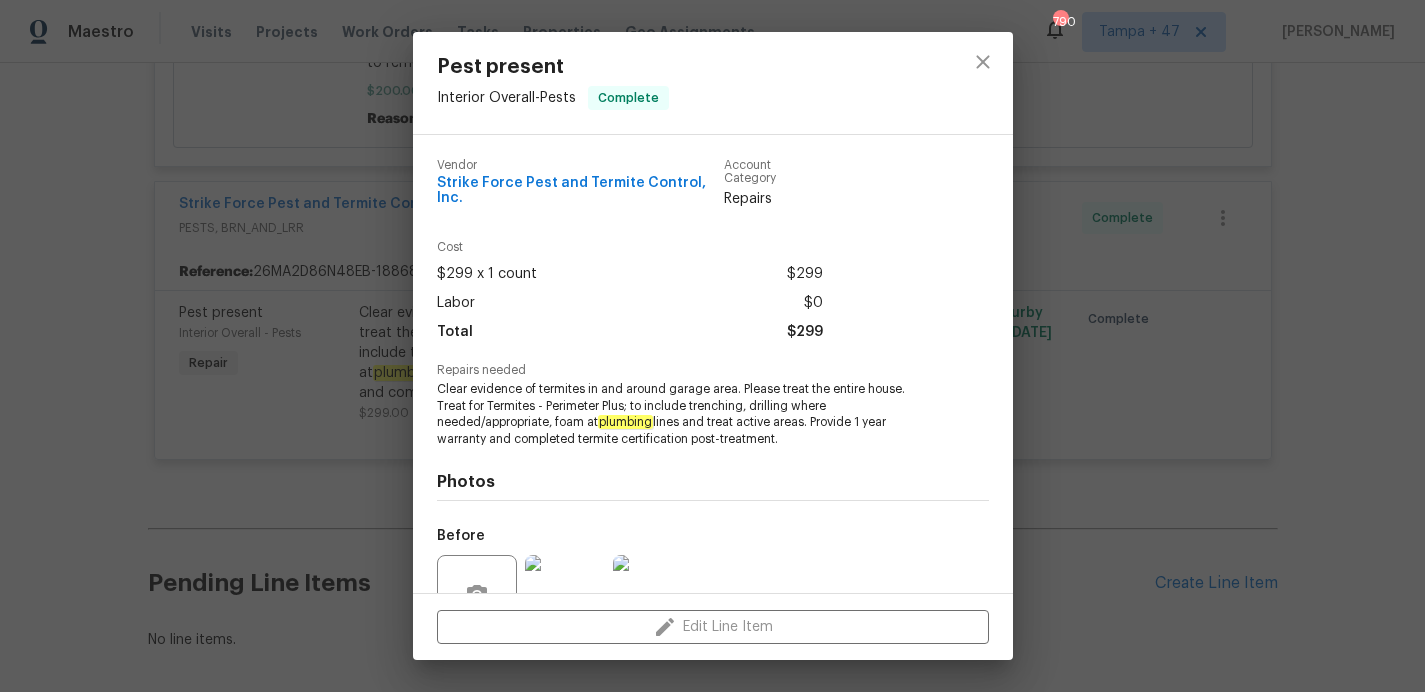 click on "Pest present Interior Overall  -  Pests Complete Vendor Strike Force Pest and Termite Control, Inc. Account Category Repairs Cost $299 x 1 count $299 Labor $0 Total $299 Repairs needed Clear evidence of termites in and around garage area. Please treat the entire house. Treat for Termites - Perimeter Plus; to include trenching, drilling where needed/appropriate, foam at  plumbing  lines and treat active areas. Provide 1 year warranty and completed termite certification post-treatment. Photos Before After  Edit Line Item" at bounding box center [712, 346] 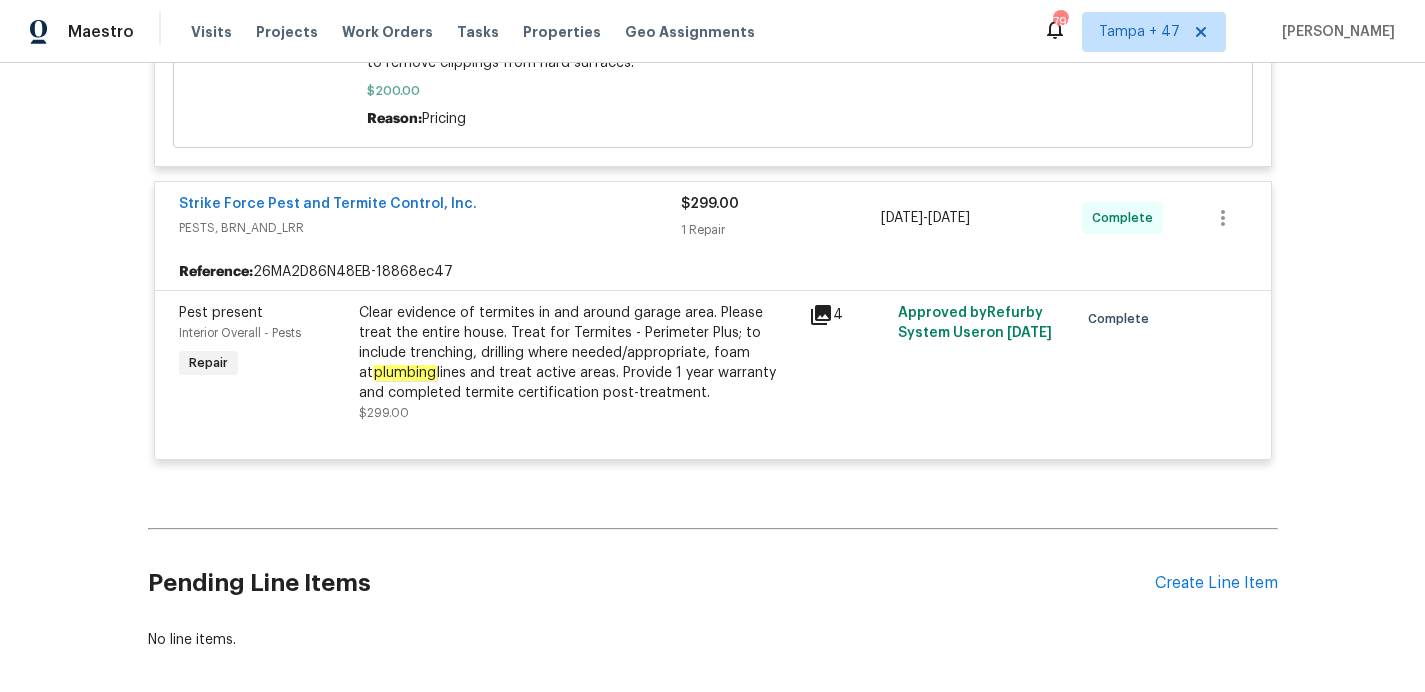 scroll, scrollTop: 6041, scrollLeft: 0, axis: vertical 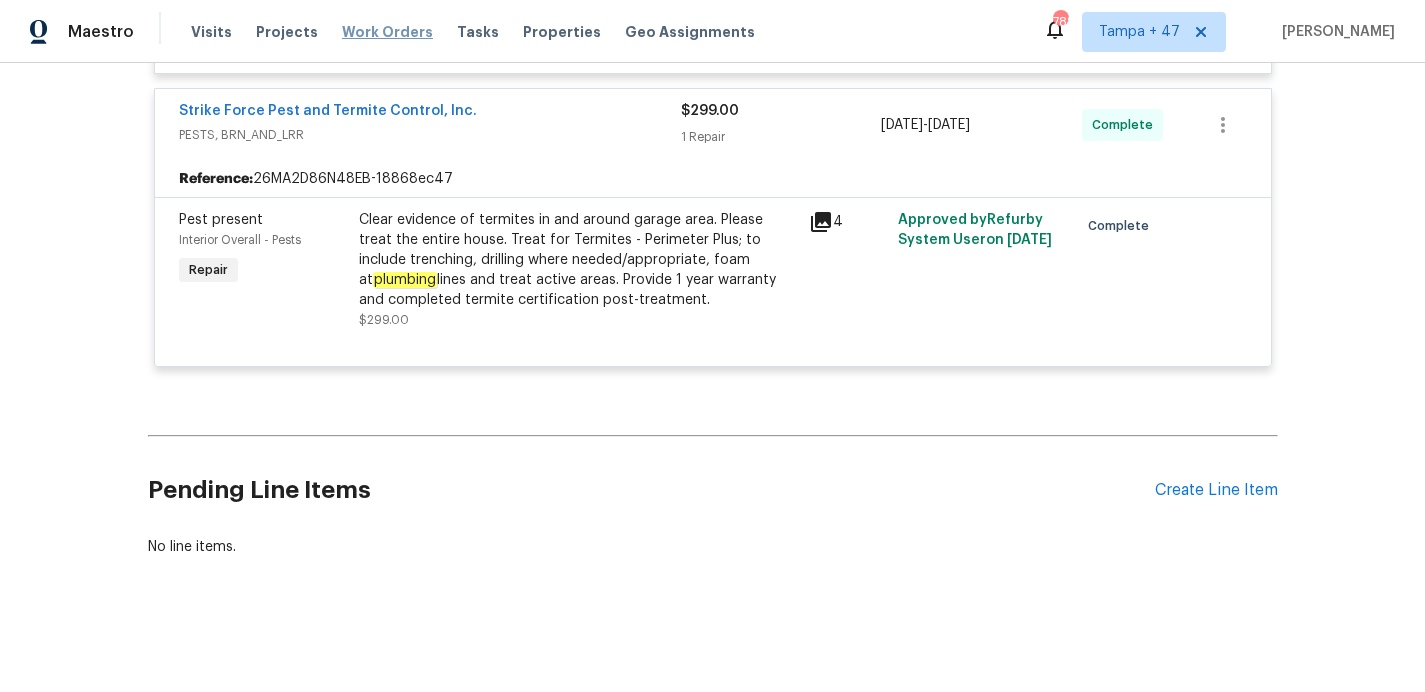 click on "Work Orders" at bounding box center (387, 32) 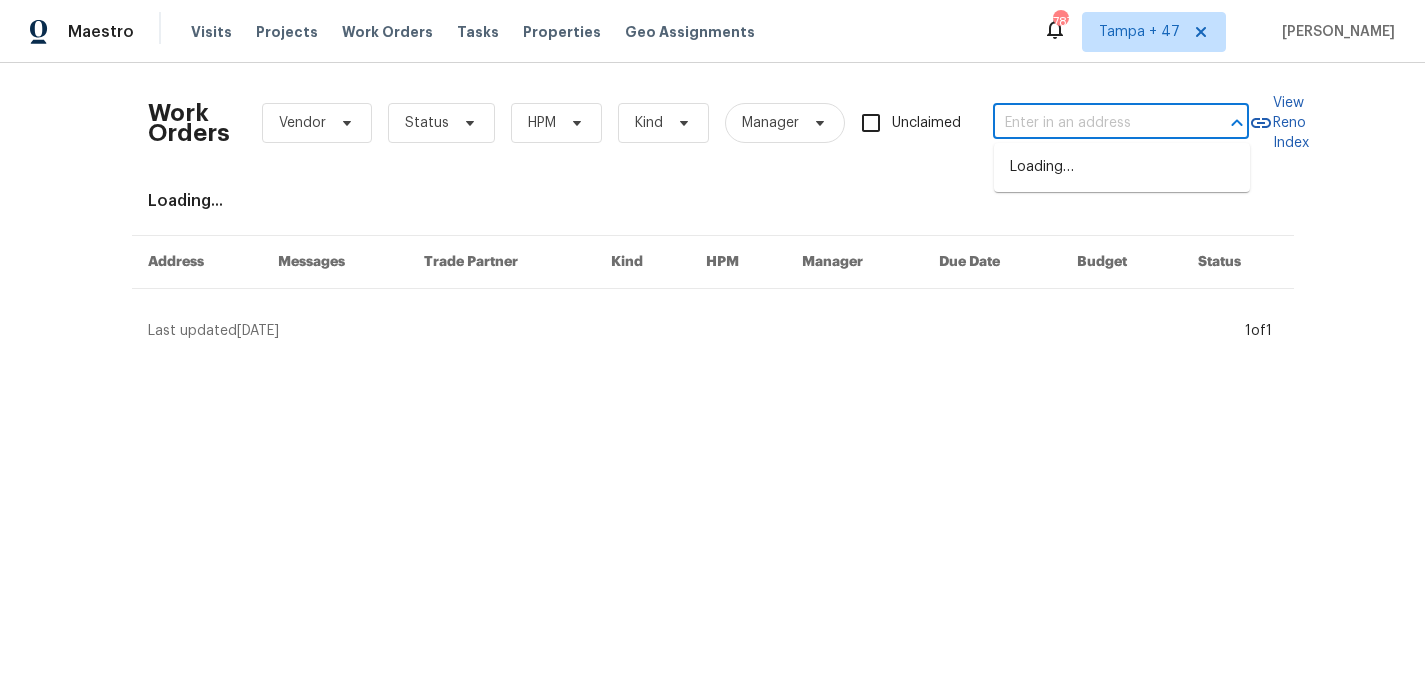 click at bounding box center [1093, 123] 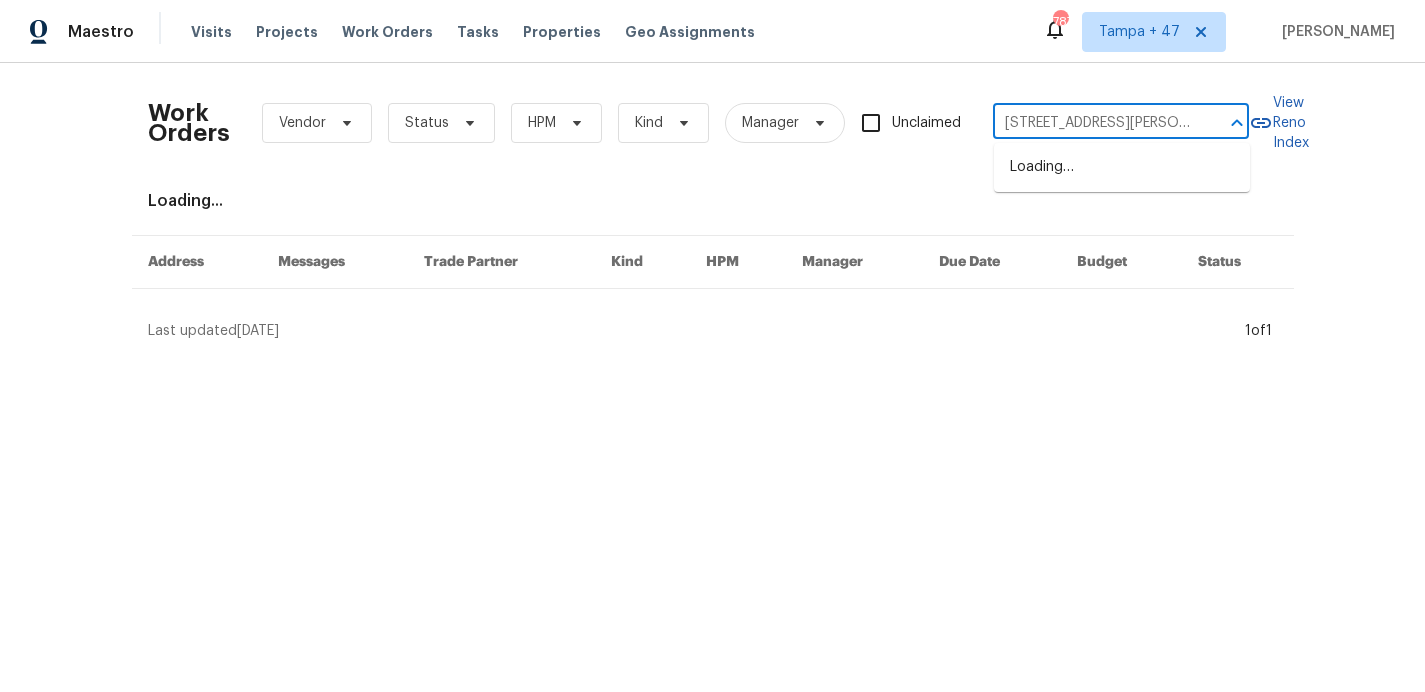 scroll, scrollTop: 0, scrollLeft: 47, axis: horizontal 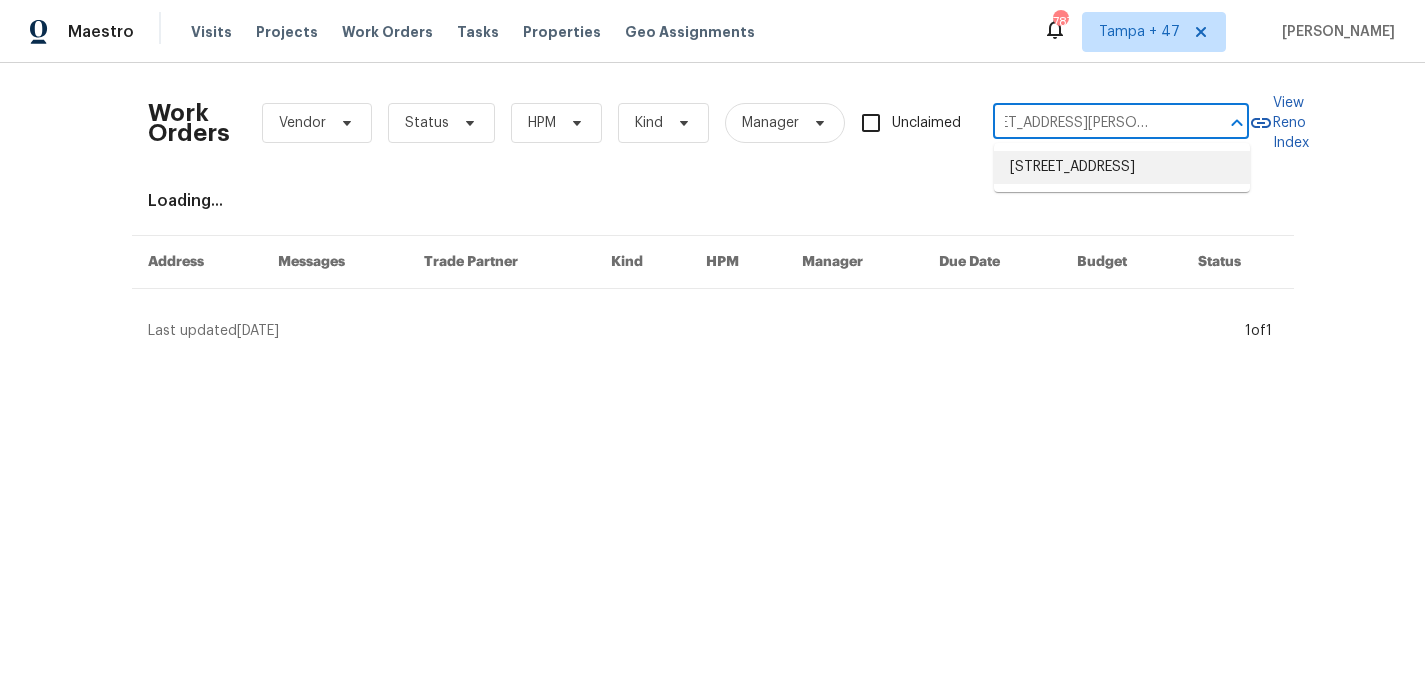 click on "[STREET_ADDRESS]" at bounding box center [1122, 167] 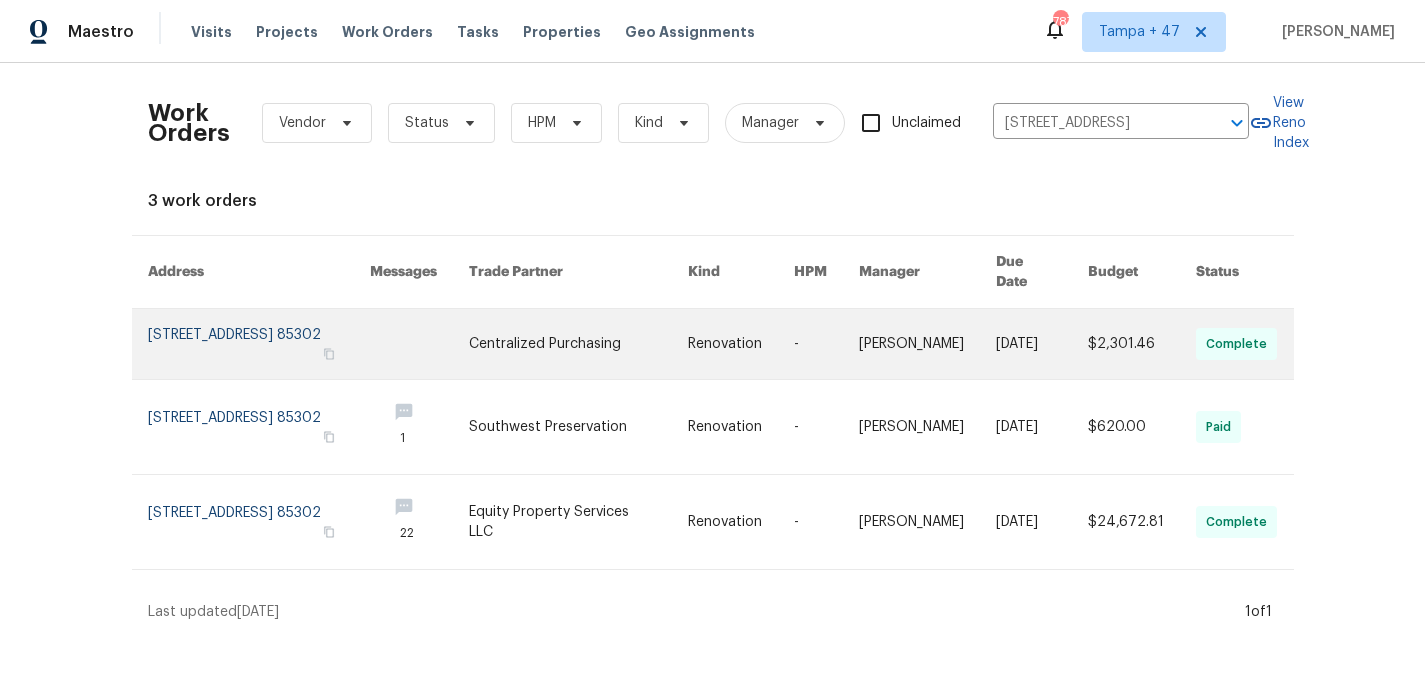click at bounding box center [259, 344] 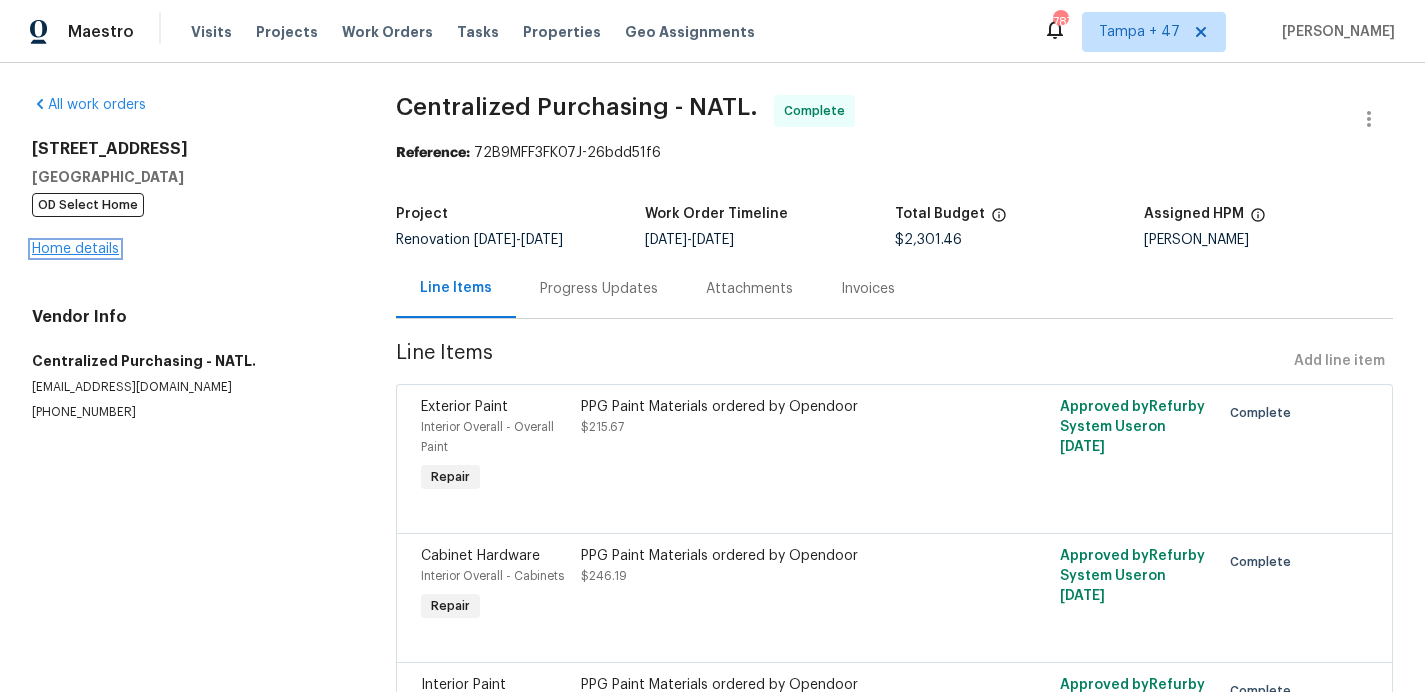 click on "Home details" at bounding box center [75, 249] 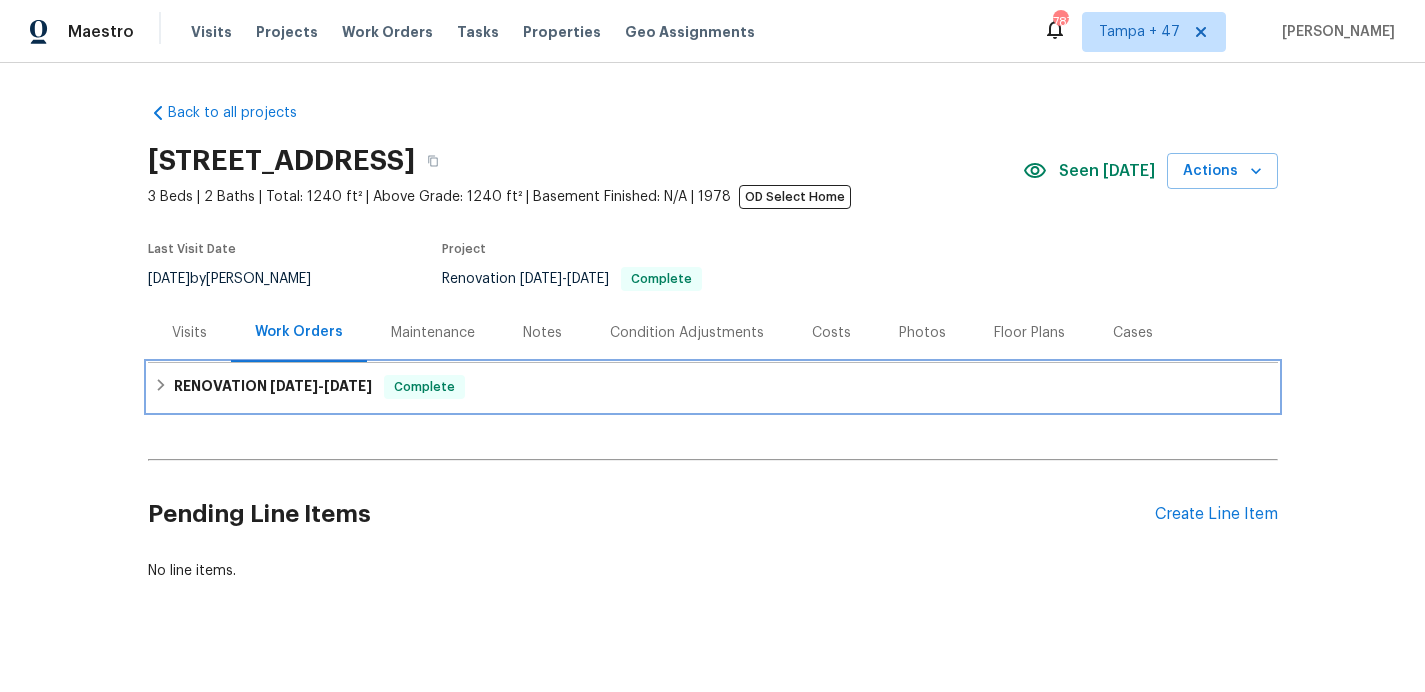 click on "RENOVATION   6/3/25  -  7/25/25 Complete" at bounding box center [713, 387] 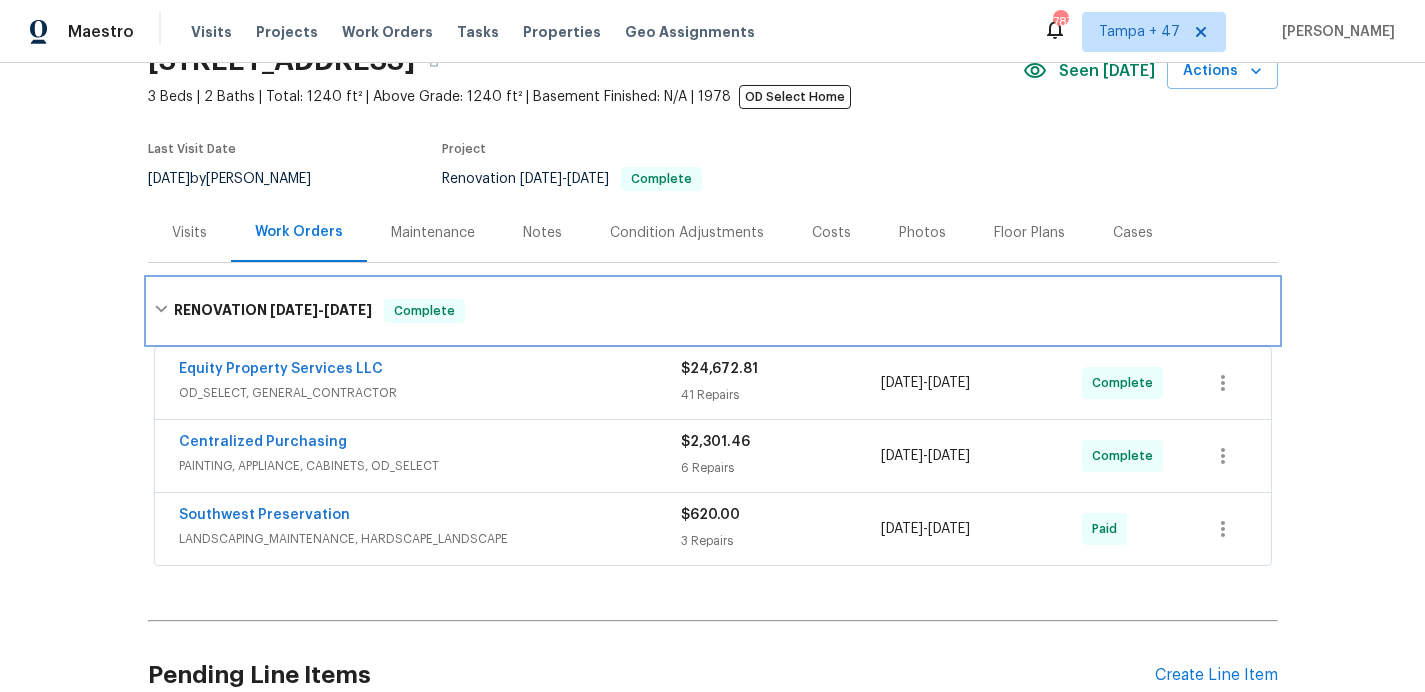 scroll, scrollTop: 243, scrollLeft: 0, axis: vertical 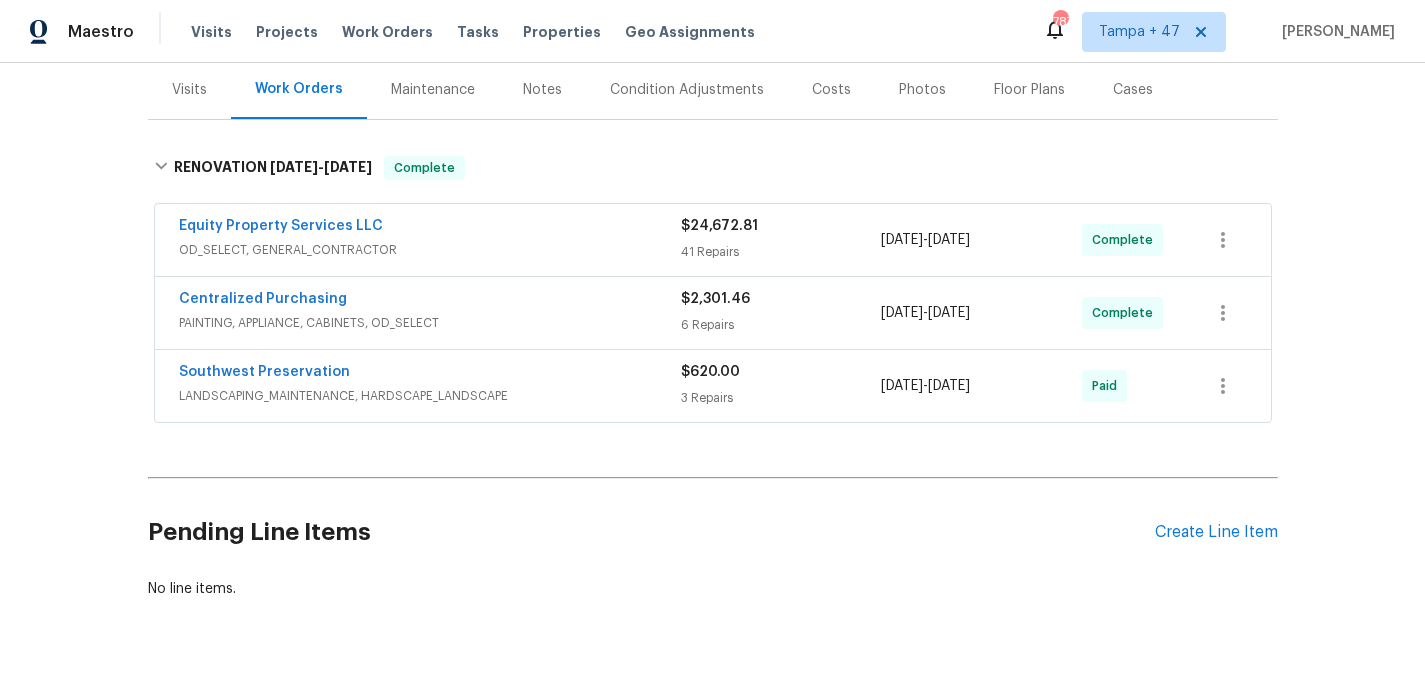 click on "LANDSCAPING_MAINTENANCE, HARDSCAPE_LANDSCAPE" at bounding box center [430, 396] 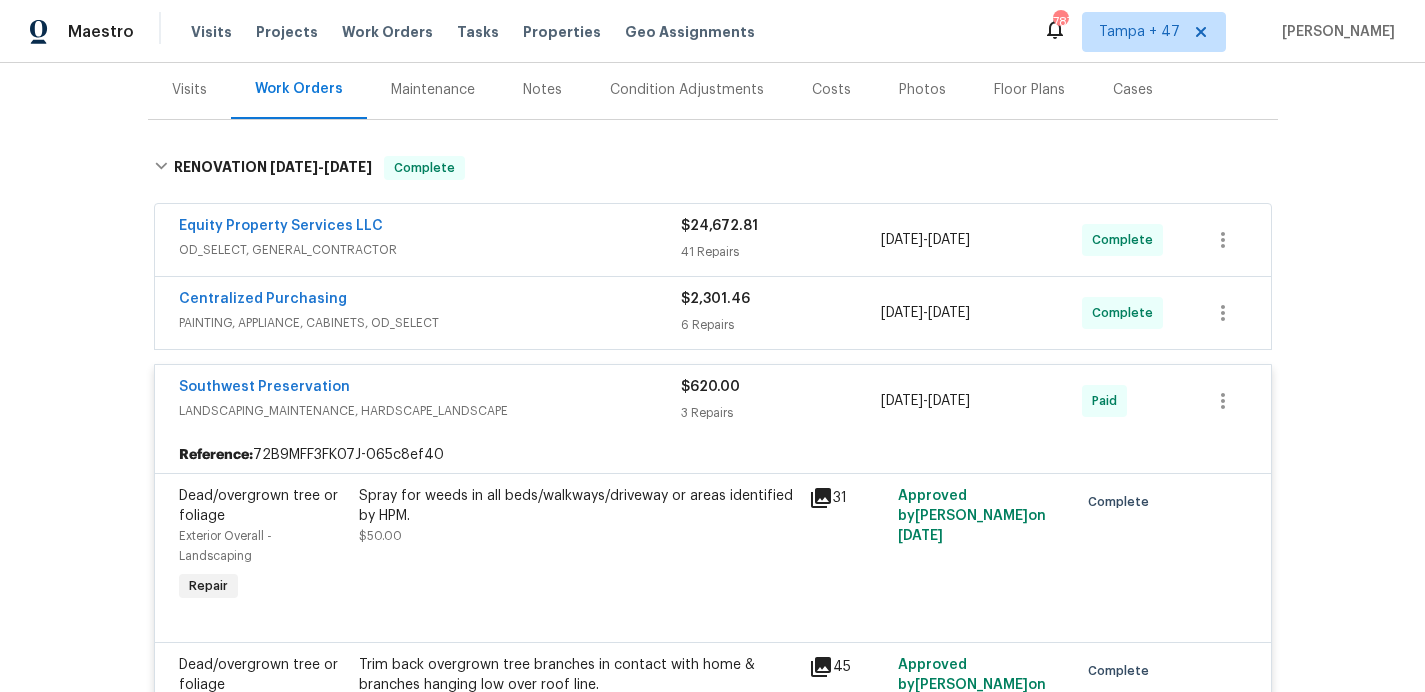 click on "PAINTING, APPLIANCE, CABINETS, OD_SELECT" at bounding box center (430, 323) 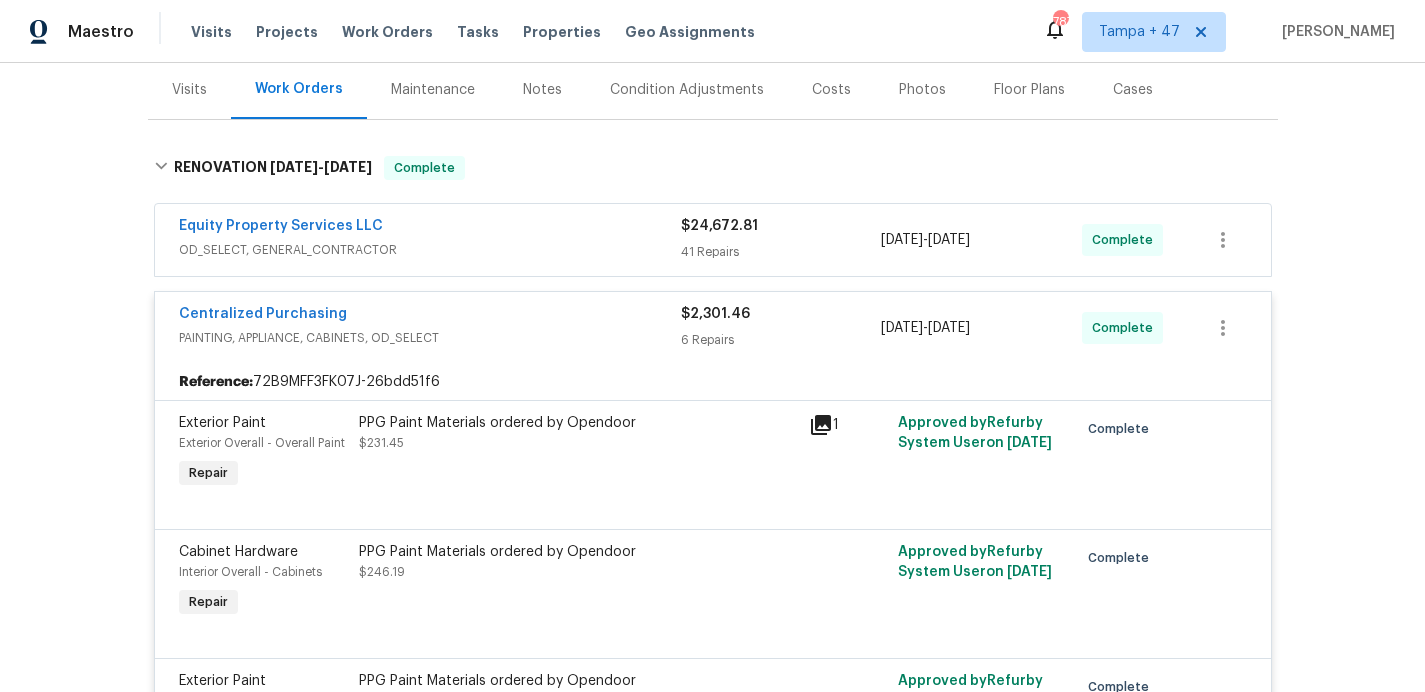 click on "OD_SELECT, GENERAL_CONTRACTOR" at bounding box center [430, 250] 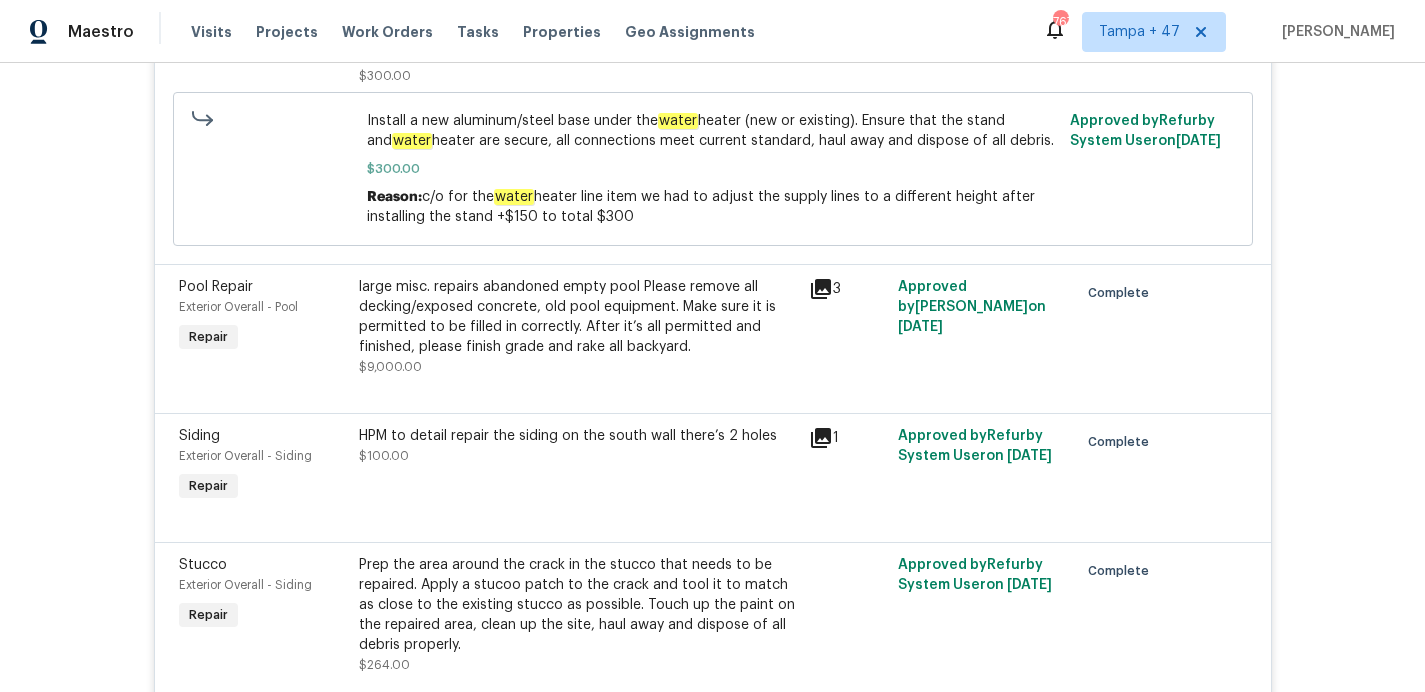 scroll, scrollTop: 2940, scrollLeft: 0, axis: vertical 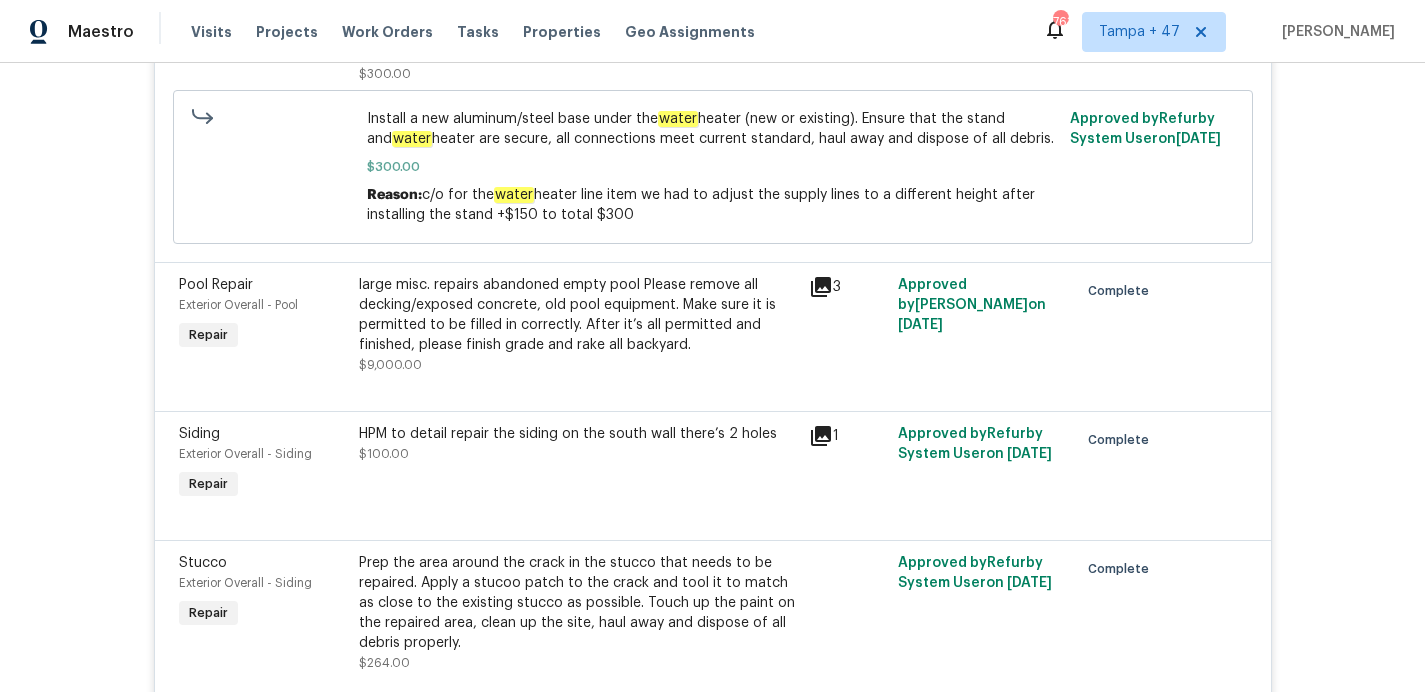 click on "large misc. repairs abandoned empty pool
Please remove all decking/exposed concrete, old pool equipment. Make sure it is permitted to be filled in correctly. After it’s all permitted and finished, please finish grade and rake all backyard." at bounding box center [578, 315] 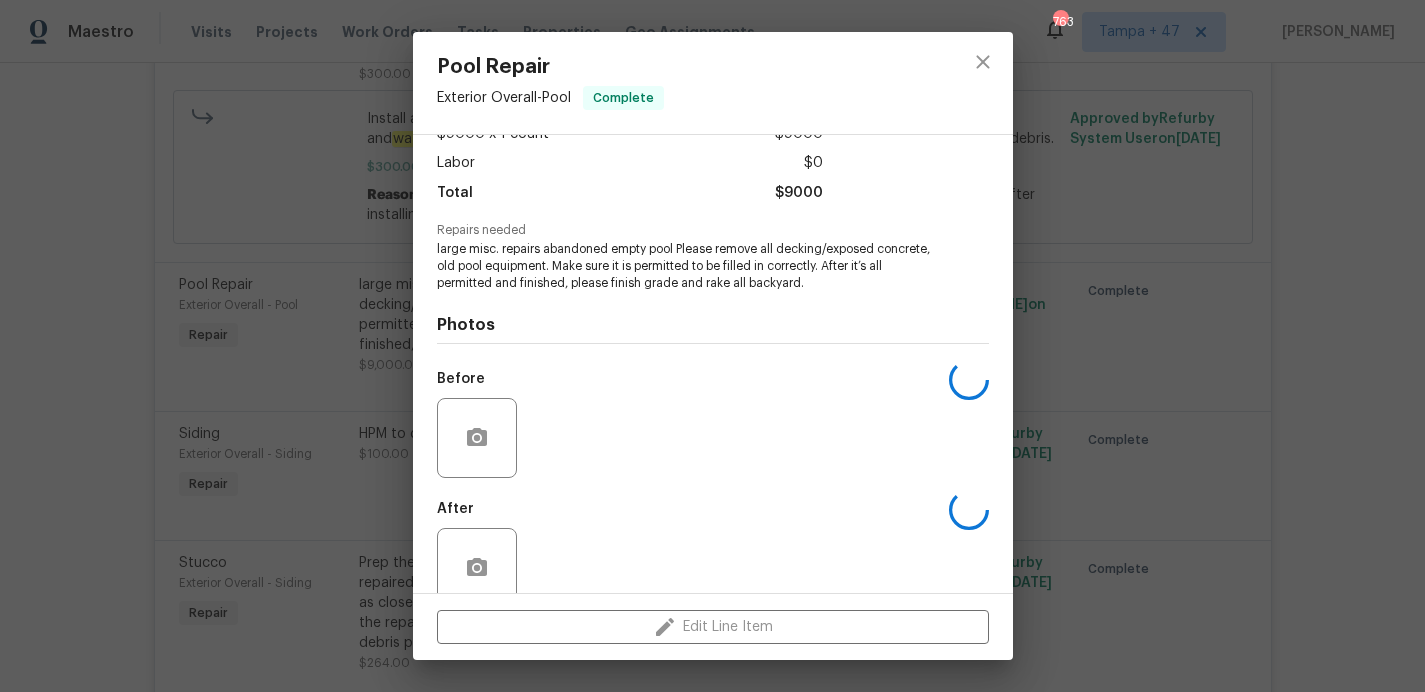 scroll, scrollTop: 162, scrollLeft: 0, axis: vertical 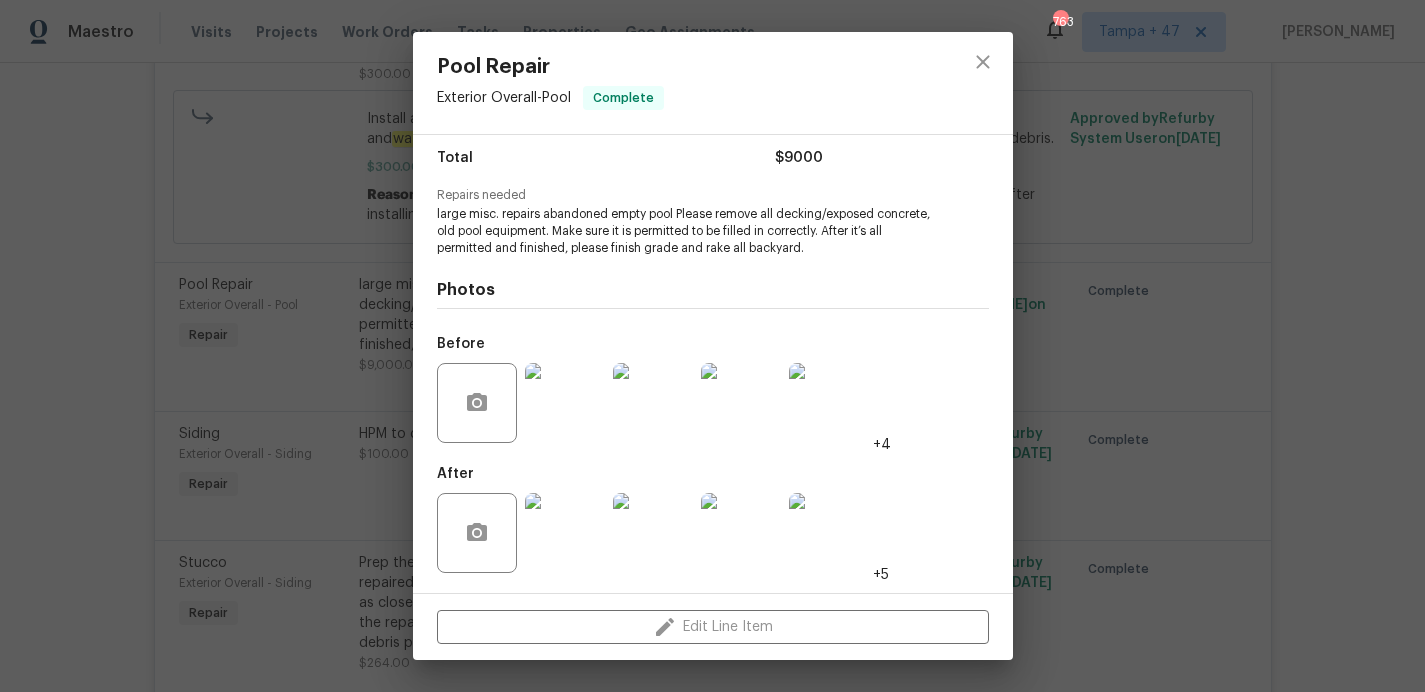 click at bounding box center (565, 403) 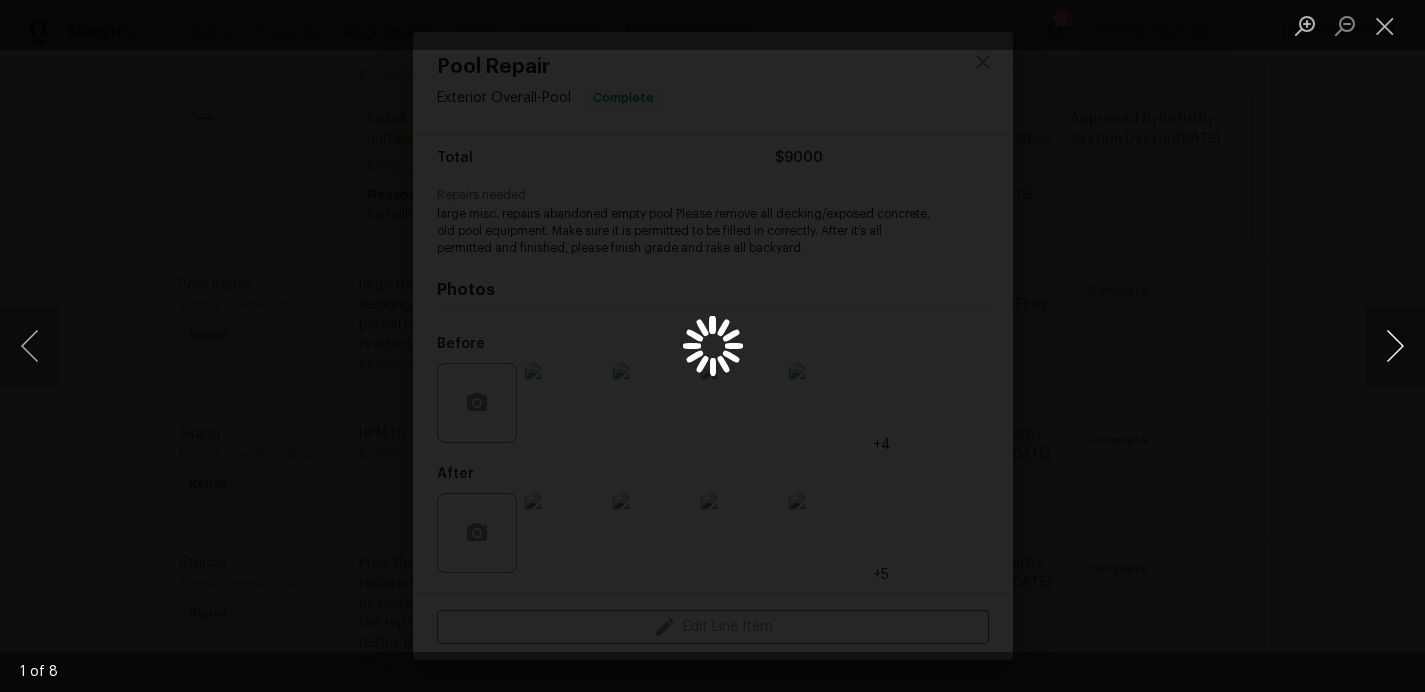 click at bounding box center (1395, 346) 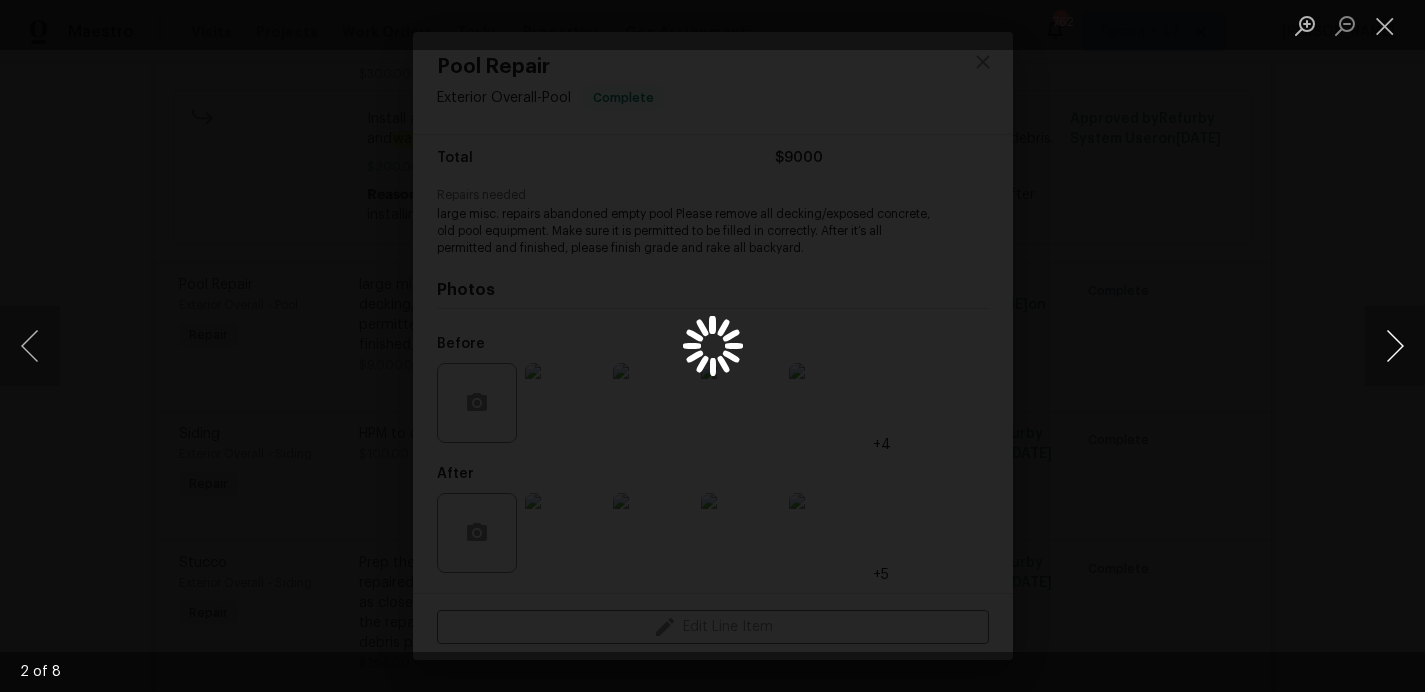 click at bounding box center (1395, 346) 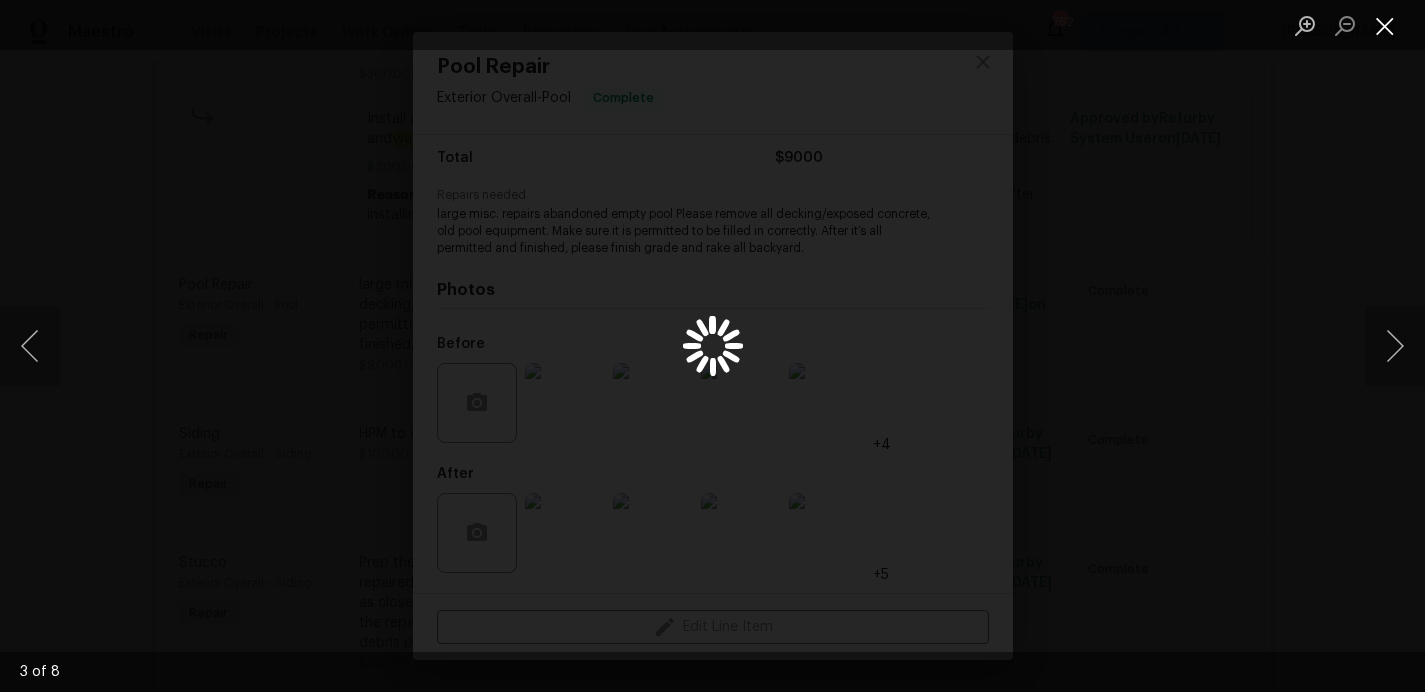 click at bounding box center [1385, 25] 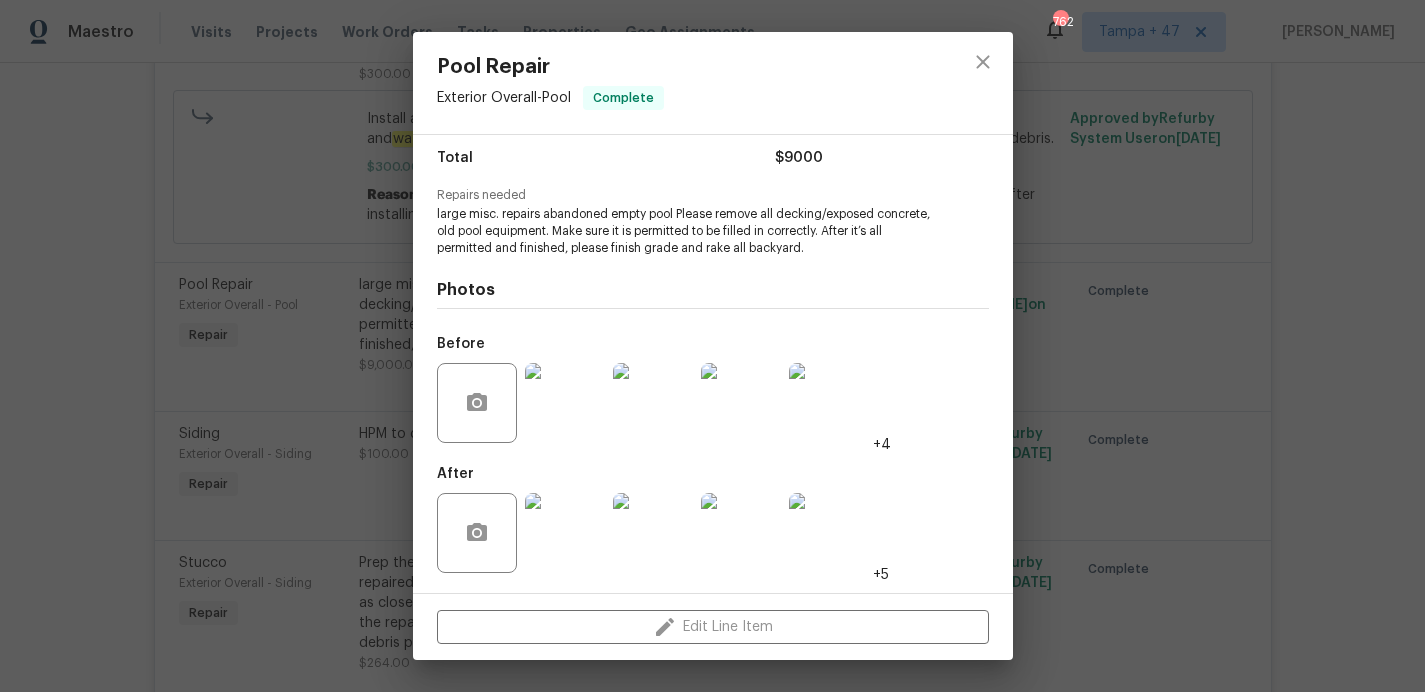 click at bounding box center (565, 533) 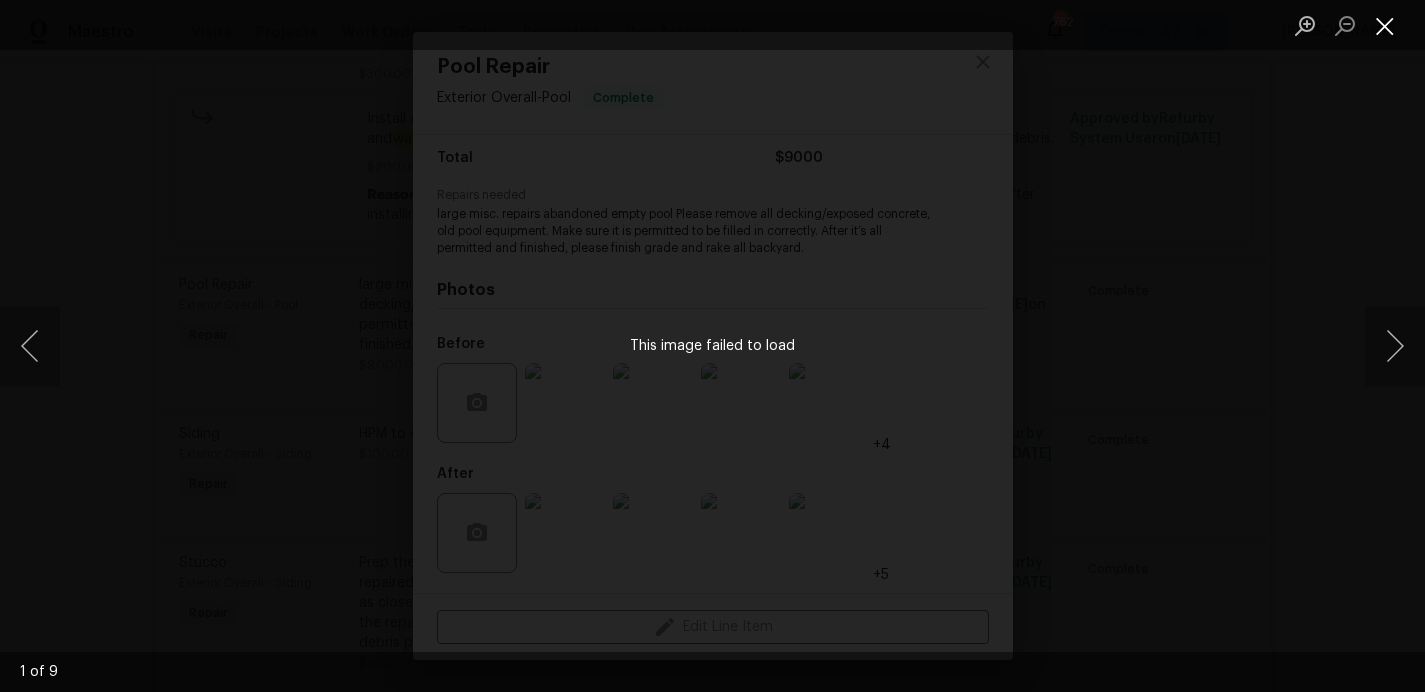 click at bounding box center (1385, 25) 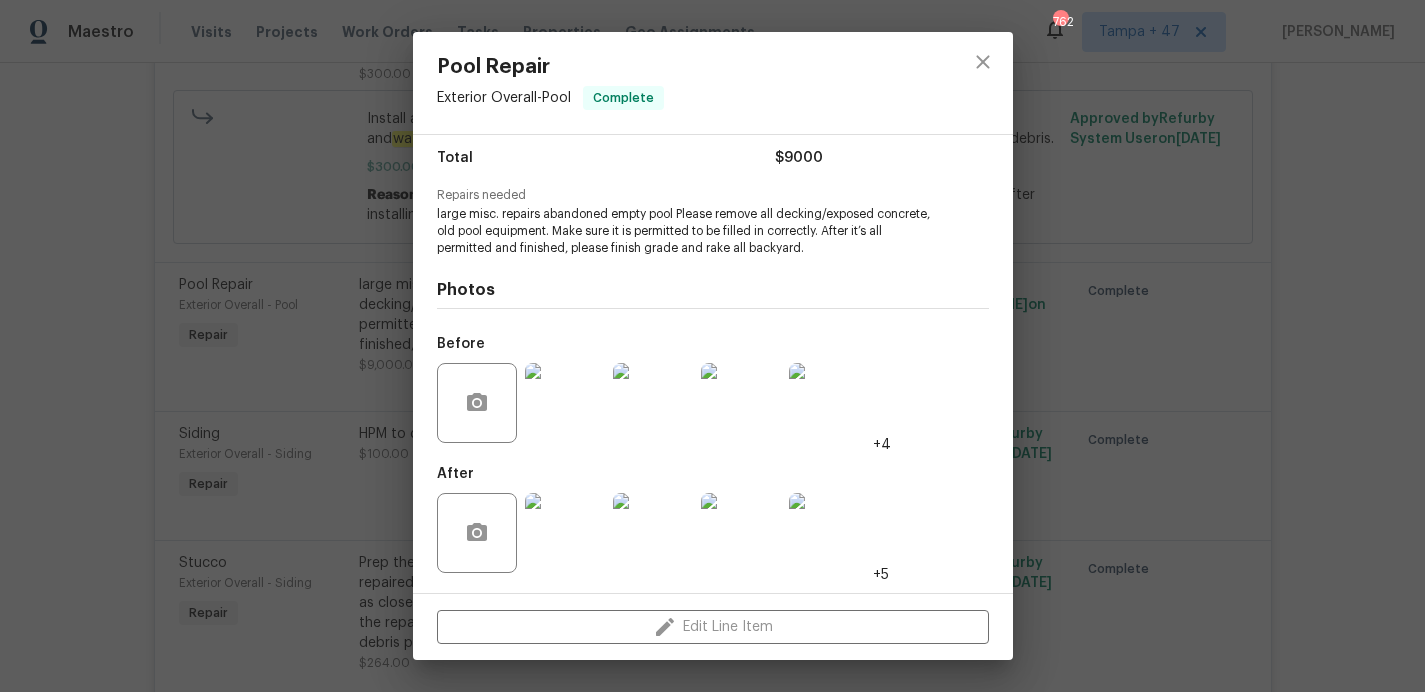 click on "Pool Repair Exterior Overall  -  Pool Complete Vendor Equity Property Services LLC Account Category Repairs Cost $9000 x 1 count $9000 Labor $0 Total $9000 Repairs needed large misc. repairs abandoned empty pool
Please remove all decking/exposed concrete, old pool equipment. Make sure it is permitted to be filled in correctly. After it’s all permitted and finished, please finish grade and rake all backyard. Photos Before  +4 After  +5  Edit Line Item" at bounding box center (712, 346) 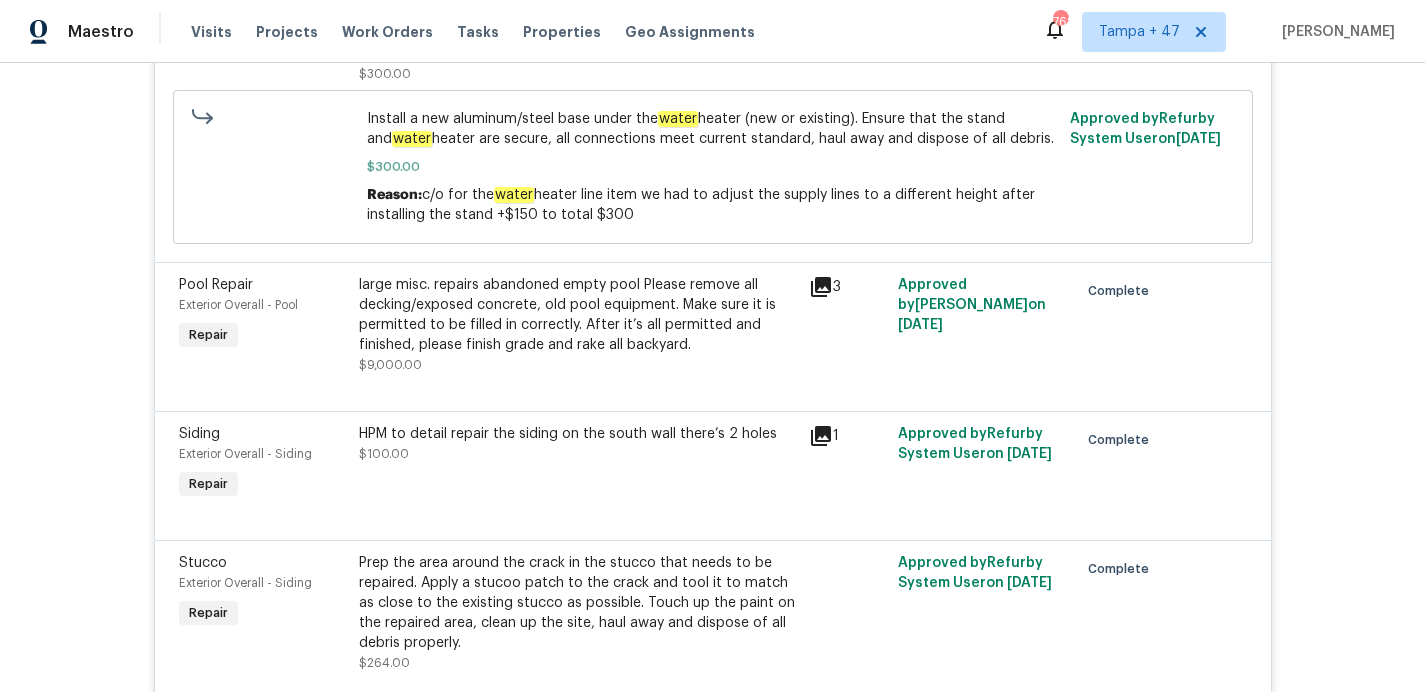 click on "large misc. repairs abandoned empty pool
Please remove all decking/exposed concrete, old pool equipment. Make sure it is permitted to be filled in correctly. After it’s all permitted and finished, please finish grade and rake all backyard." at bounding box center [578, 315] 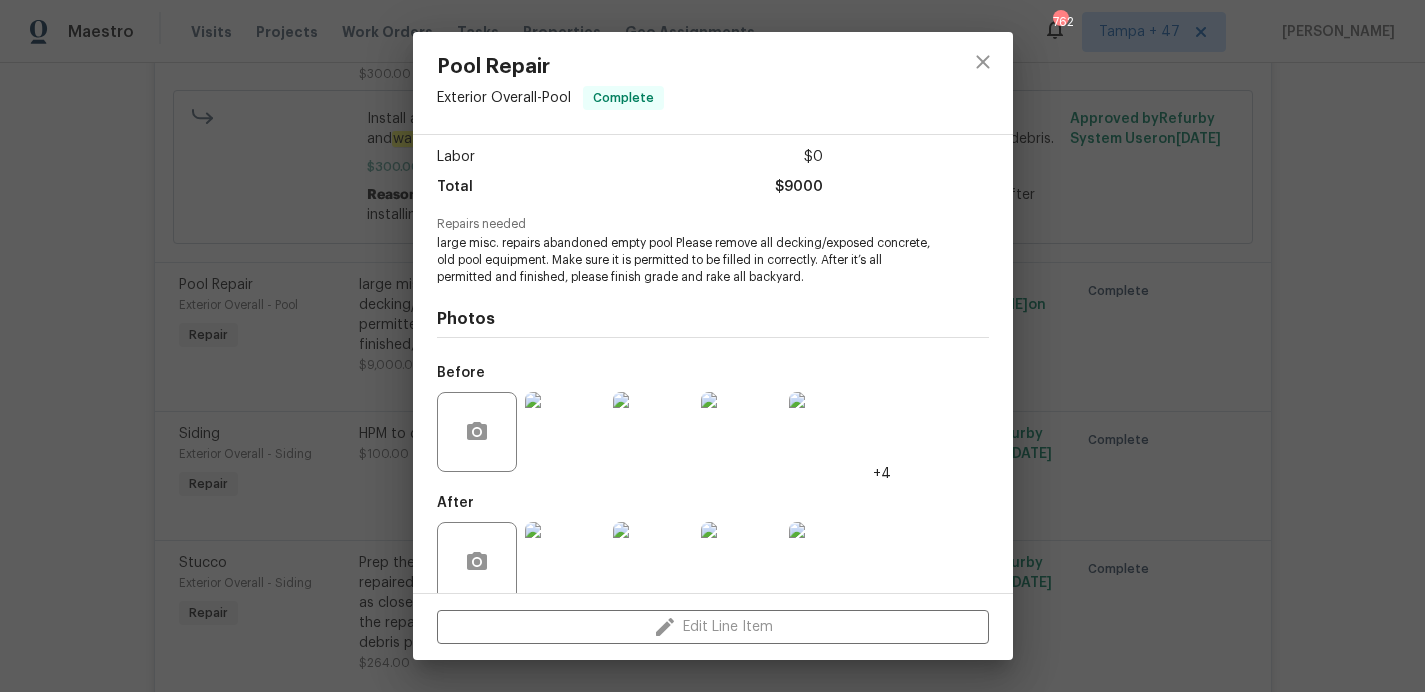 scroll, scrollTop: 162, scrollLeft: 0, axis: vertical 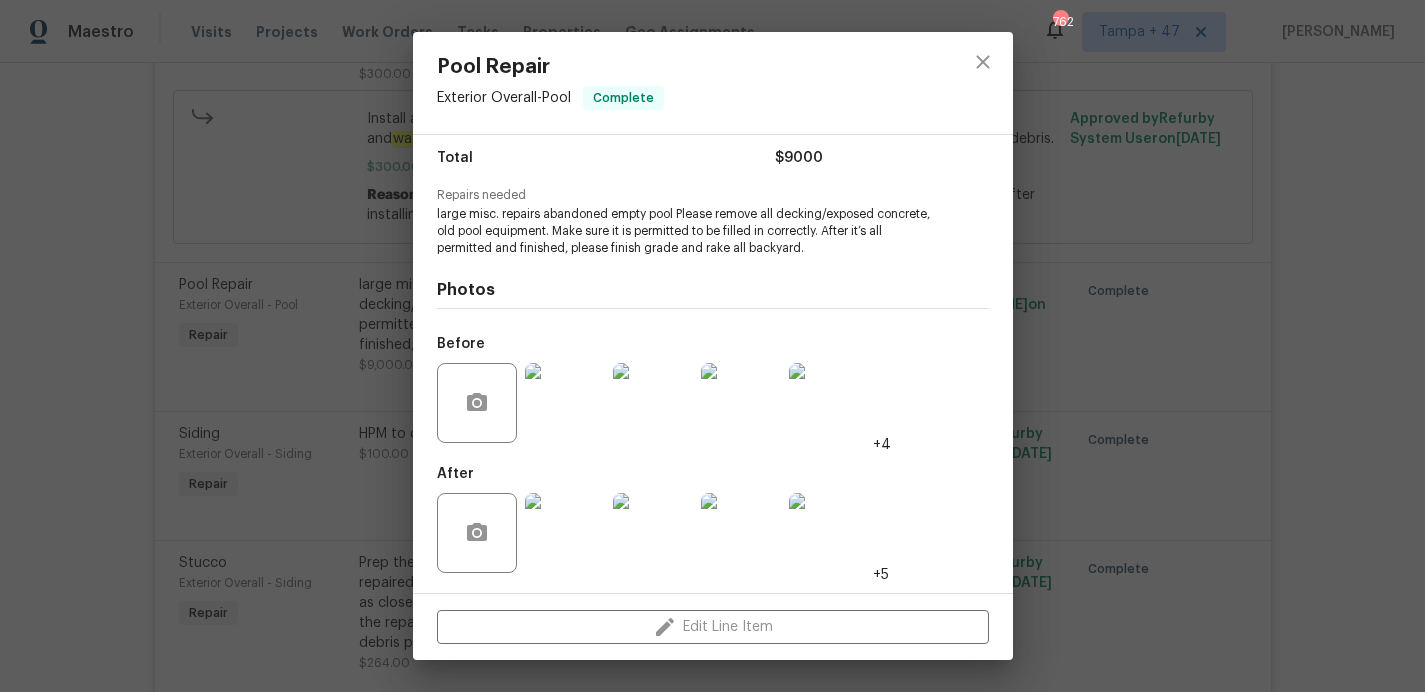 click at bounding box center [565, 533] 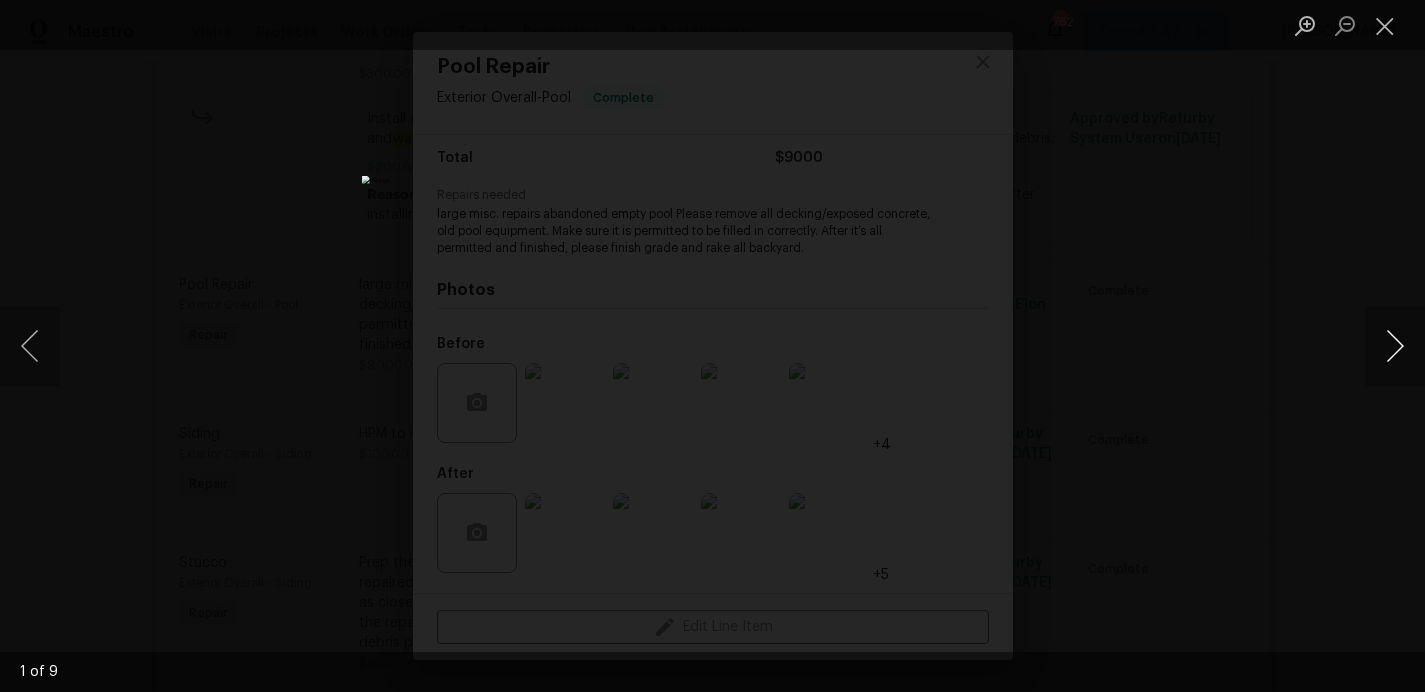 click at bounding box center (1395, 346) 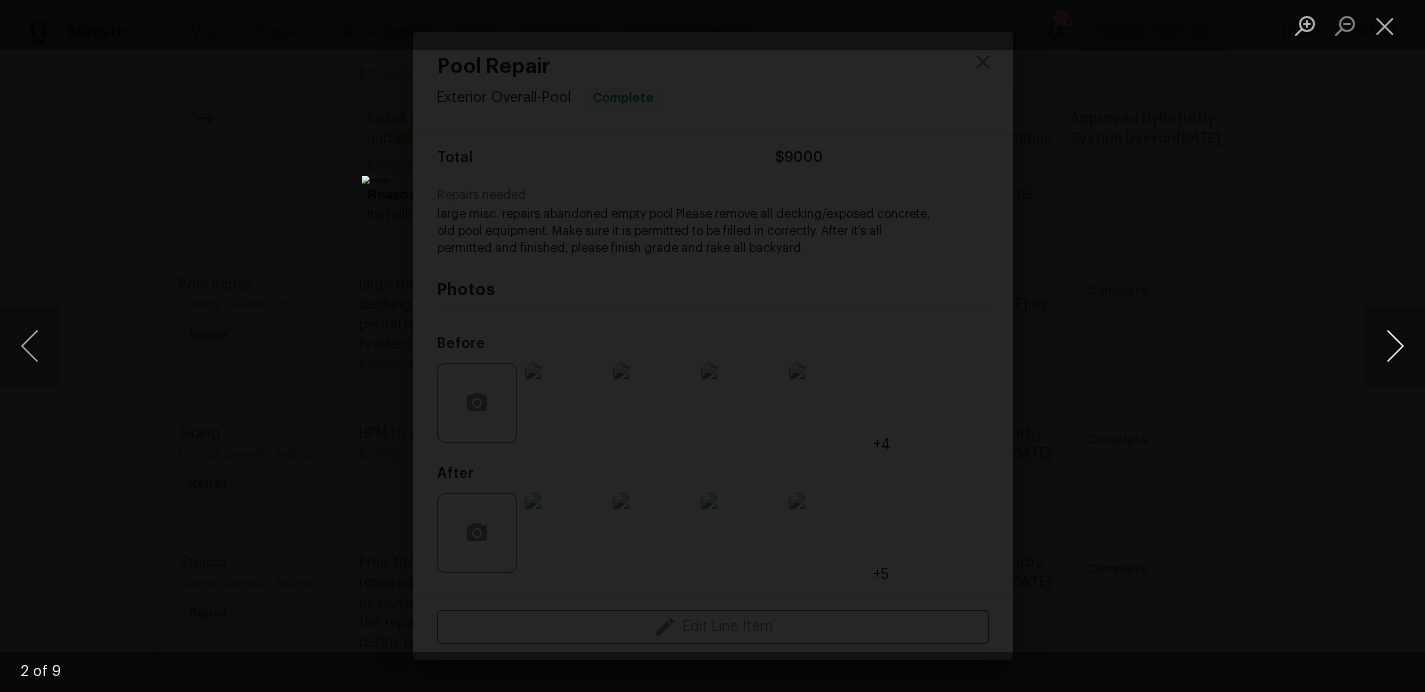 click at bounding box center [1395, 346] 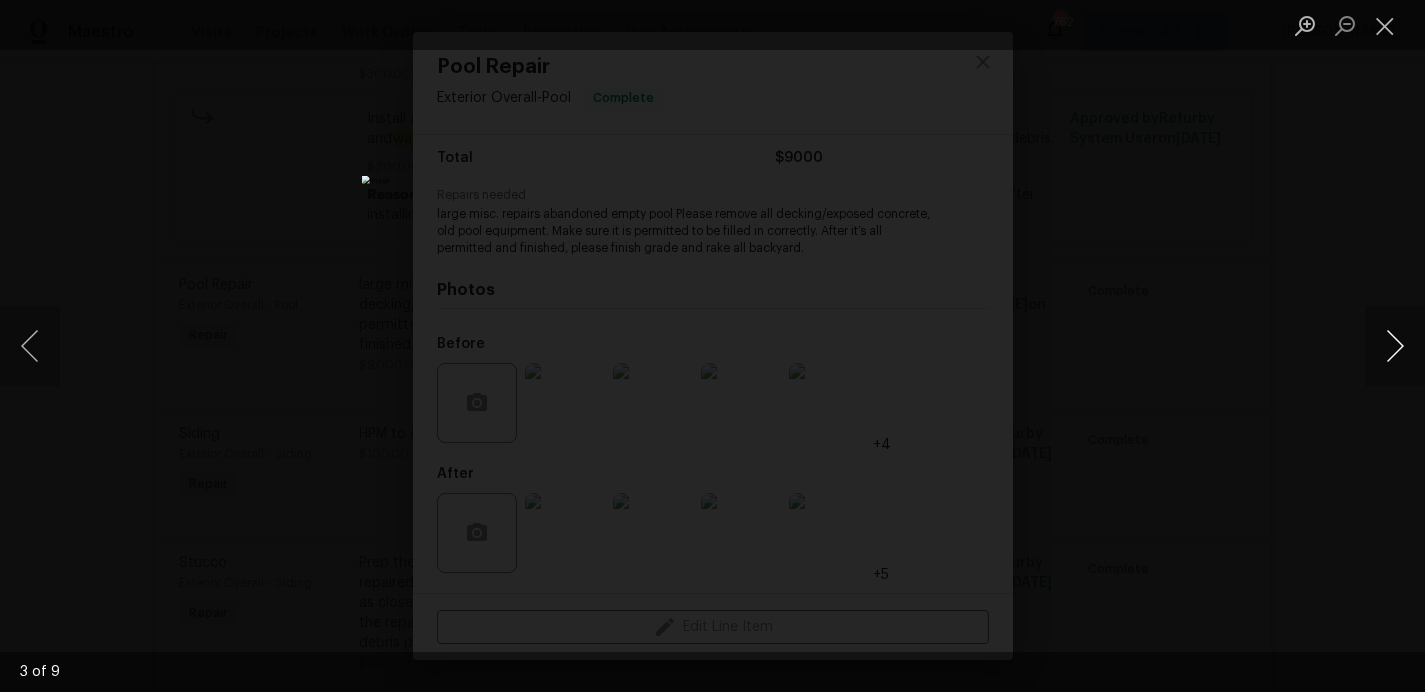 click at bounding box center [1395, 346] 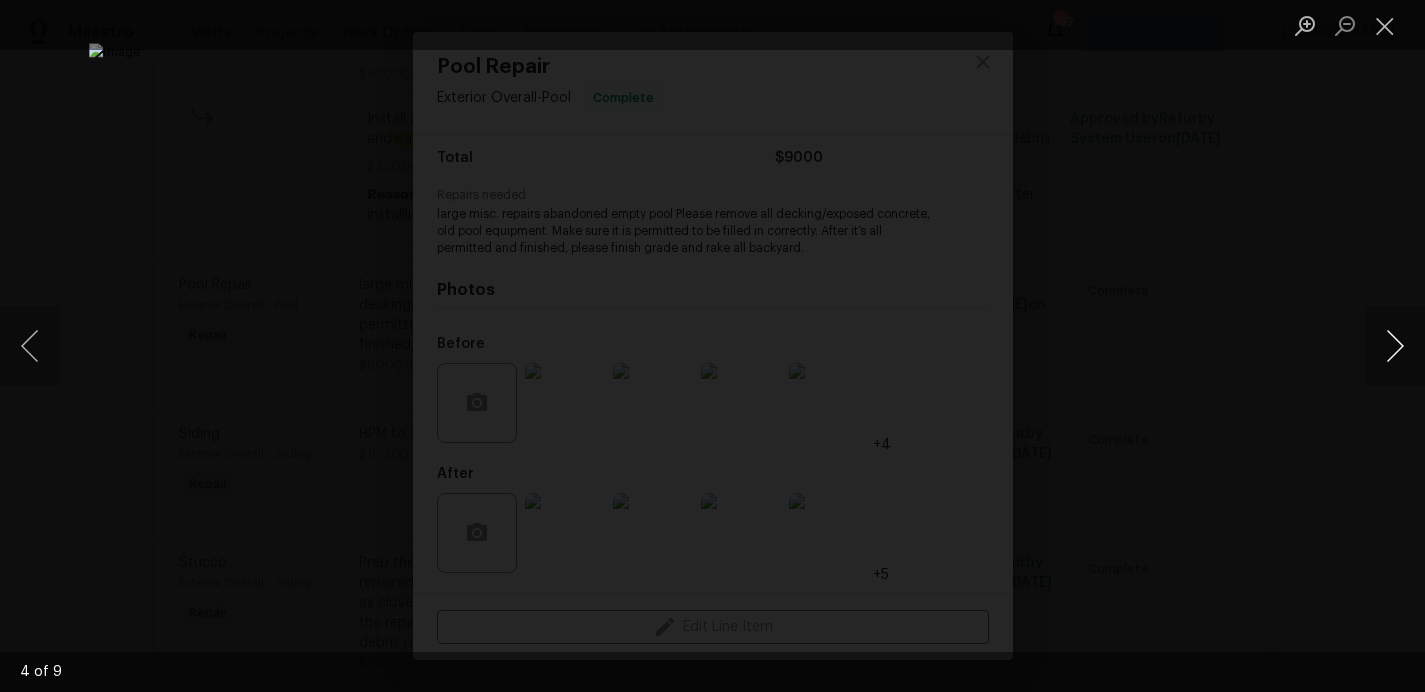 click at bounding box center (1395, 346) 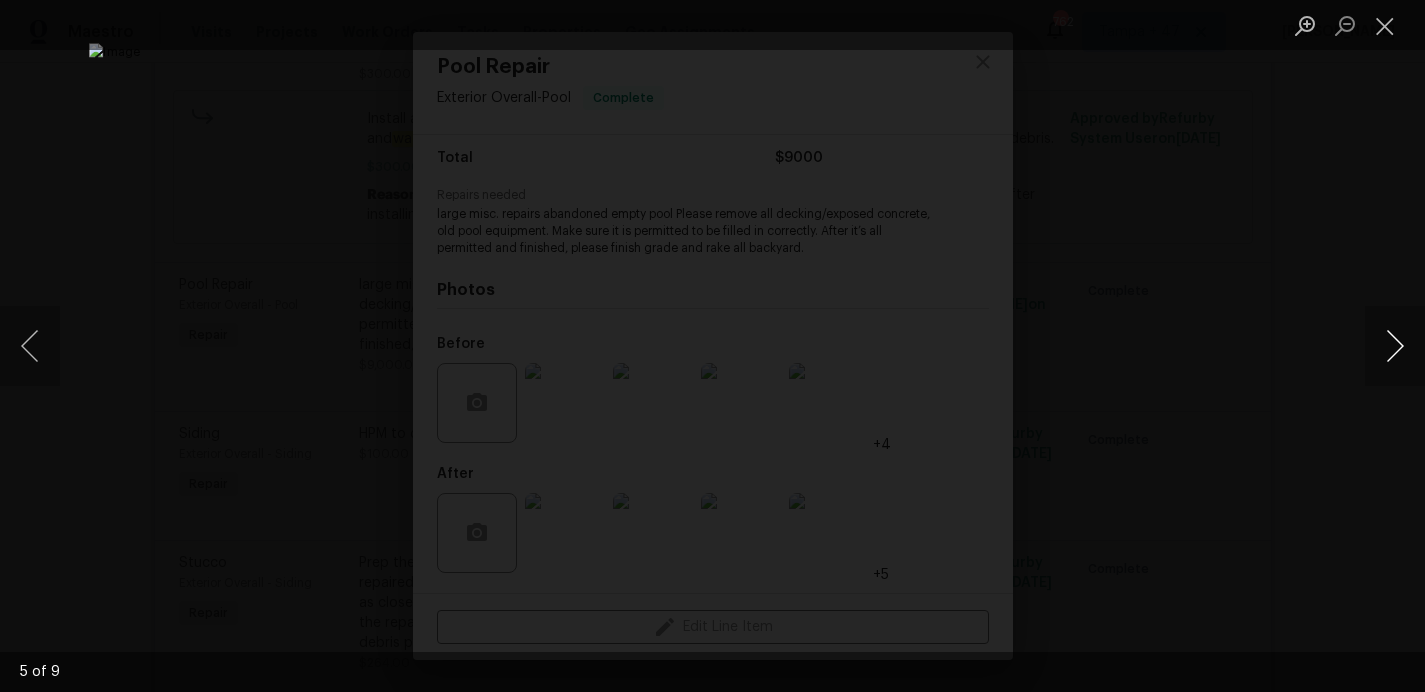 click at bounding box center [1395, 346] 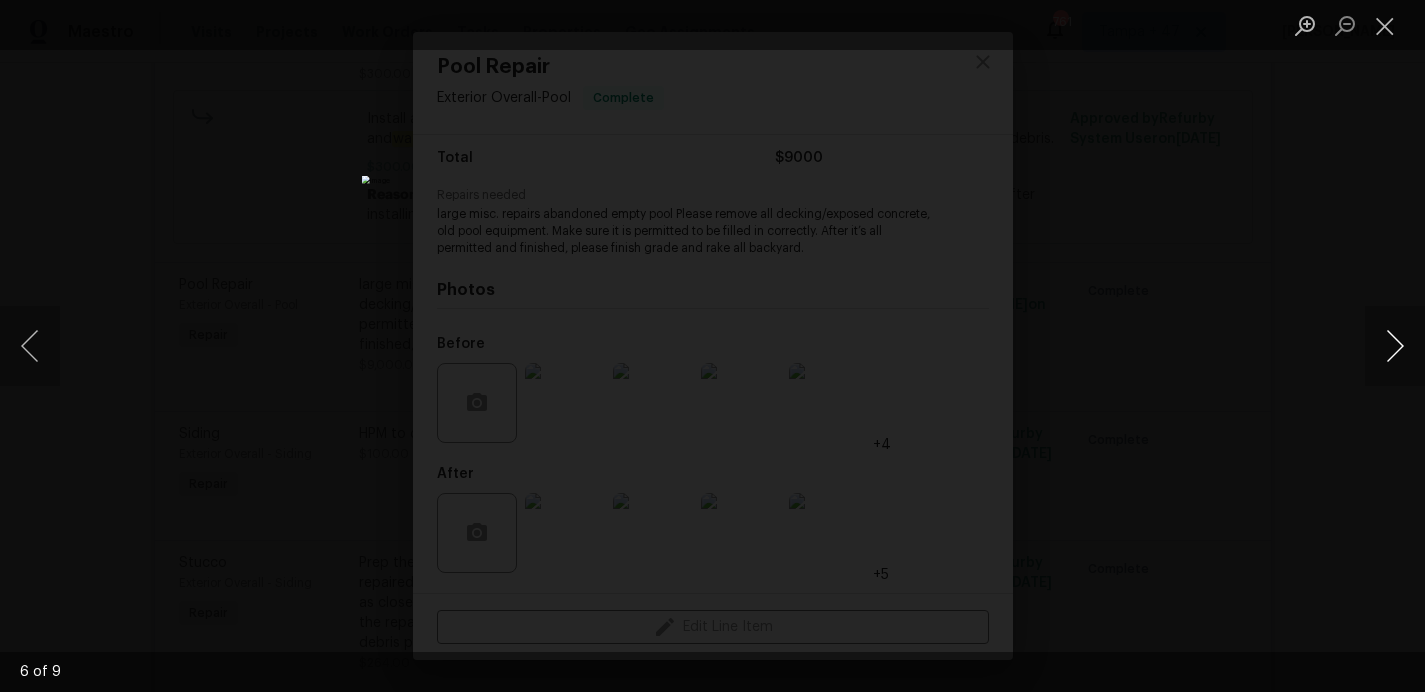 click at bounding box center [1395, 346] 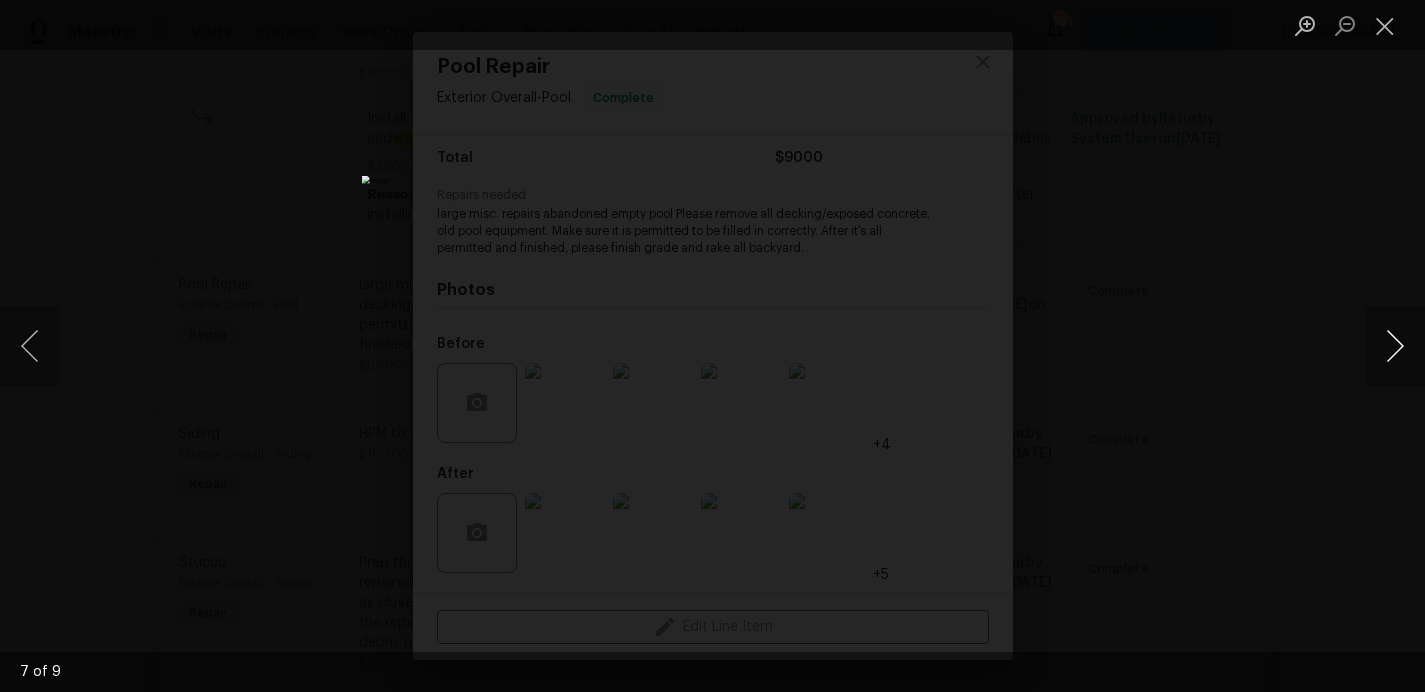 click at bounding box center (1395, 346) 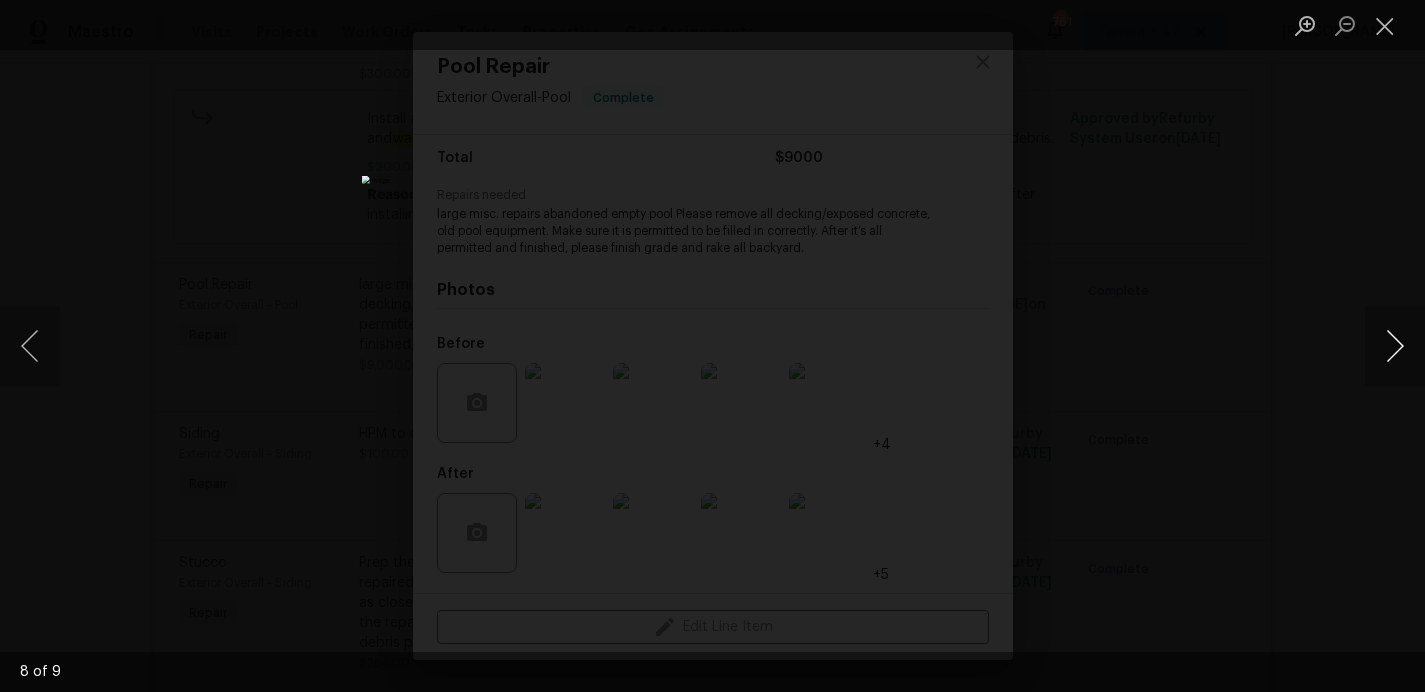 click at bounding box center (1395, 346) 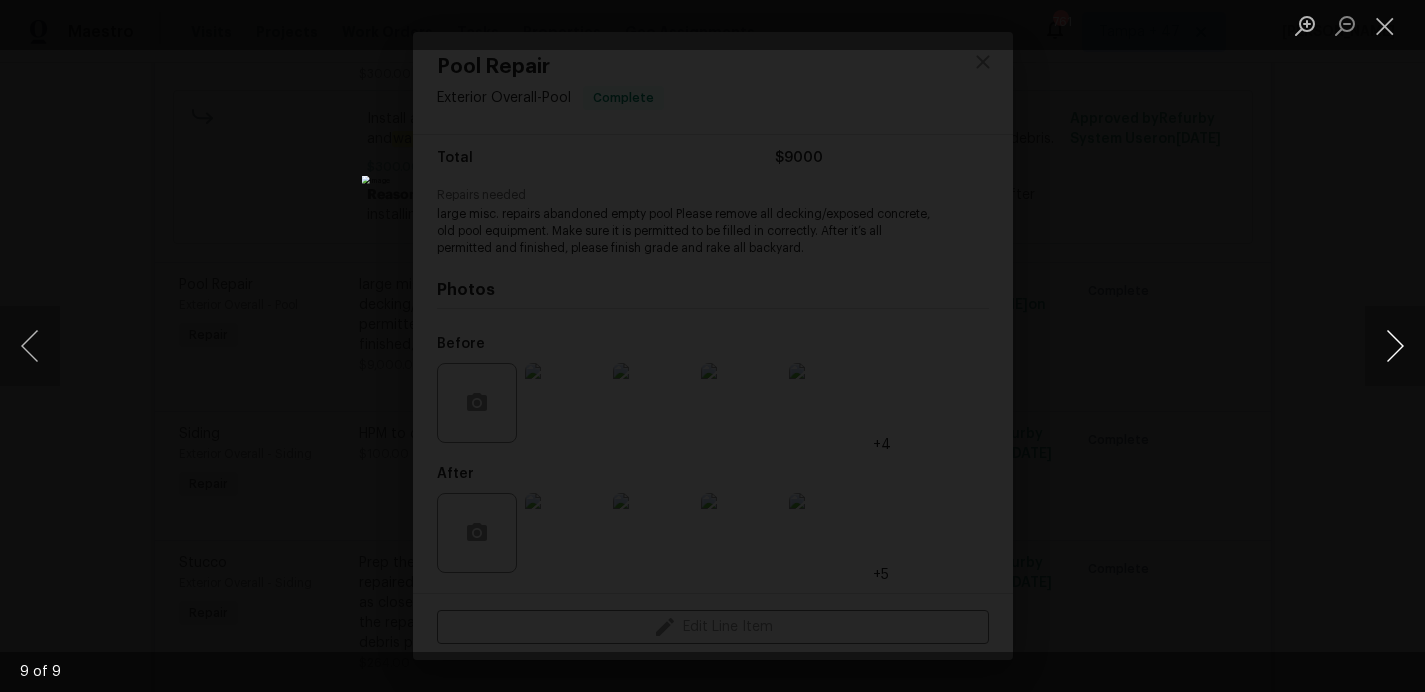 click at bounding box center [1395, 346] 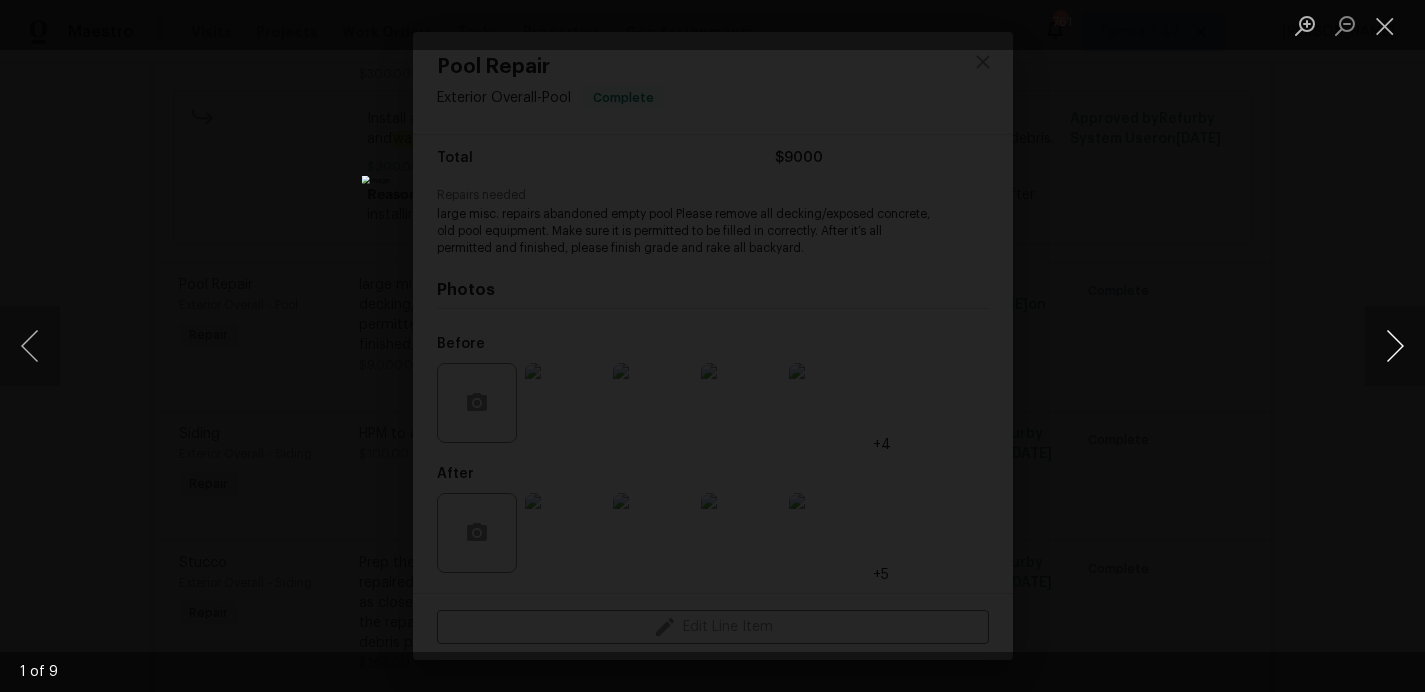 click at bounding box center (1395, 346) 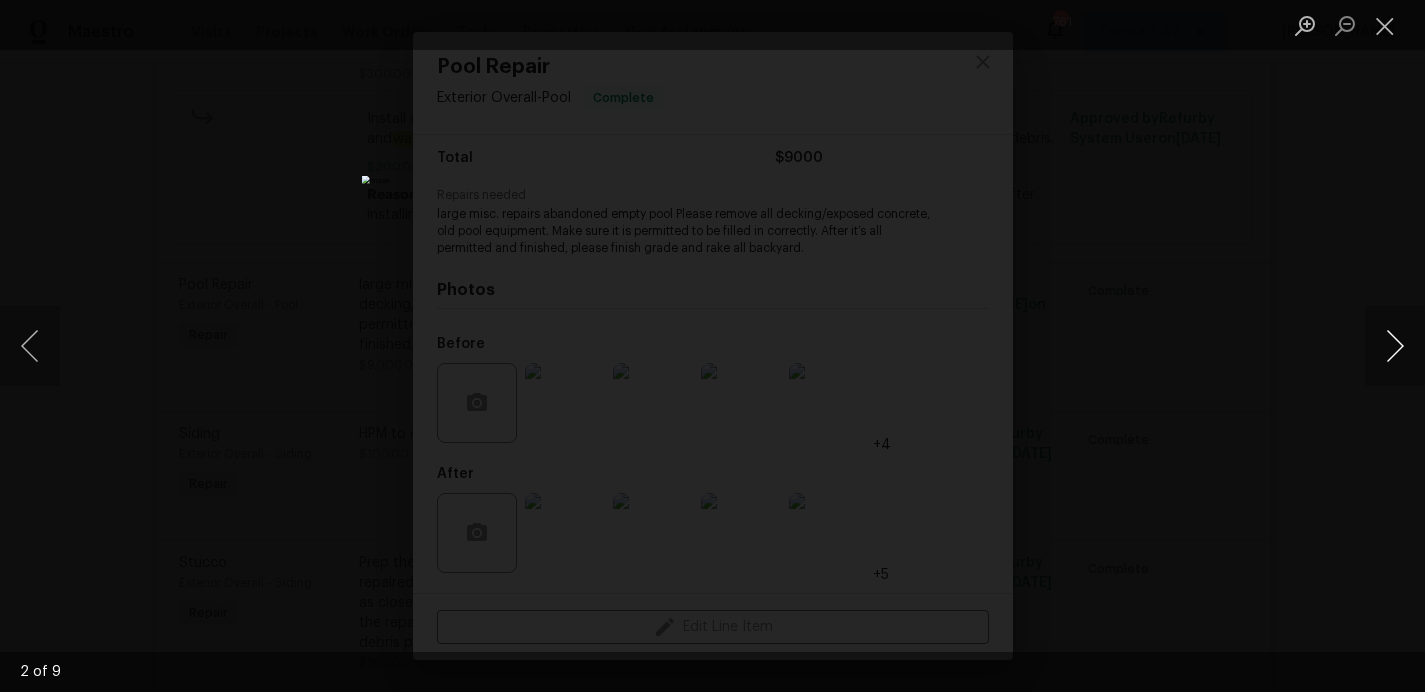 click at bounding box center [1395, 346] 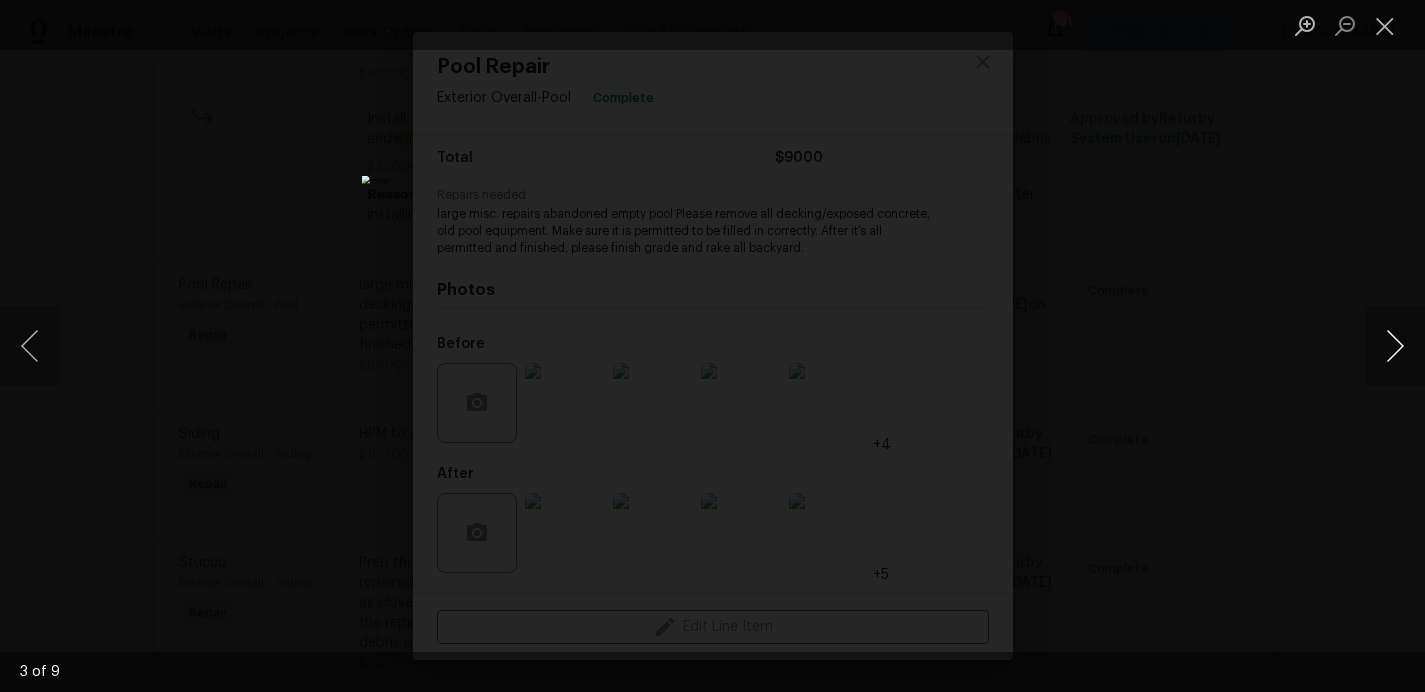 click at bounding box center (1395, 346) 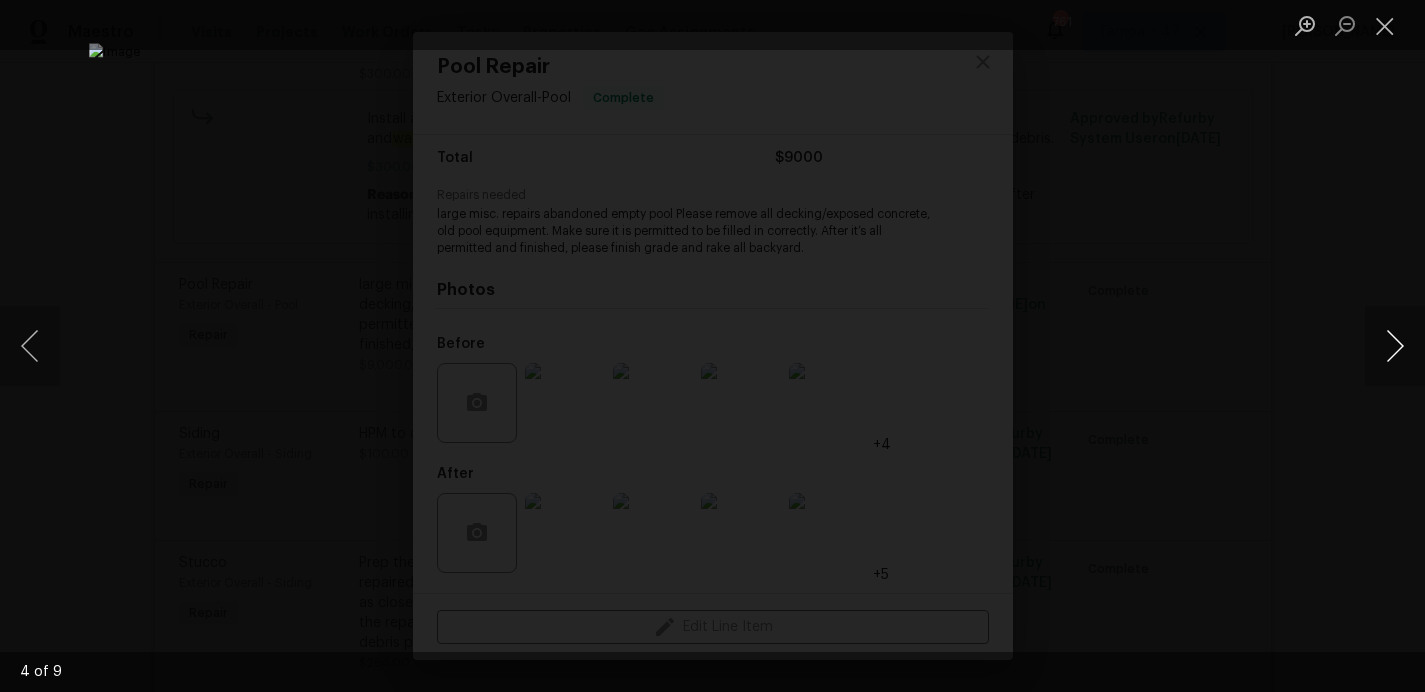 click at bounding box center (1395, 346) 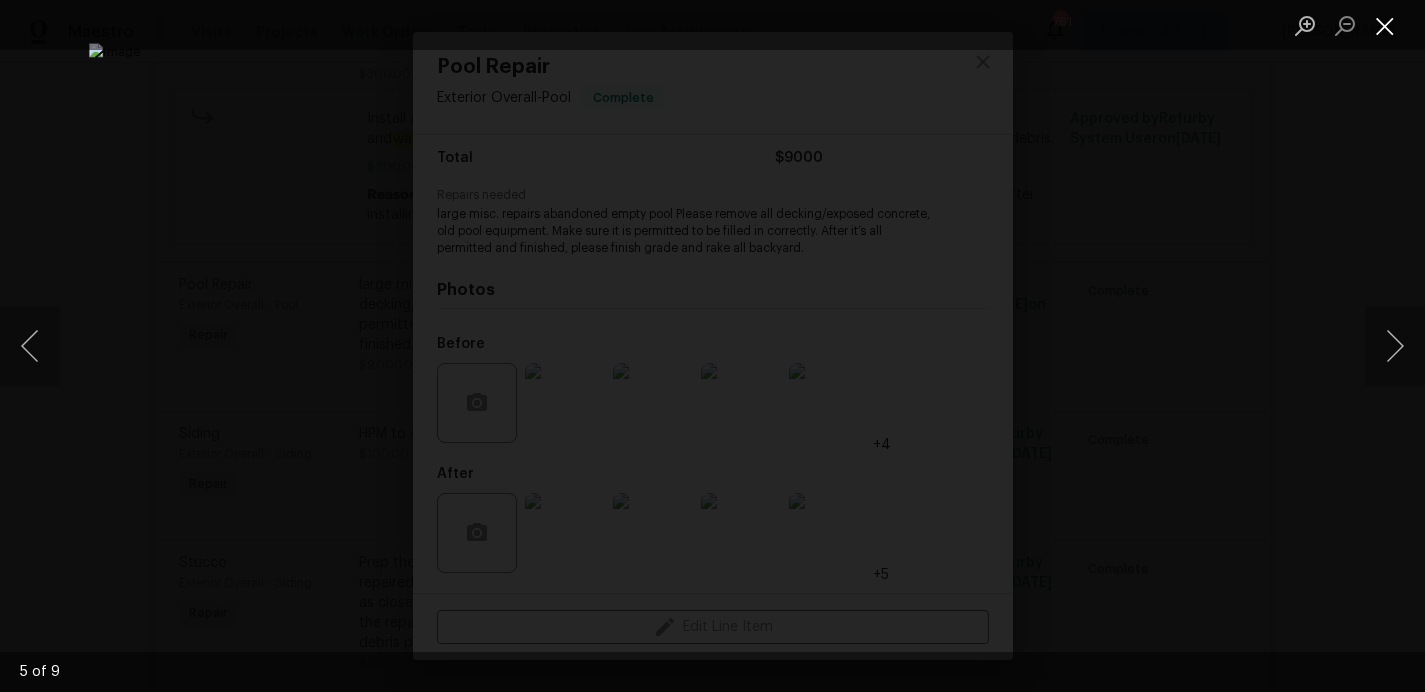 click at bounding box center (1385, 25) 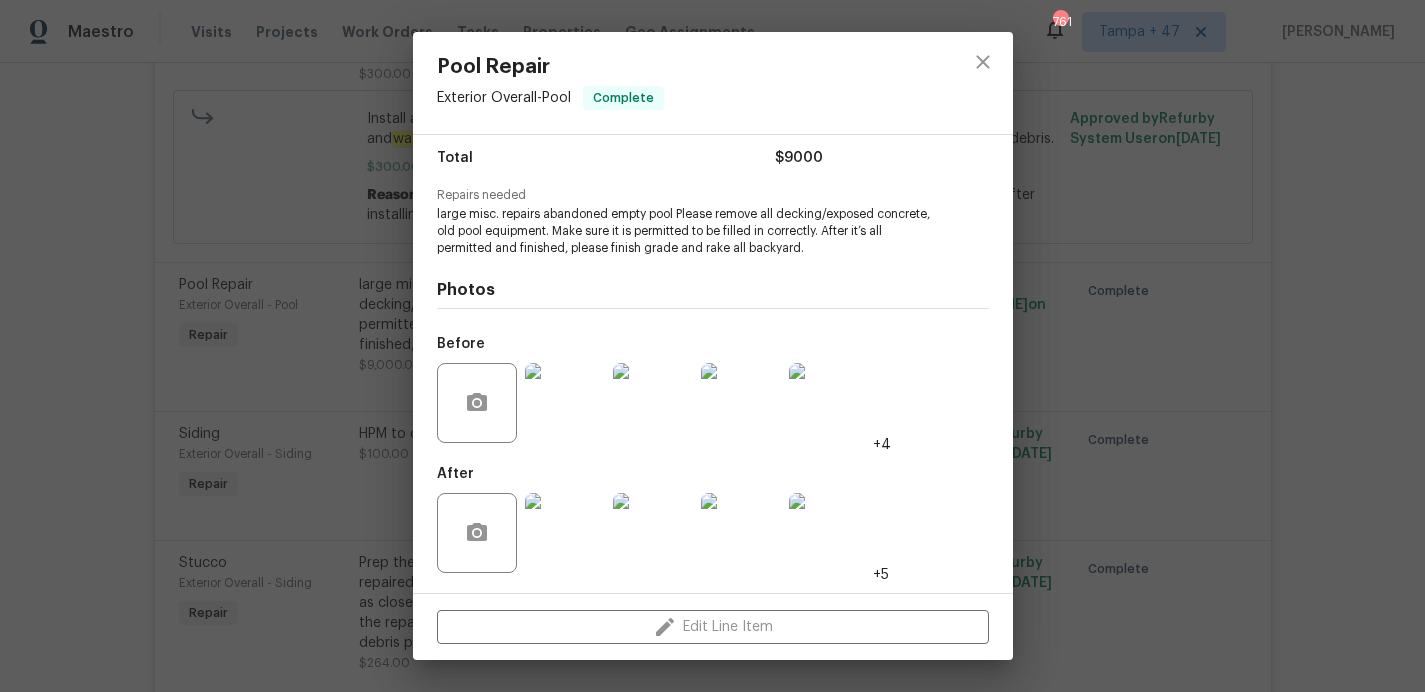 click at bounding box center [741, 403] 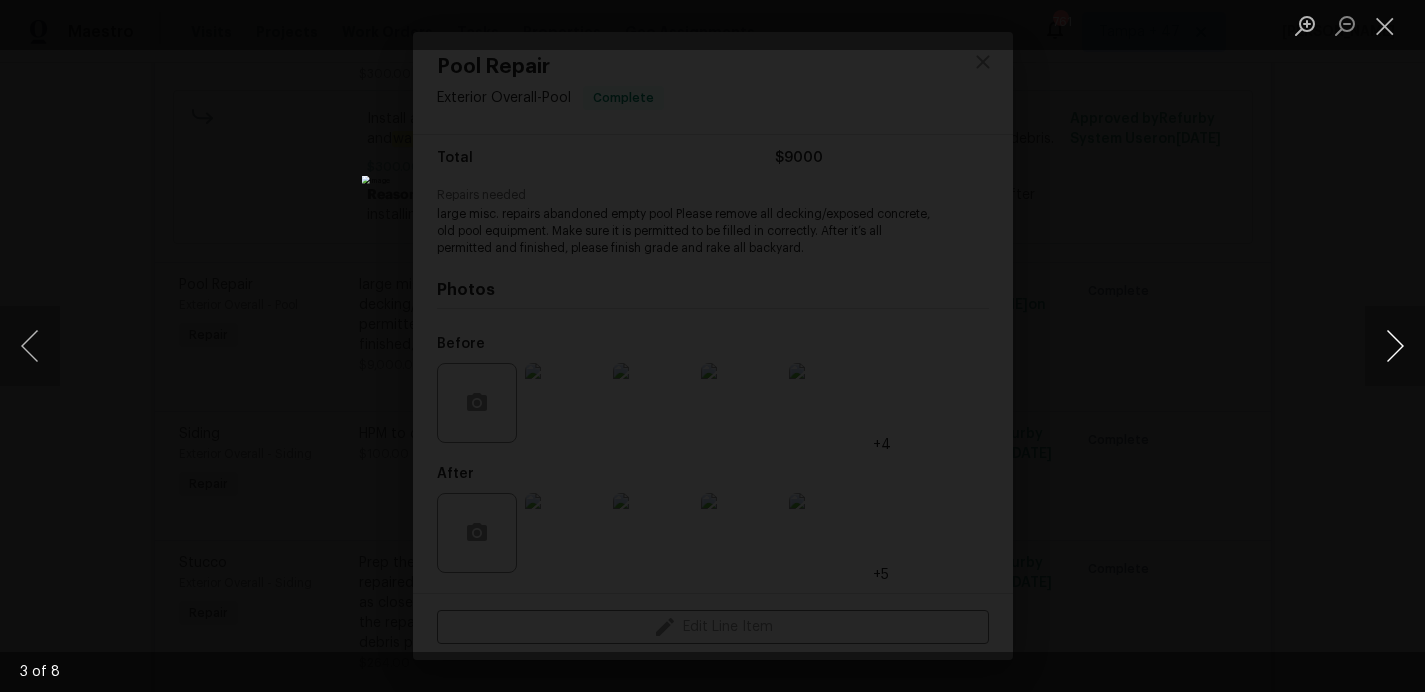 click at bounding box center [1395, 346] 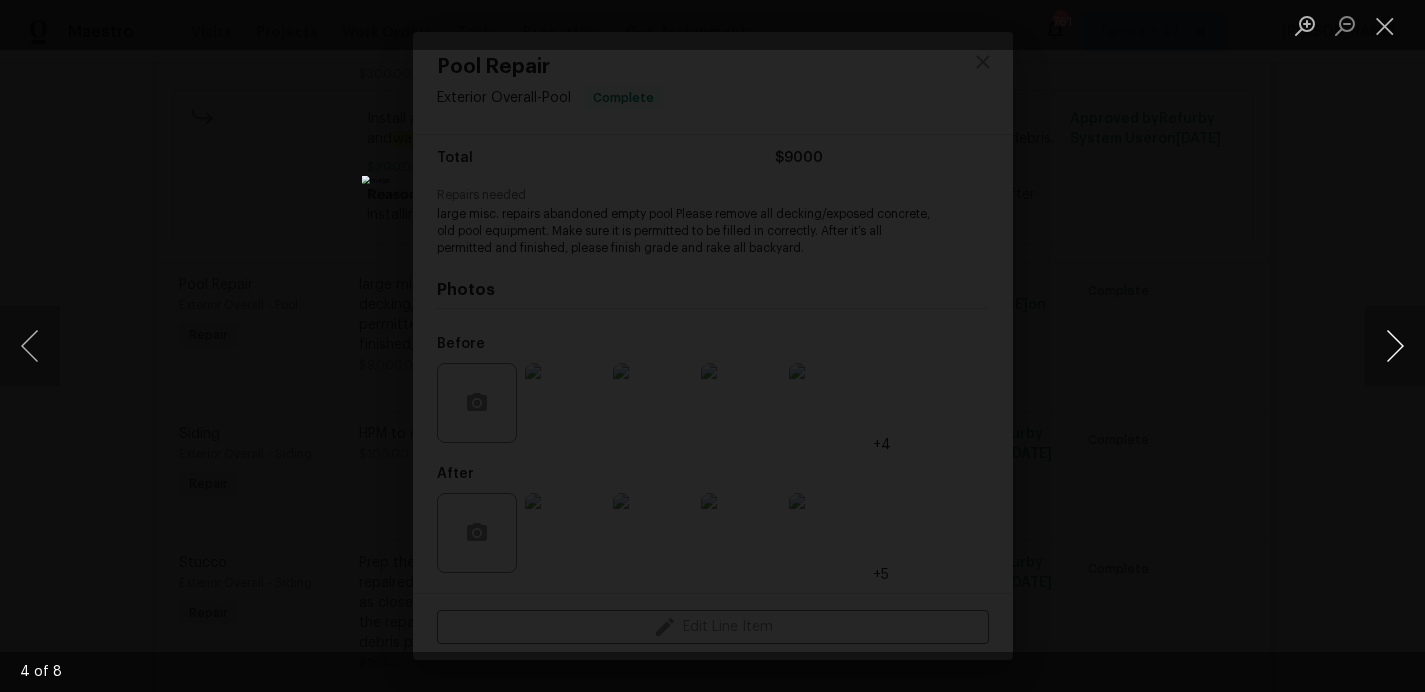 click at bounding box center (1395, 346) 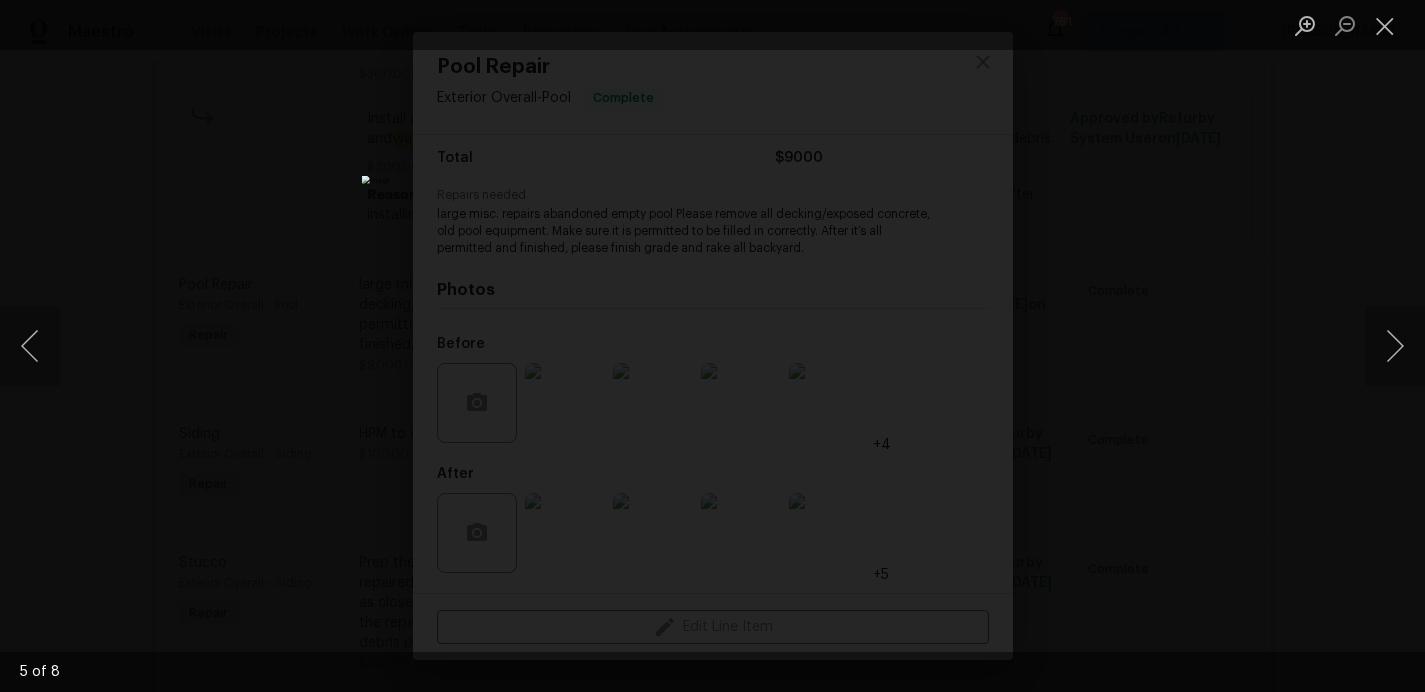 click at bounding box center (712, 346) 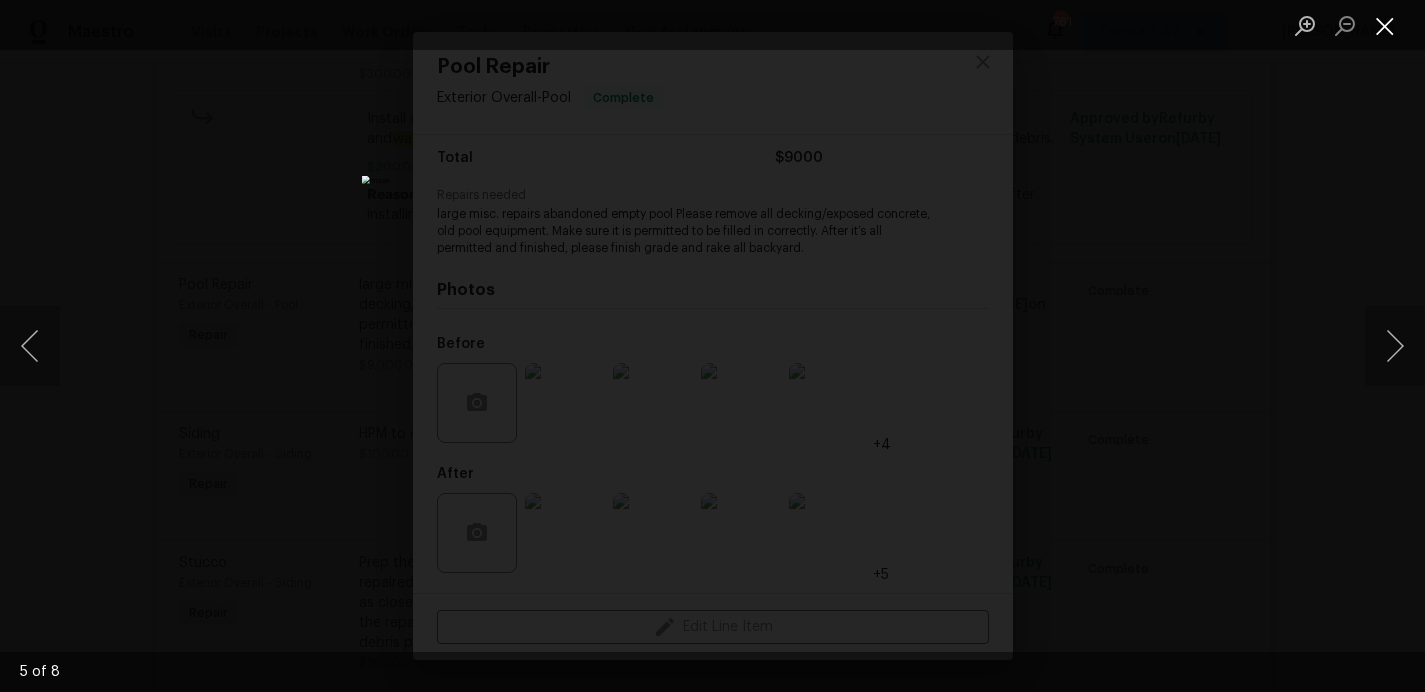 click at bounding box center [1385, 25] 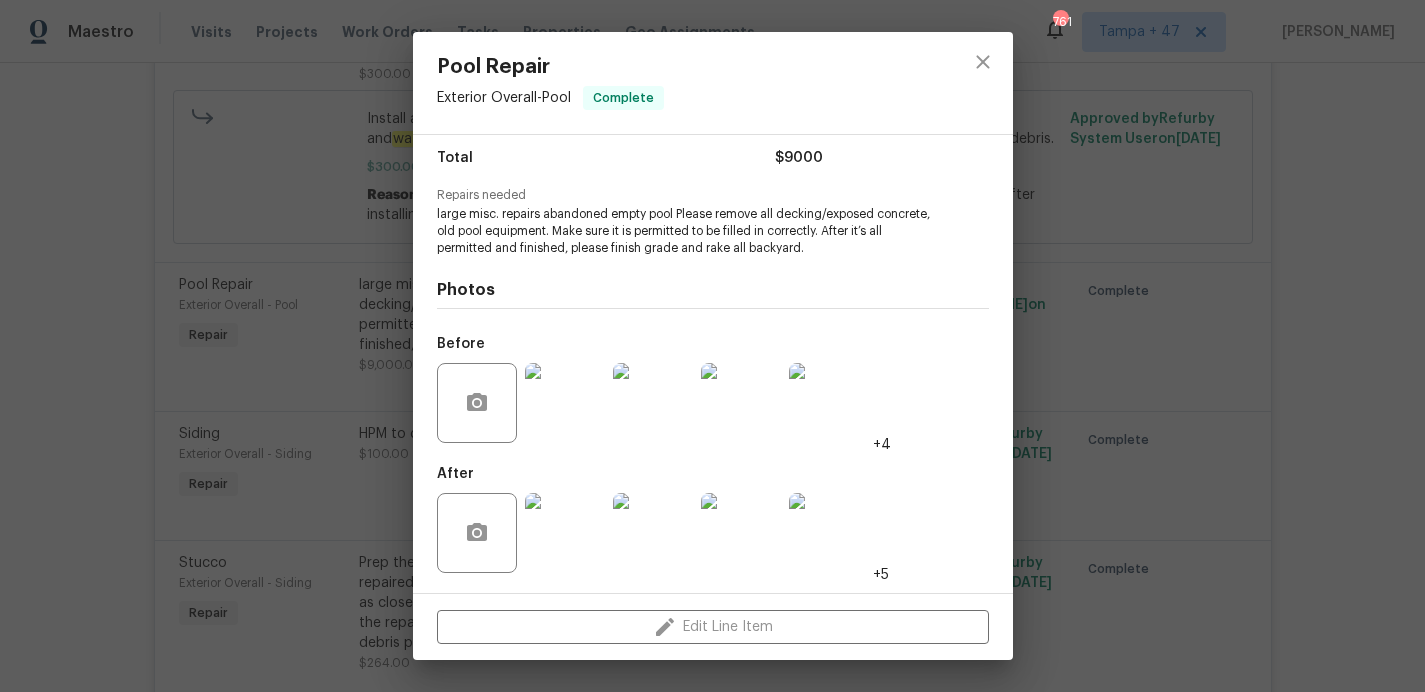 click on "Pool Repair Exterior Overall  -  Pool Complete Vendor Equity Property Services LLC Account Category Repairs Cost $9000 x 1 count $9000 Labor $0 Total $9000 Repairs needed large misc. repairs abandoned empty pool
Please remove all decking/exposed concrete, old pool equipment. Make sure it is permitted to be filled in correctly. After it’s all permitted and finished, please finish grade and rake all backyard. Photos Before  +4 After  +5  Edit Line Item" at bounding box center (712, 346) 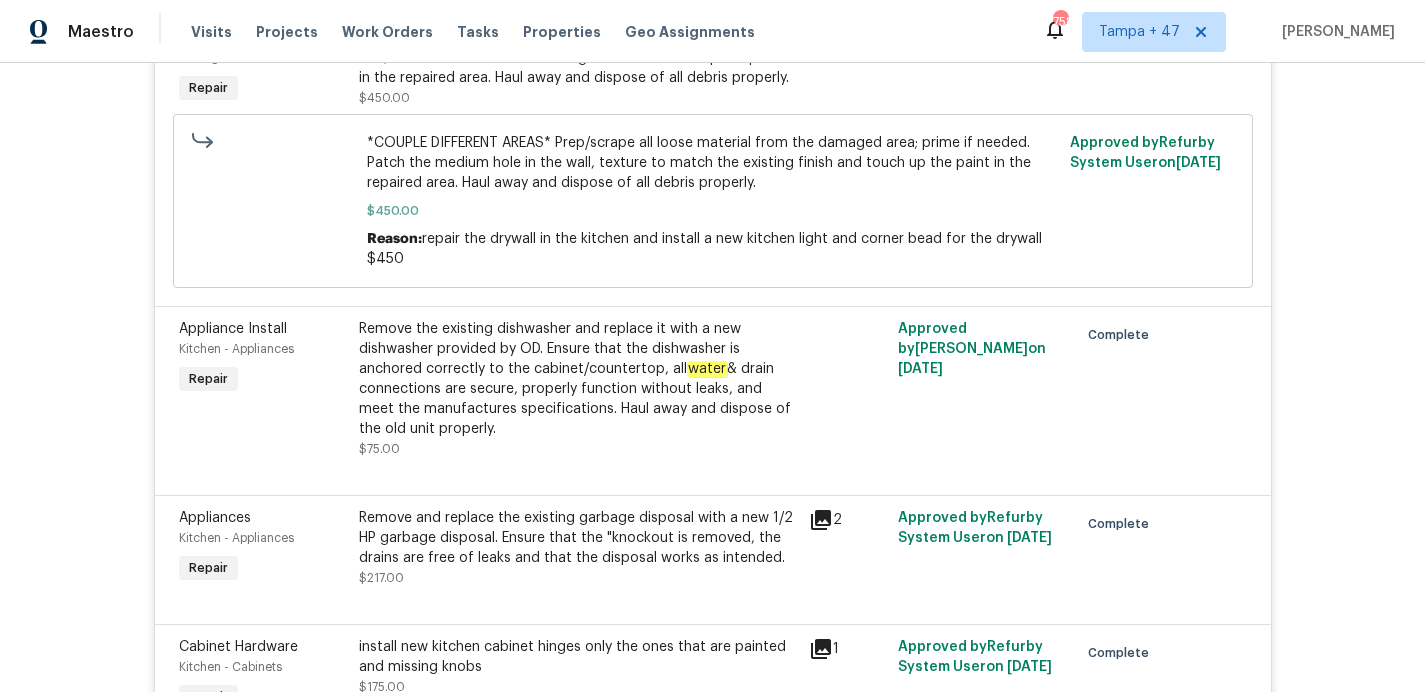 scroll, scrollTop: 7516, scrollLeft: 0, axis: vertical 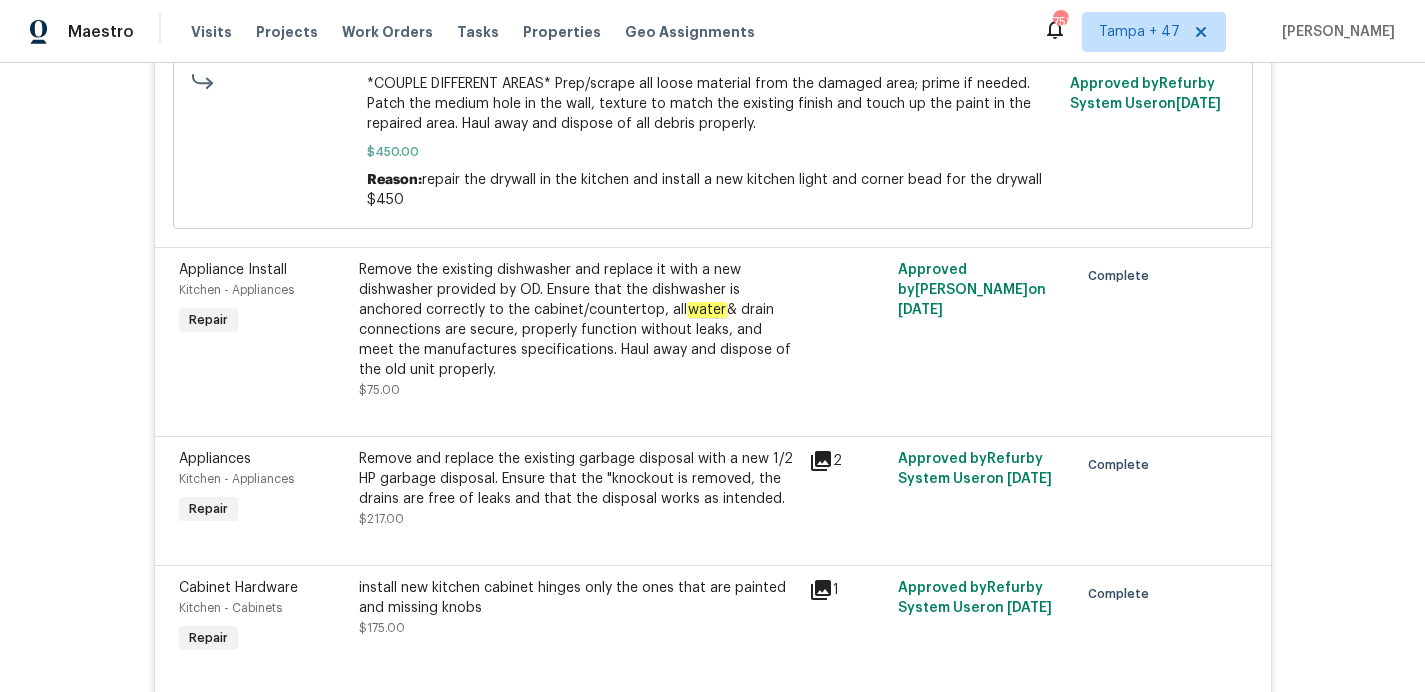 click on "Back to all projects 9639 N 63rd Dr, Glendale, AZ 85302 3 Beds | 2 Baths | Total: 1240 ft² | Above Grade: 1240 ft² | Basement Finished: N/A | 1978 OD Select Home Seen today Actions Last Visit Date 7/16/2025  by  Jeremy Van Kirk   Project Renovation   6/3/2025  -  7/25/2025 Complete Visits Work Orders Maintenance Notes Condition Adjustments Costs Photos Floor Plans Cases RENOVATION   6/3/25  -  7/25/25 Complete Equity Property Services LLC OD_SELECT, GENERAL_CONTRACTOR $24,672.81 41 Repairs 6/25/2025  -  7/22/2025 Complete Reference:  72B9MFF3FK07J-ad32c3761 Bathroom Accesories Bathroom - Interior Trim Repair Remove medicine cabinet in hall bathroom $10.00 Approved by  Jeremy Van Kirk  on   6/25/2025 Complete Interior Closet Door Bedroom - Closets Repair HPM to detail
Install new closet rod in the bedroom closets $60.00 Approved by  Jeremy Van Kirk  on   6/25/2025 Complete Flooring General Bedroom - Overall Flooring Repair $307.80   5 Approved by  Refurby System User  on   6/25/2025 Complete $307.80 Reason:" at bounding box center [712, 377] 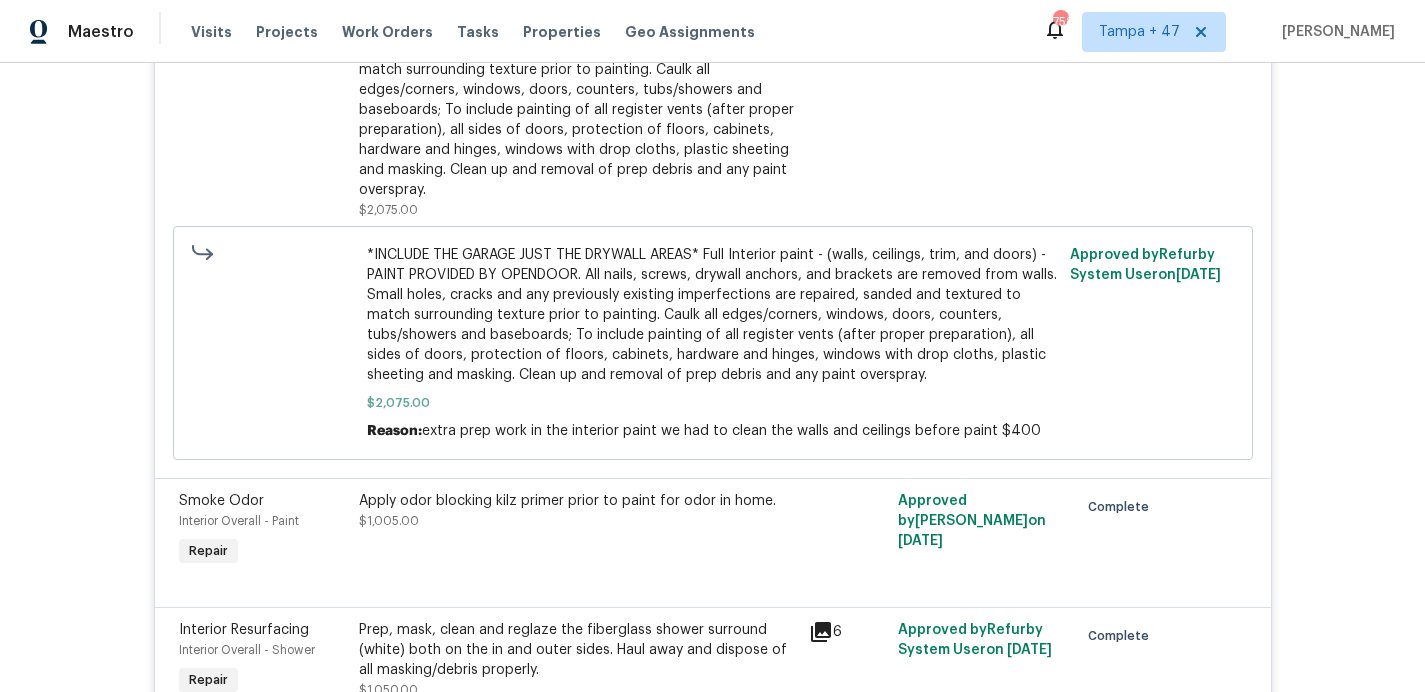 scroll, scrollTop: 6121, scrollLeft: 0, axis: vertical 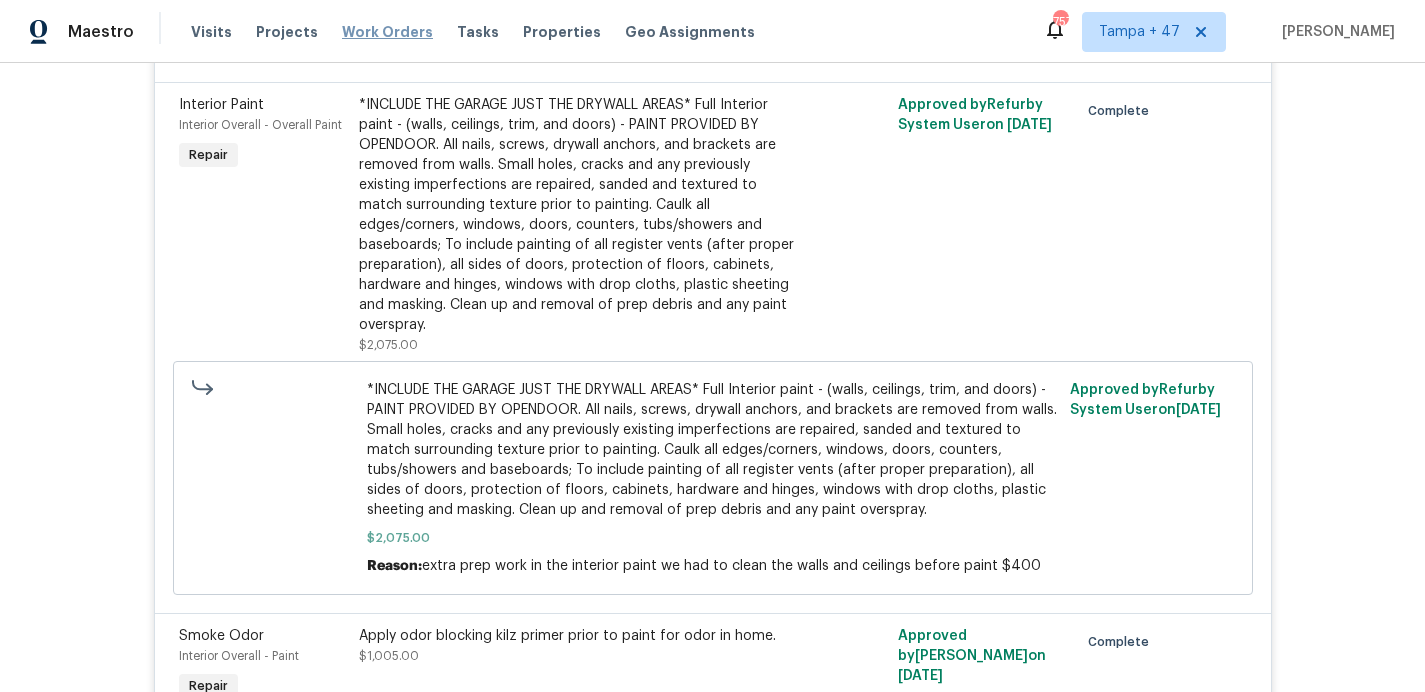 click on "Work Orders" at bounding box center (387, 32) 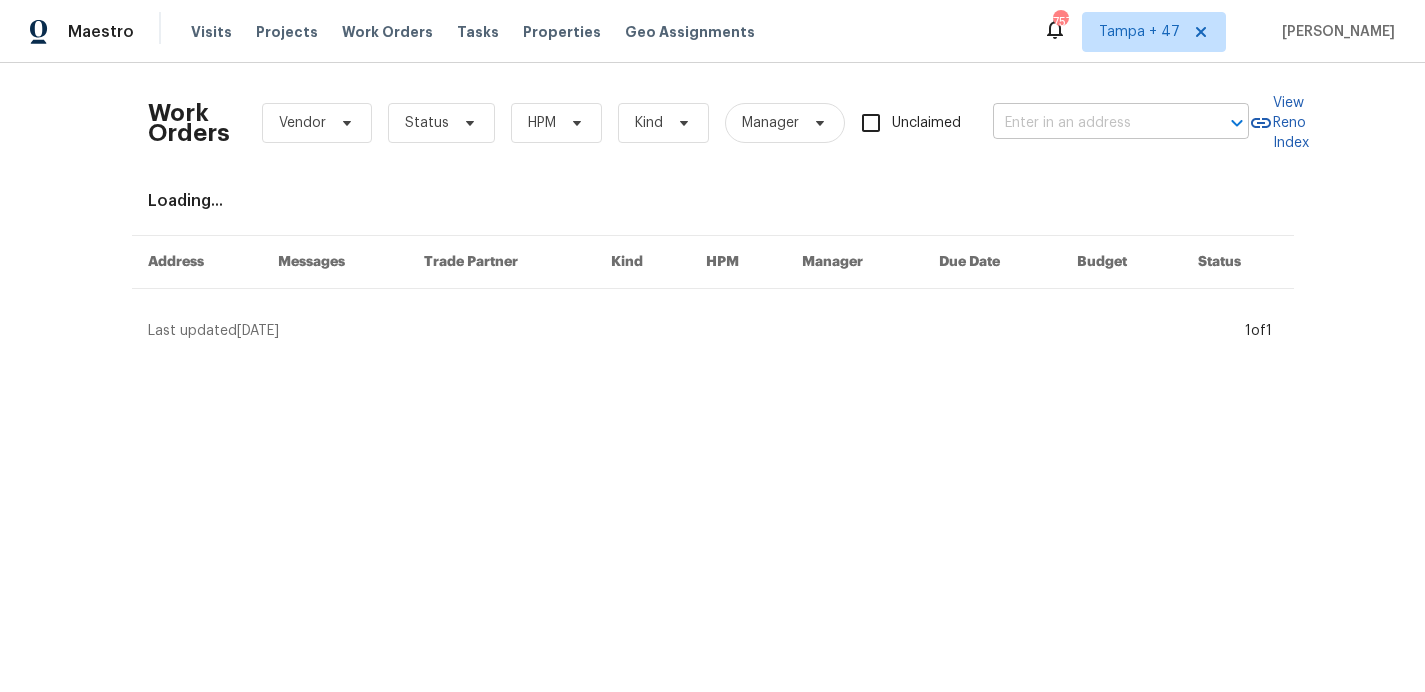 click at bounding box center (1093, 123) 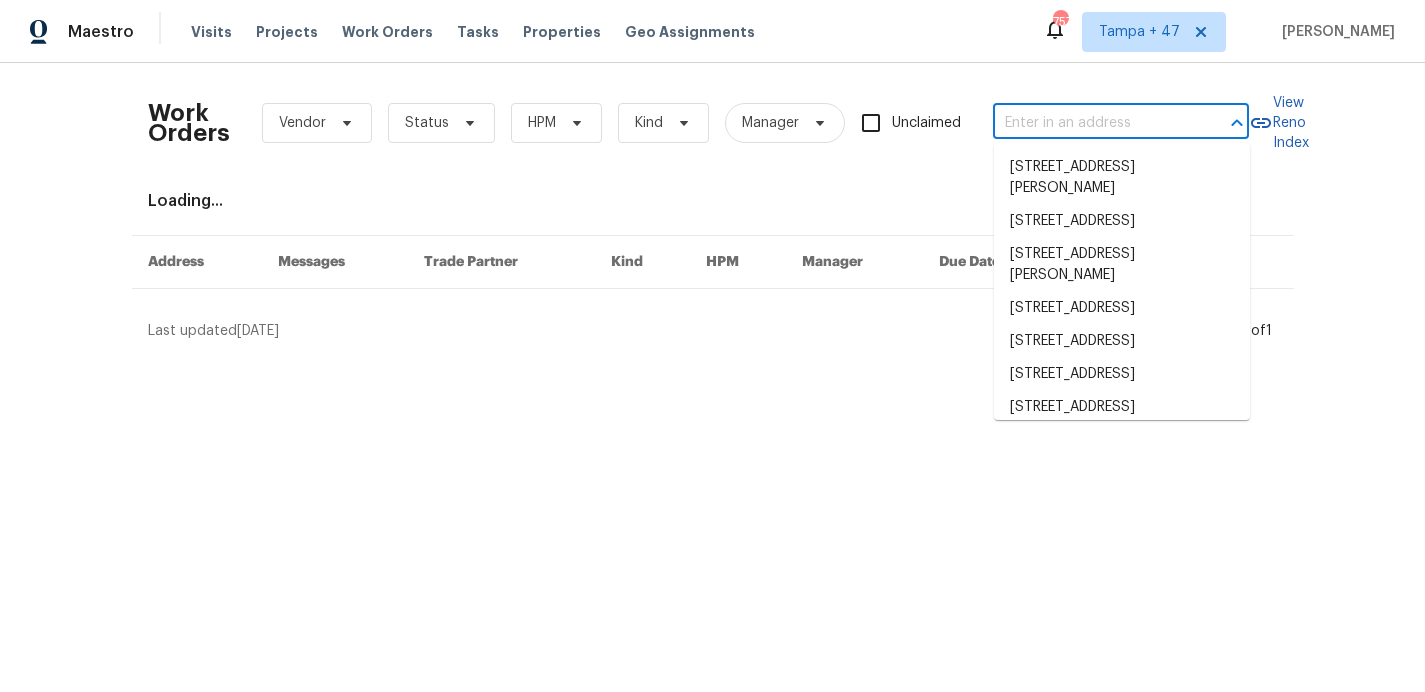 paste on "2916 Bird Dr Oklahoma City, OK 73121" 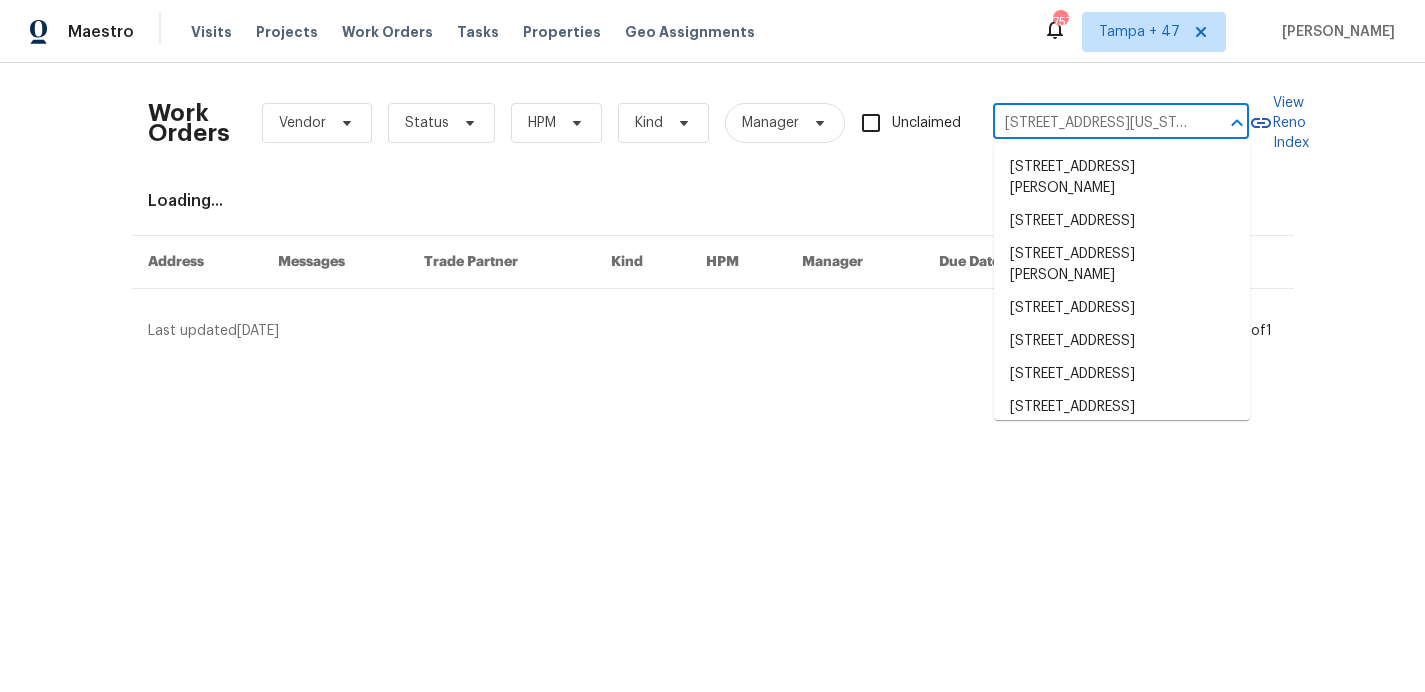 scroll, scrollTop: 0, scrollLeft: 56, axis: horizontal 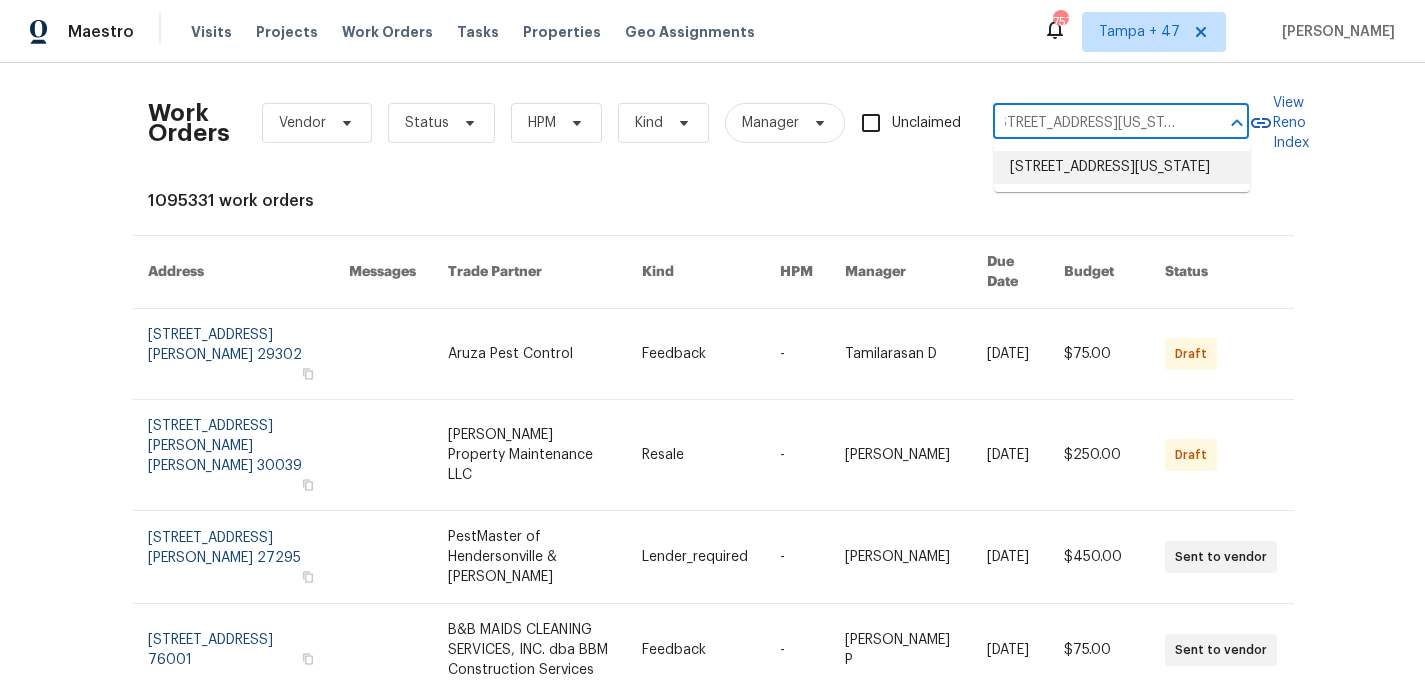 click on "2916 Bird Dr, Oklahoma City, OK 73121" at bounding box center [1122, 167] 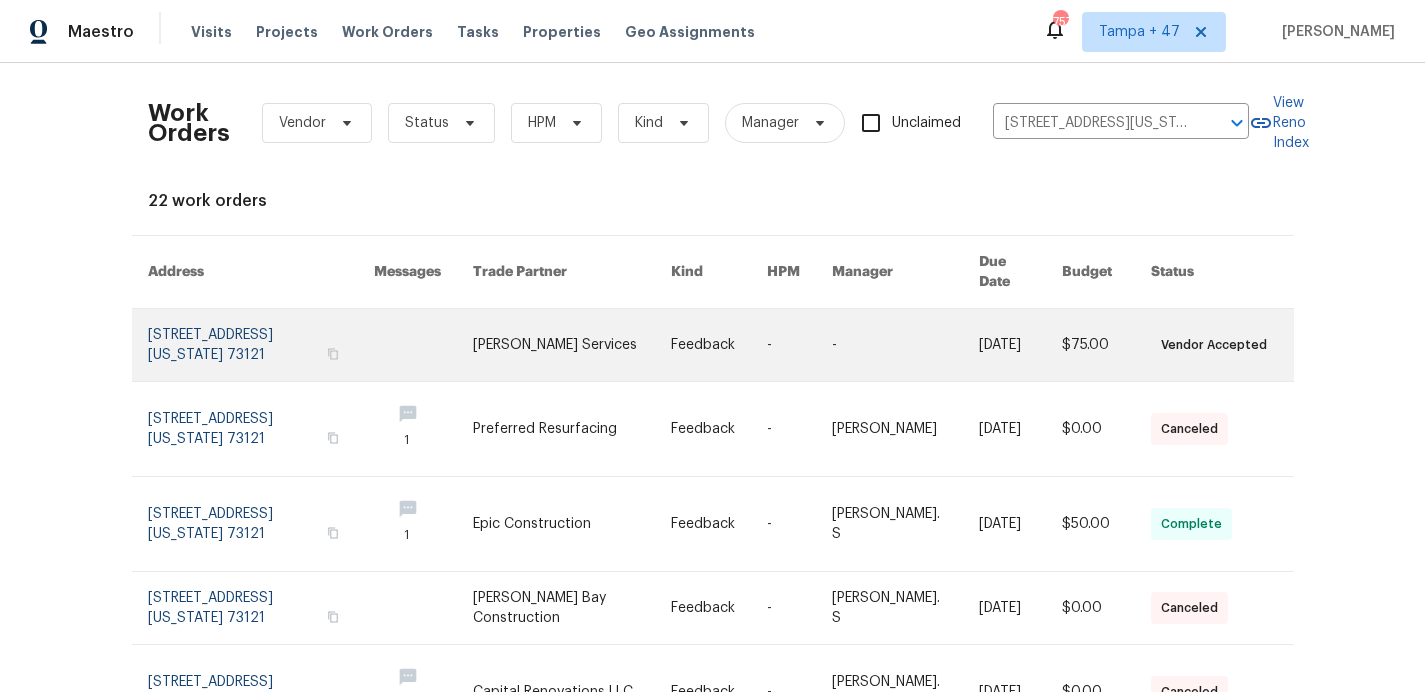 click at bounding box center (261, 345) 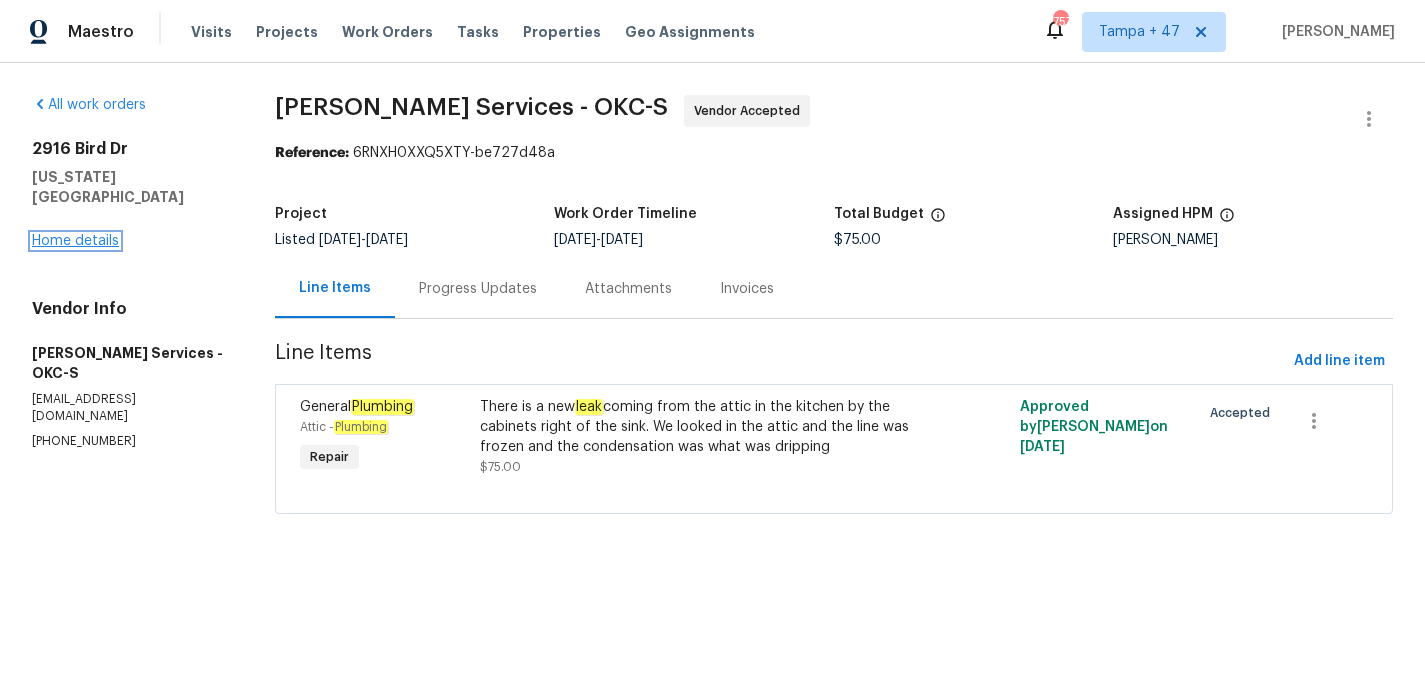 click on "Home details" at bounding box center [75, 241] 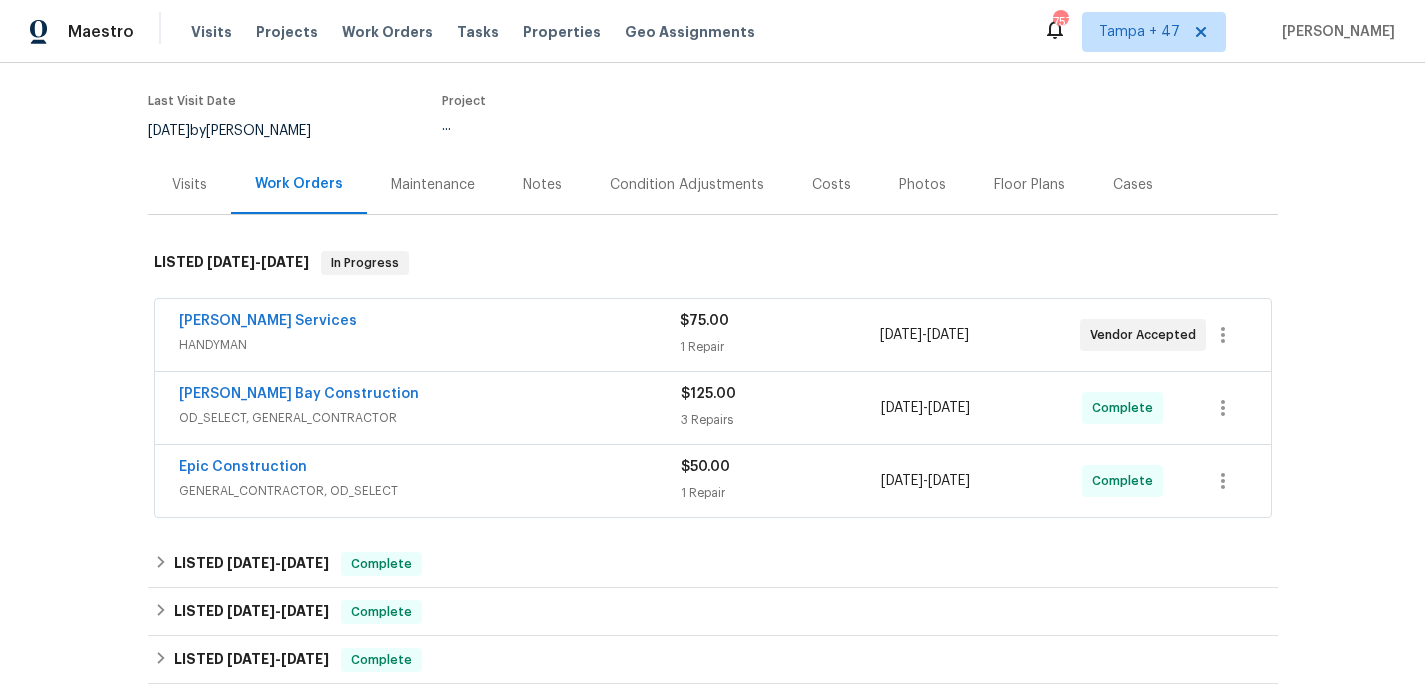 scroll, scrollTop: 221, scrollLeft: 0, axis: vertical 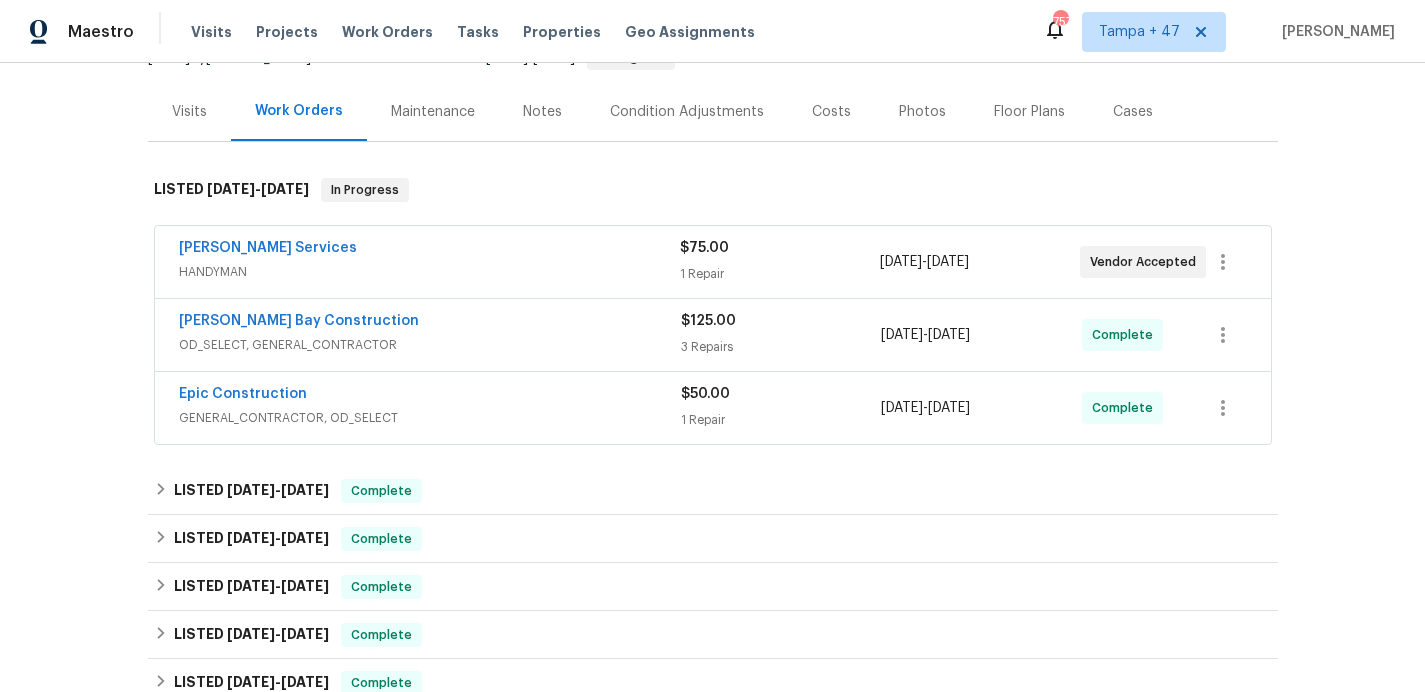 click on "Guardado Services" at bounding box center (429, 250) 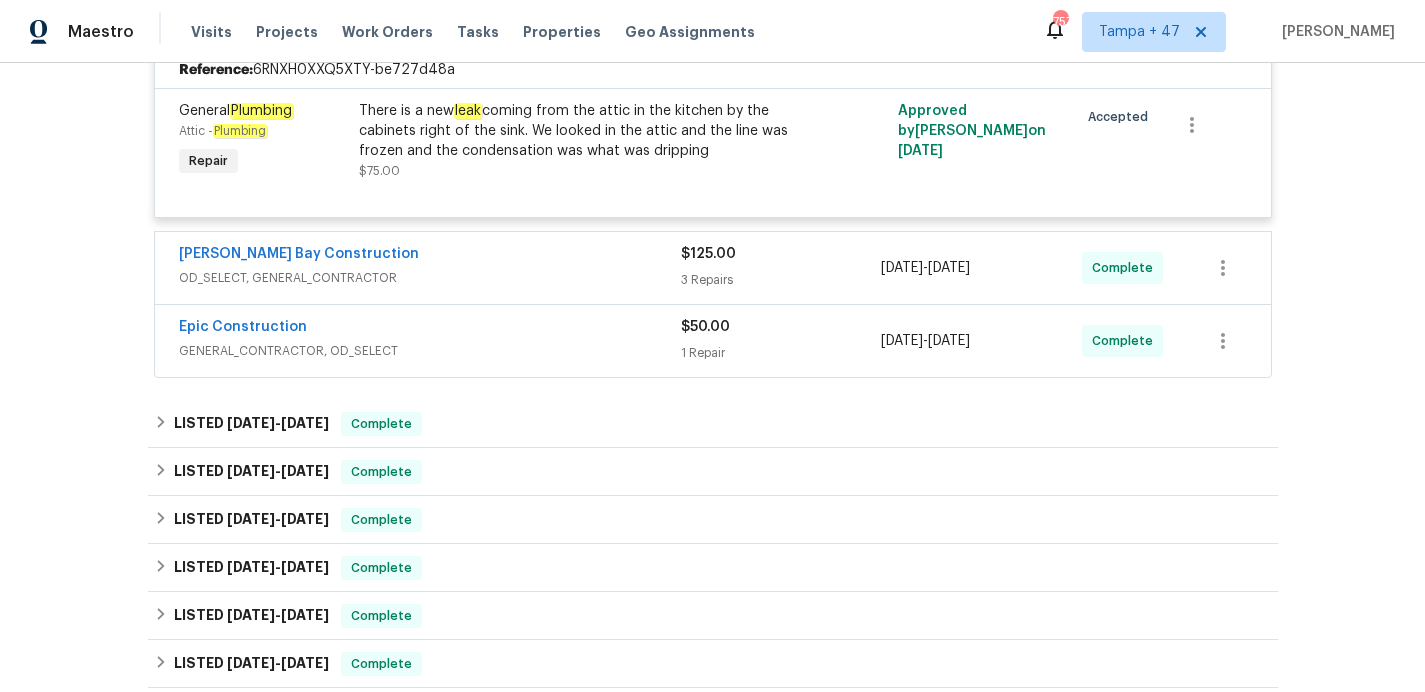 scroll, scrollTop: 560, scrollLeft: 0, axis: vertical 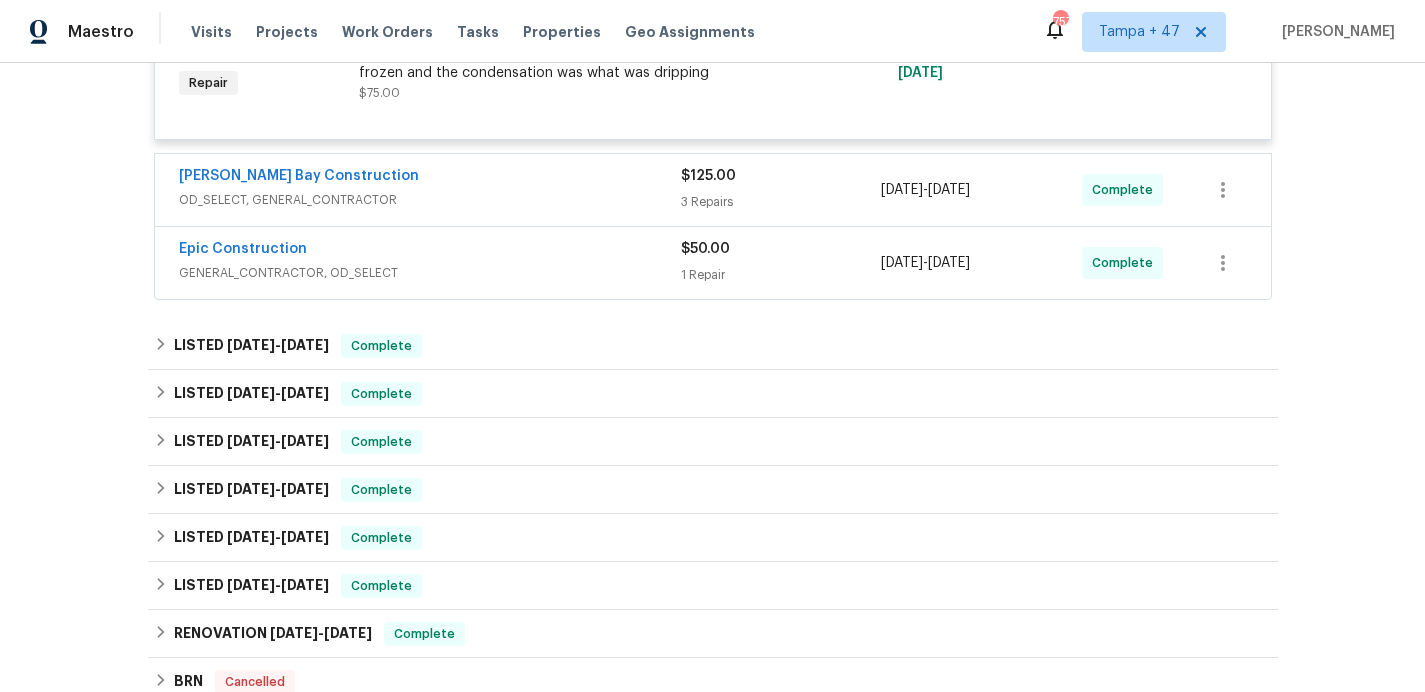 click on "GENERAL_CONTRACTOR, OD_SELECT" at bounding box center [430, 273] 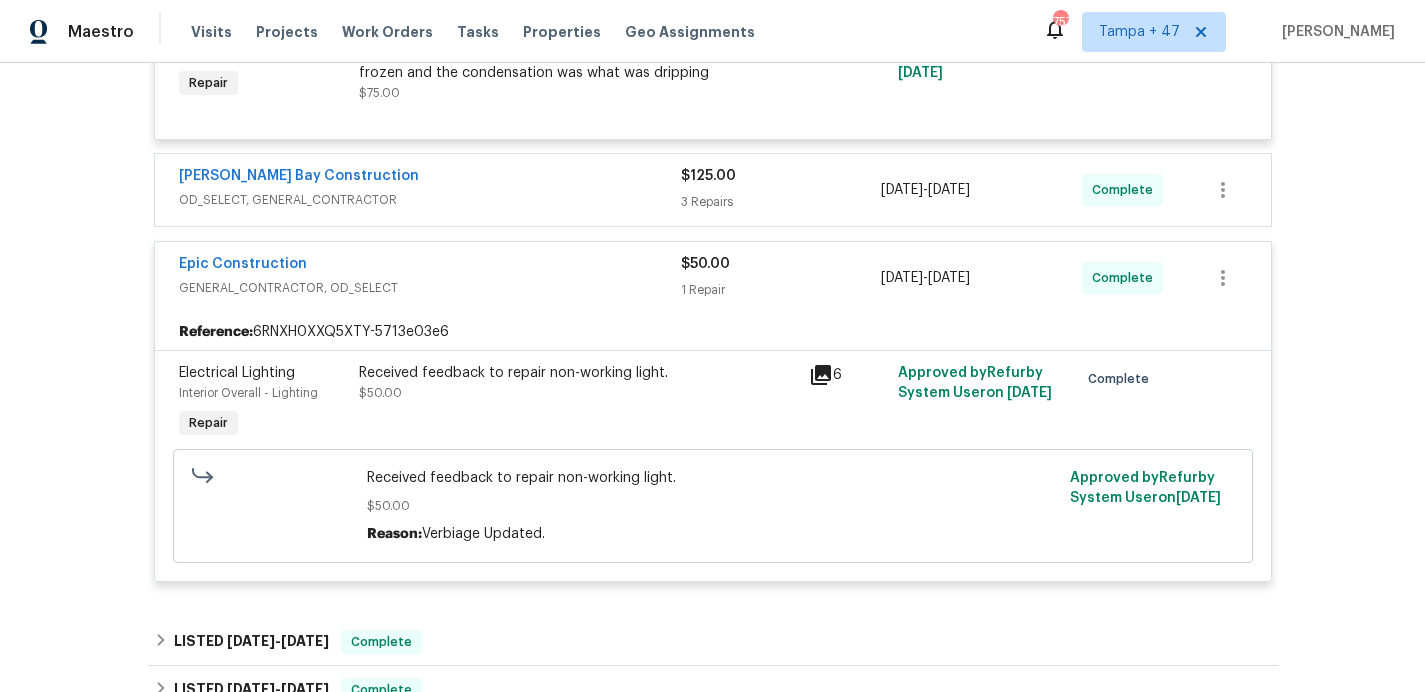 click on "OD_SELECT, GENERAL_CONTRACTOR" at bounding box center (430, 200) 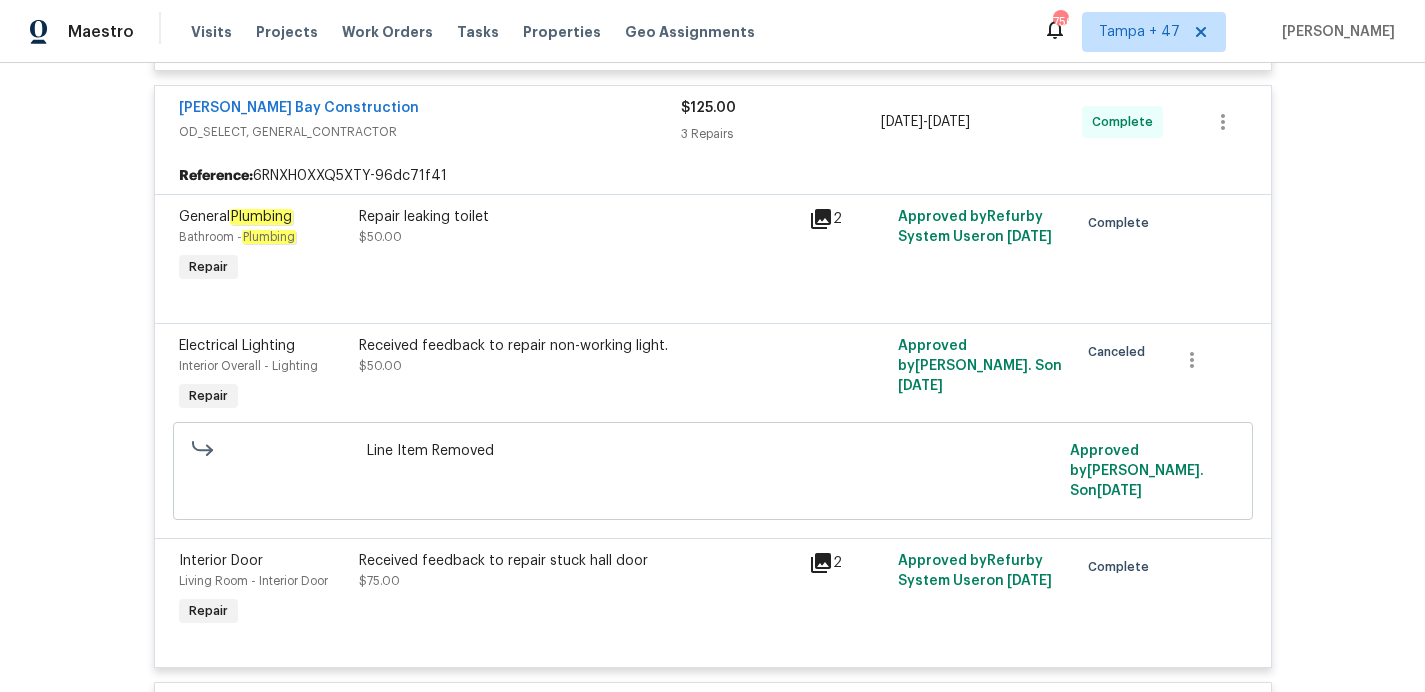 scroll, scrollTop: 624, scrollLeft: 0, axis: vertical 